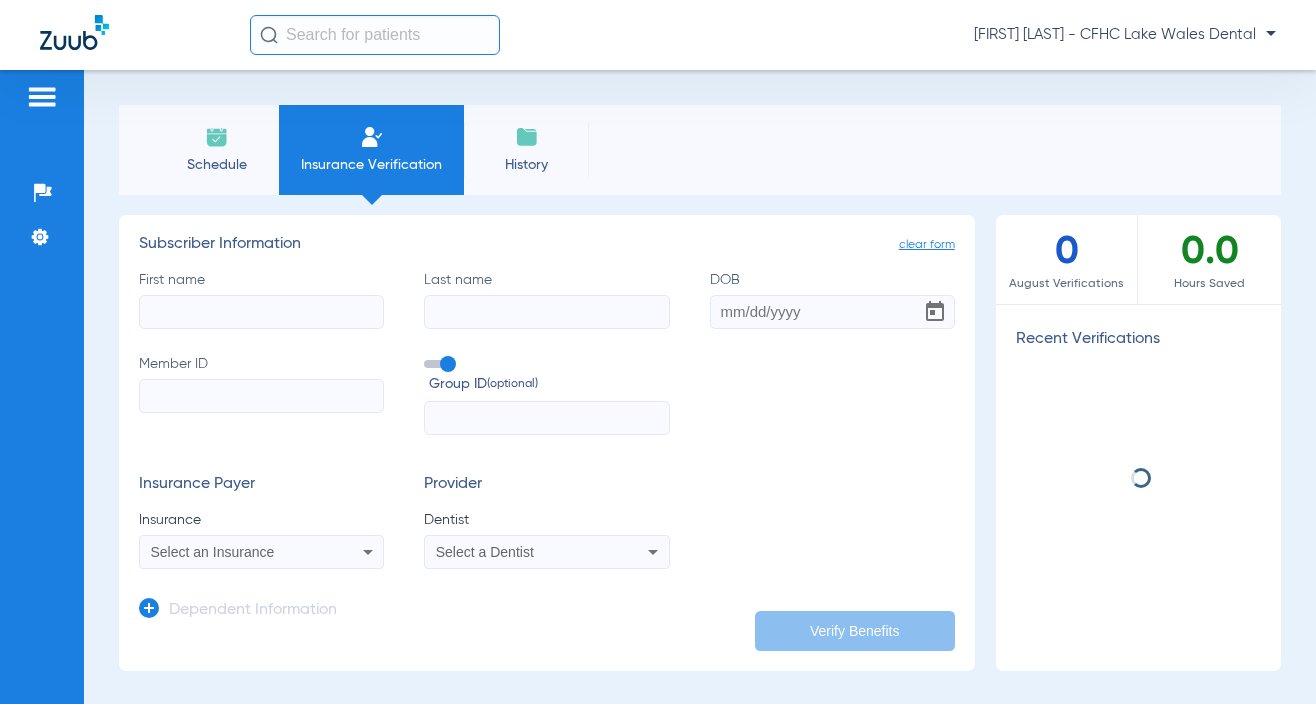 scroll, scrollTop: 0, scrollLeft: 0, axis: both 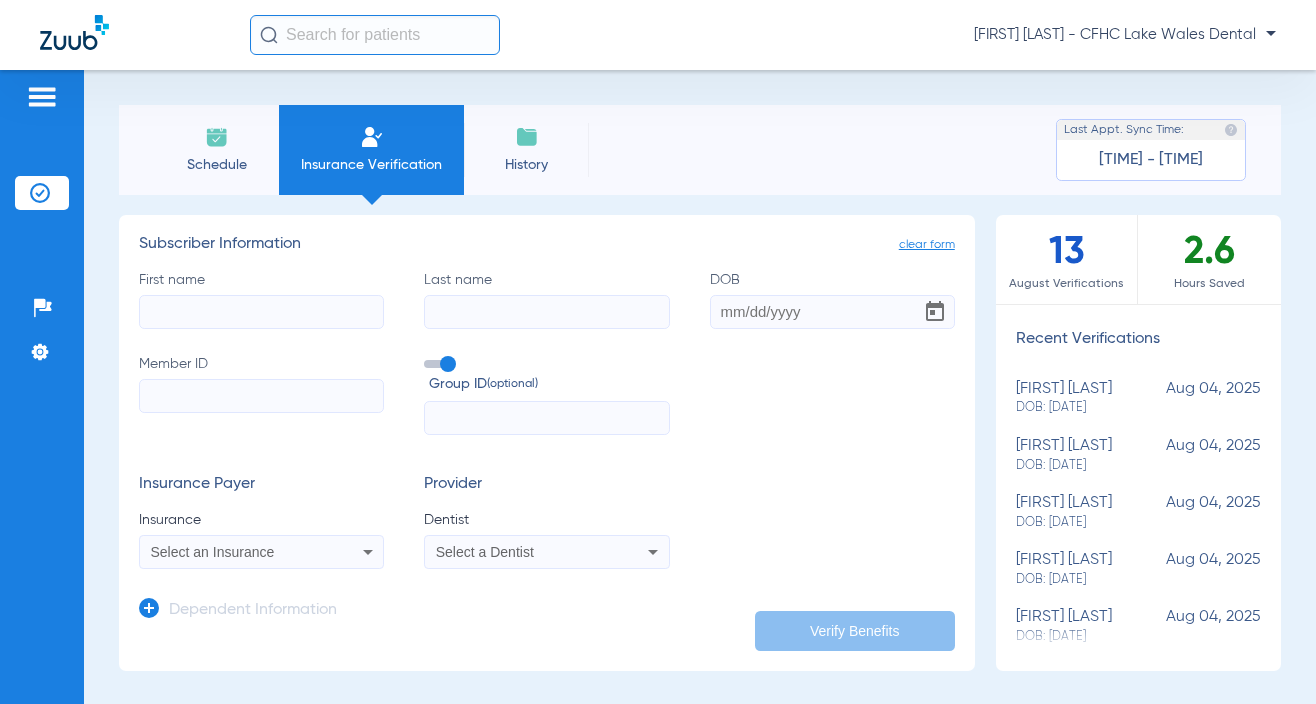 click on "First name" 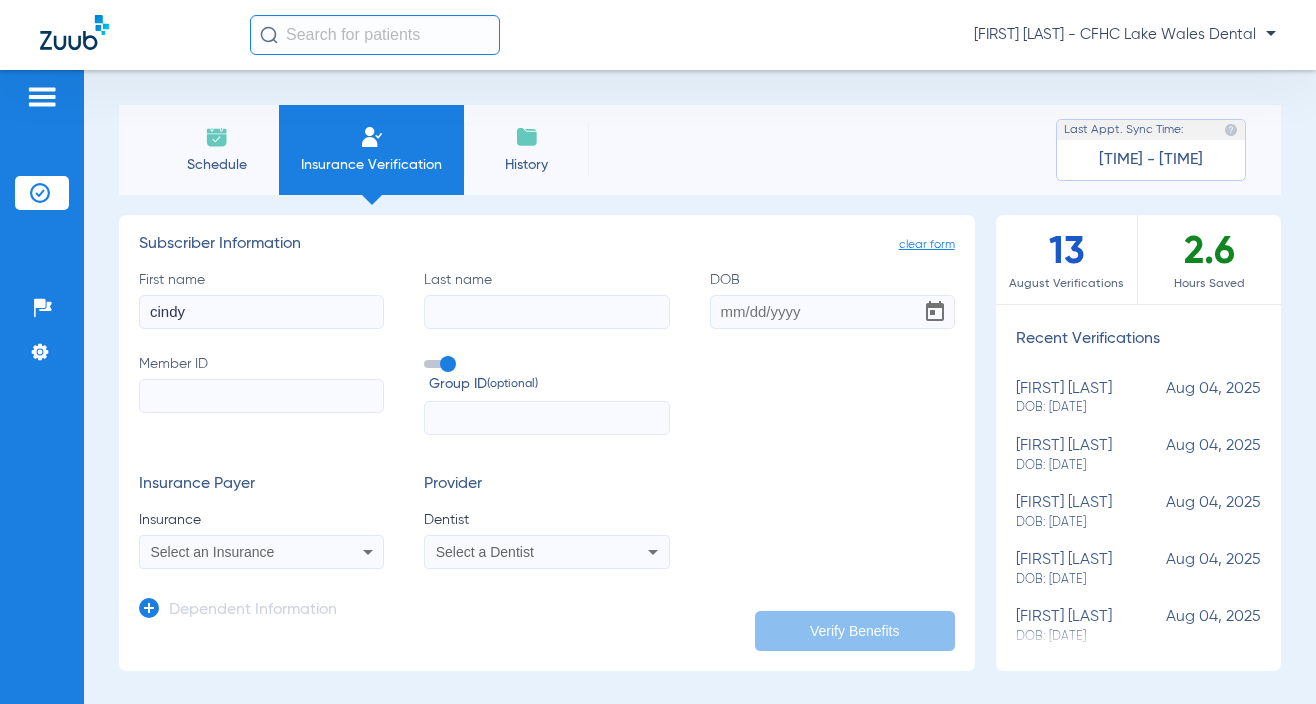 click on "First name  [FIRST]" 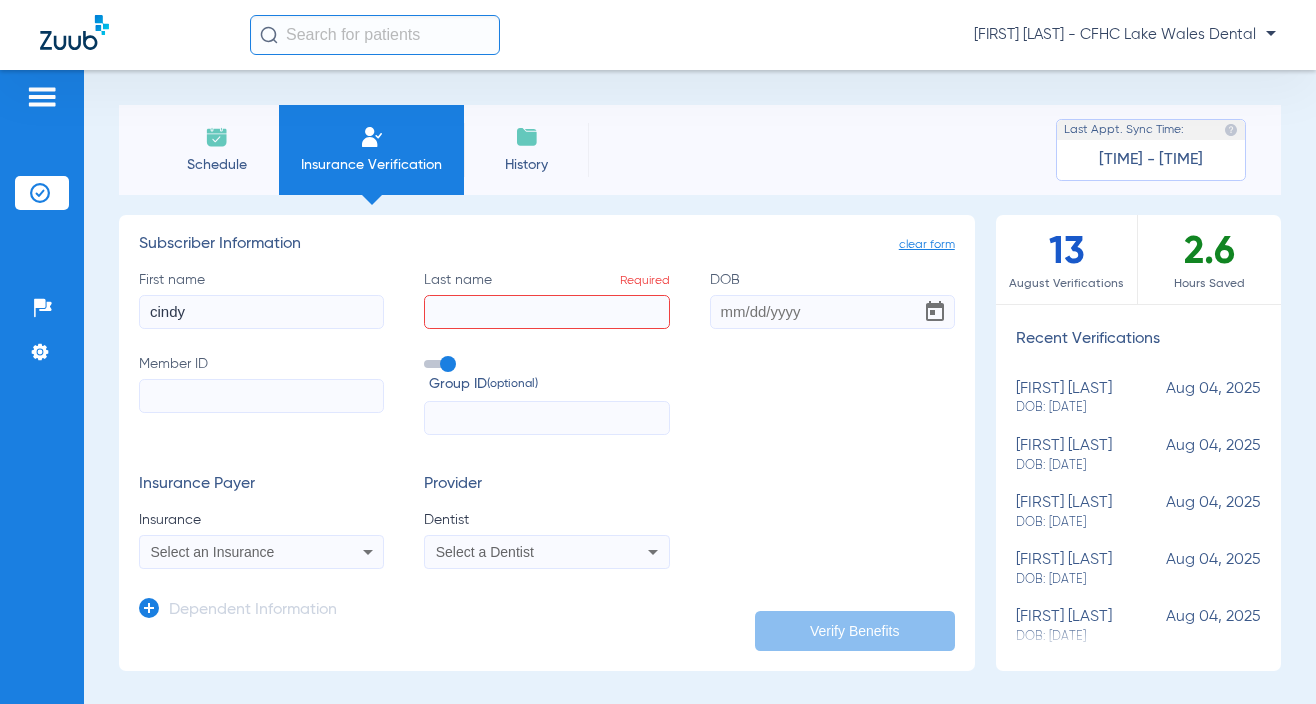 click on "First name  [FIRST]" 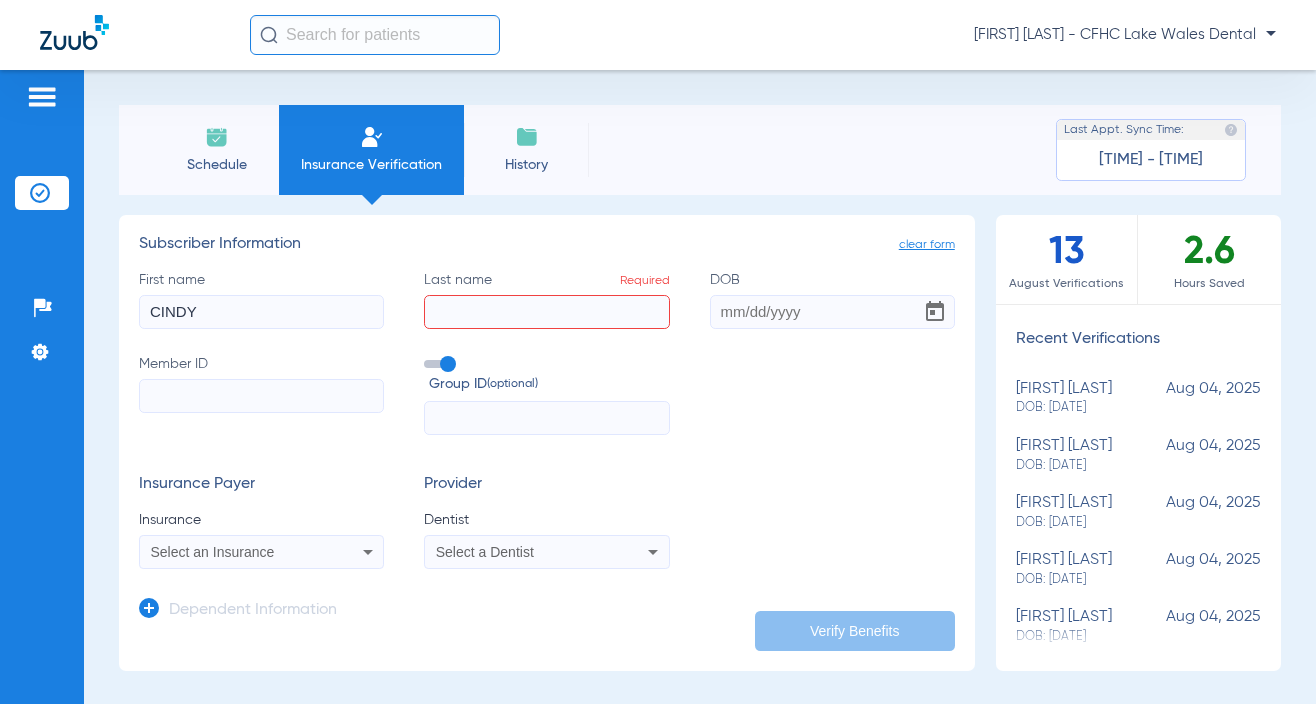 type on "CINDY" 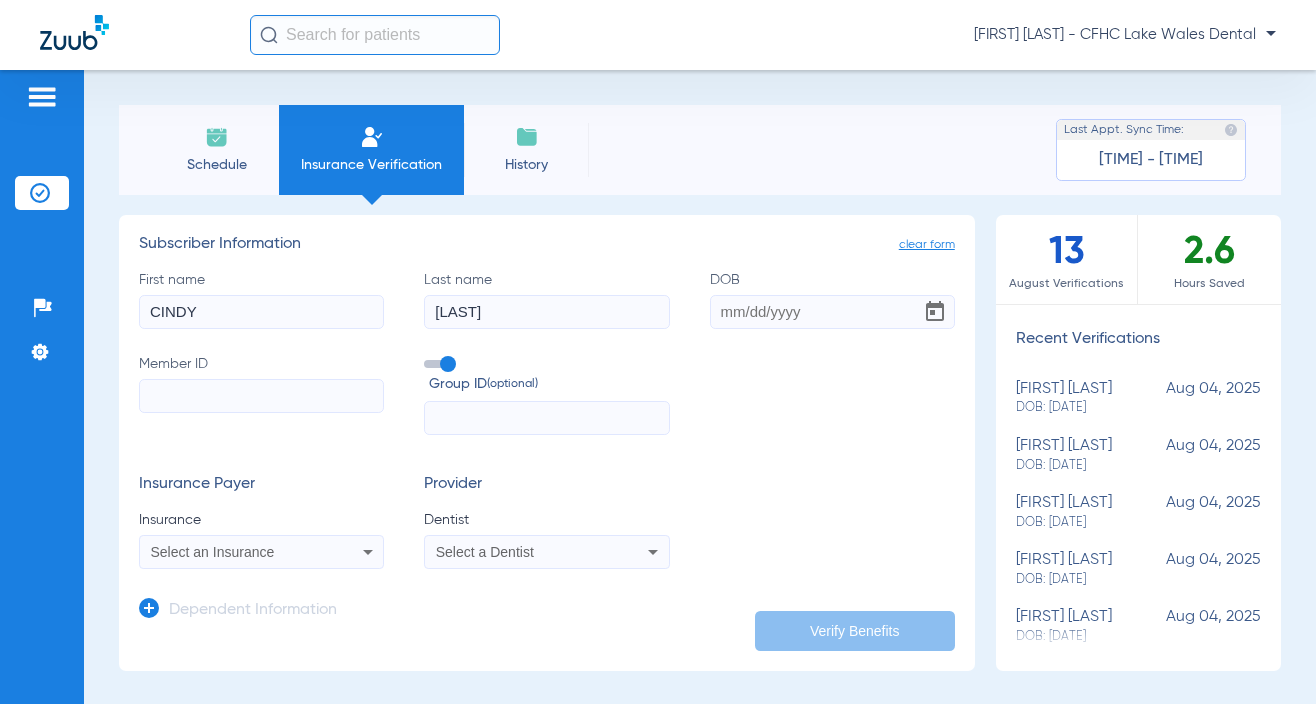 type on "[LAST]" 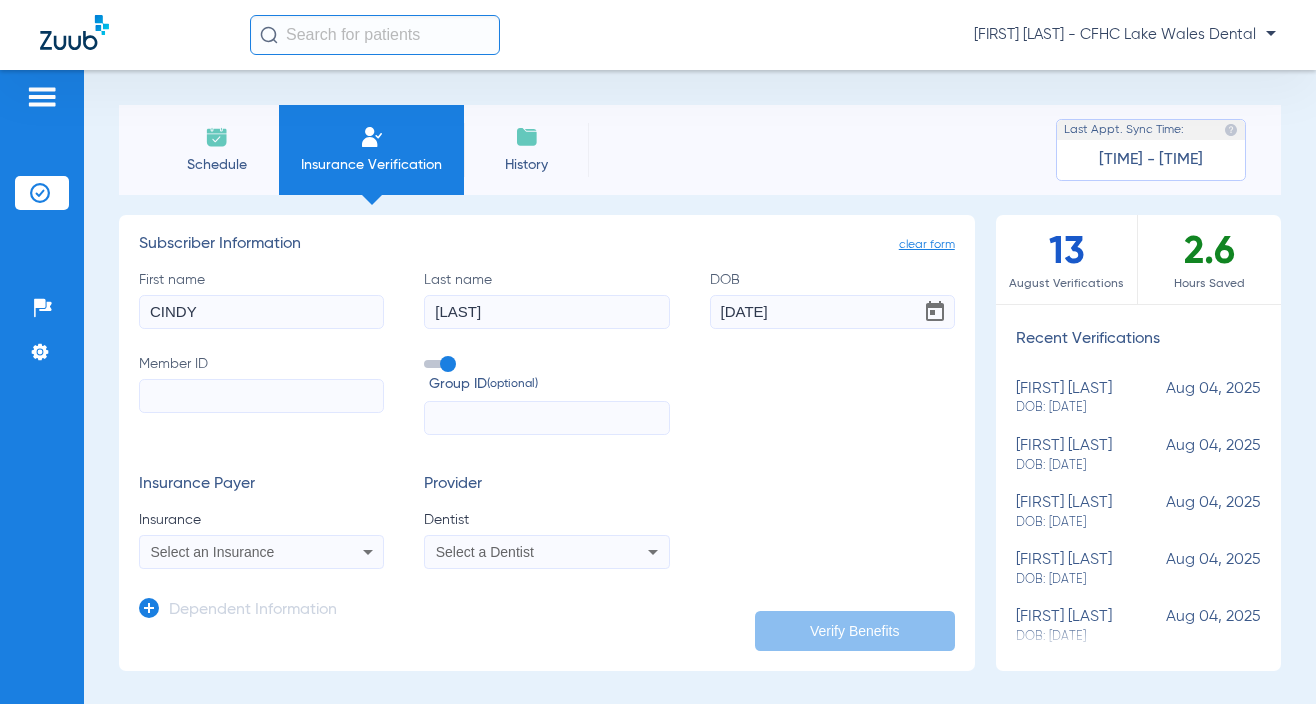 type on "[DATE]" 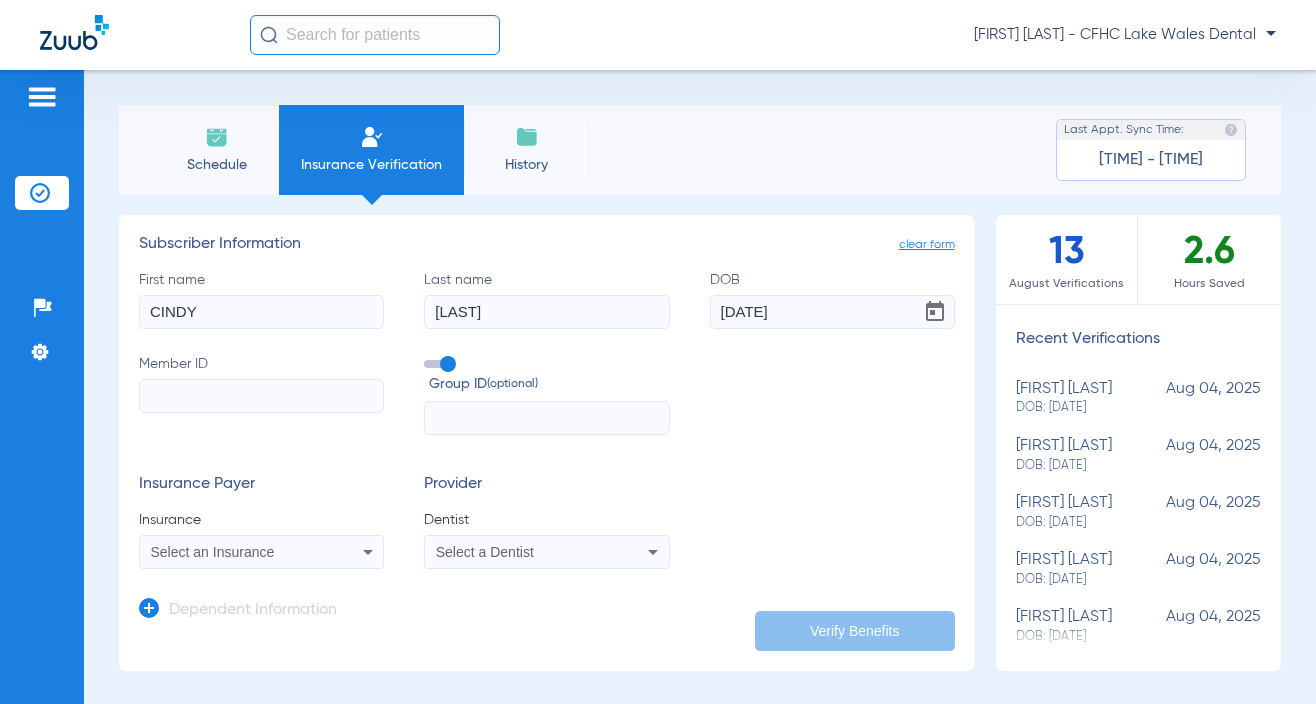 type 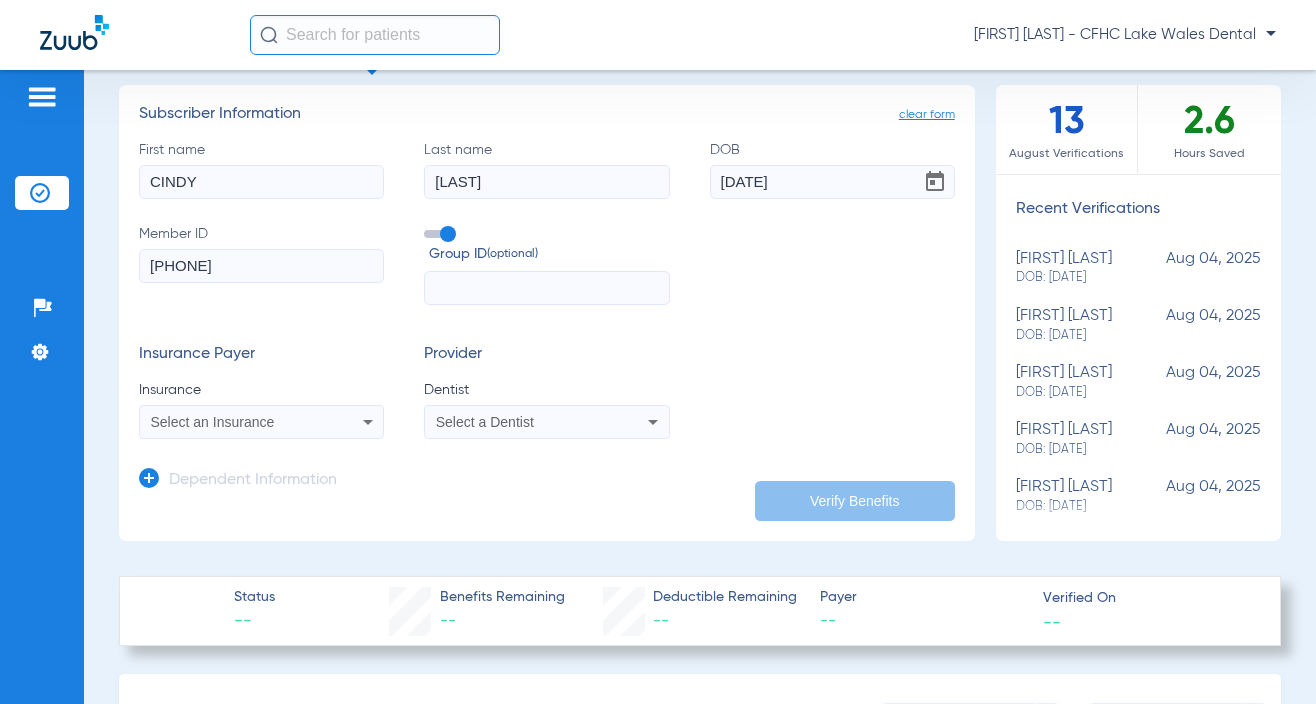 scroll, scrollTop: 300, scrollLeft: 0, axis: vertical 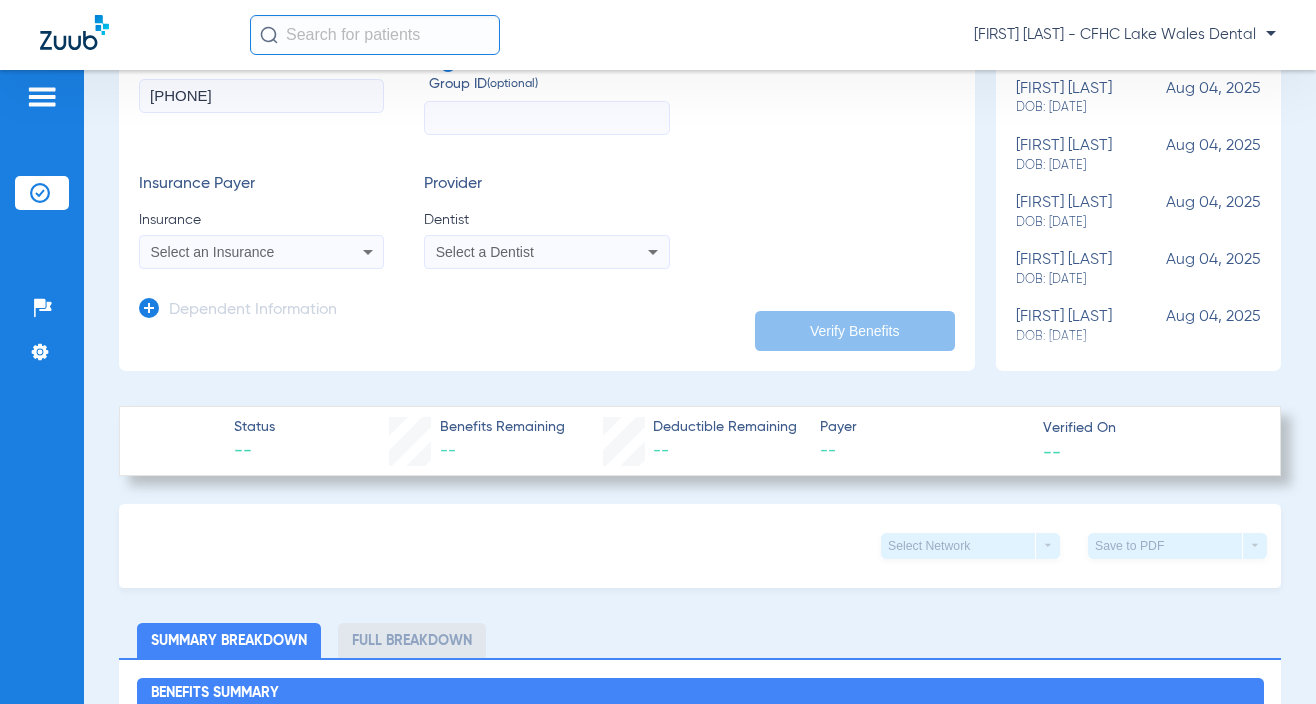 type on "[PHONE]" 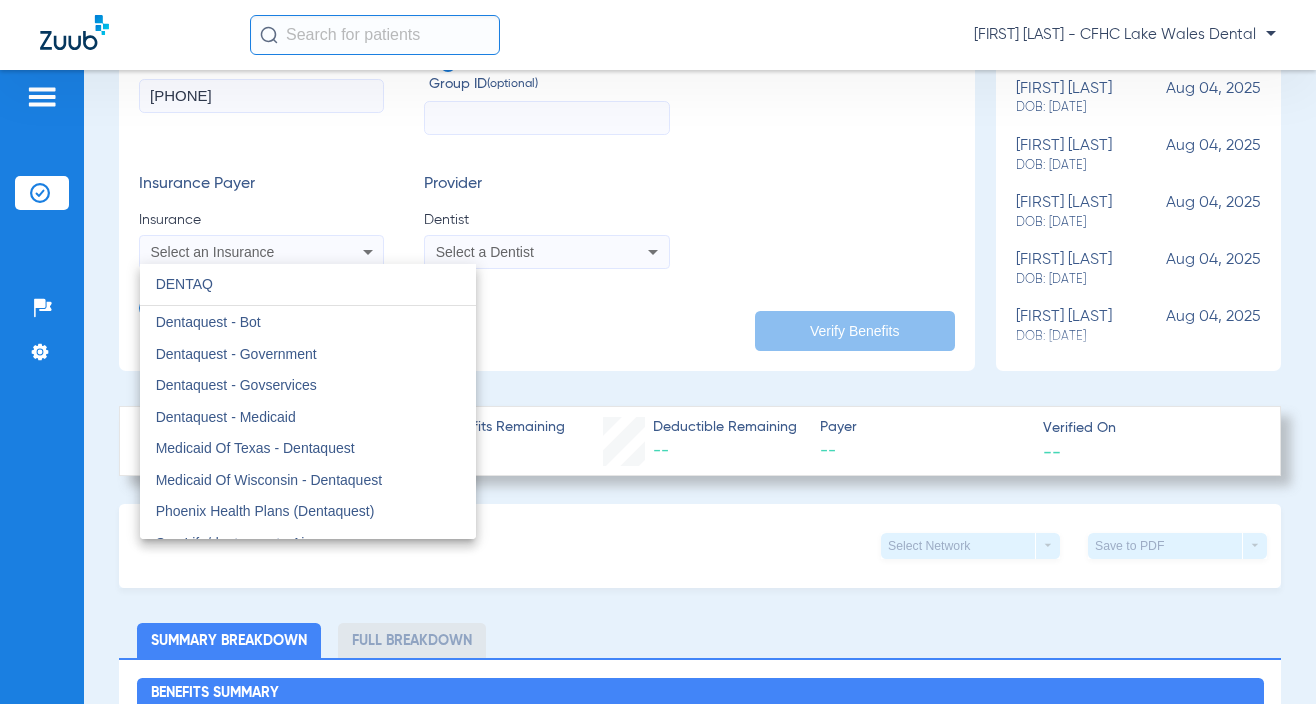 type on "DENTAQ" 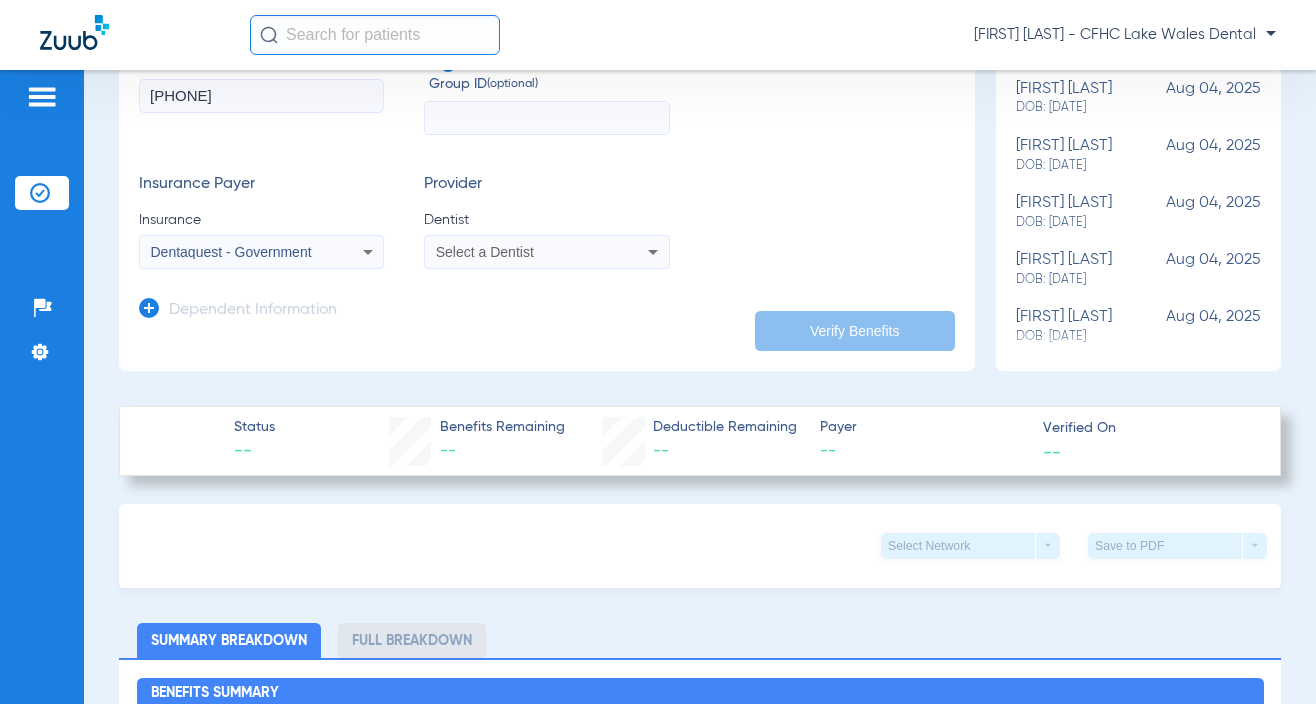 click on "Select a Dentist" at bounding box center [485, 252] 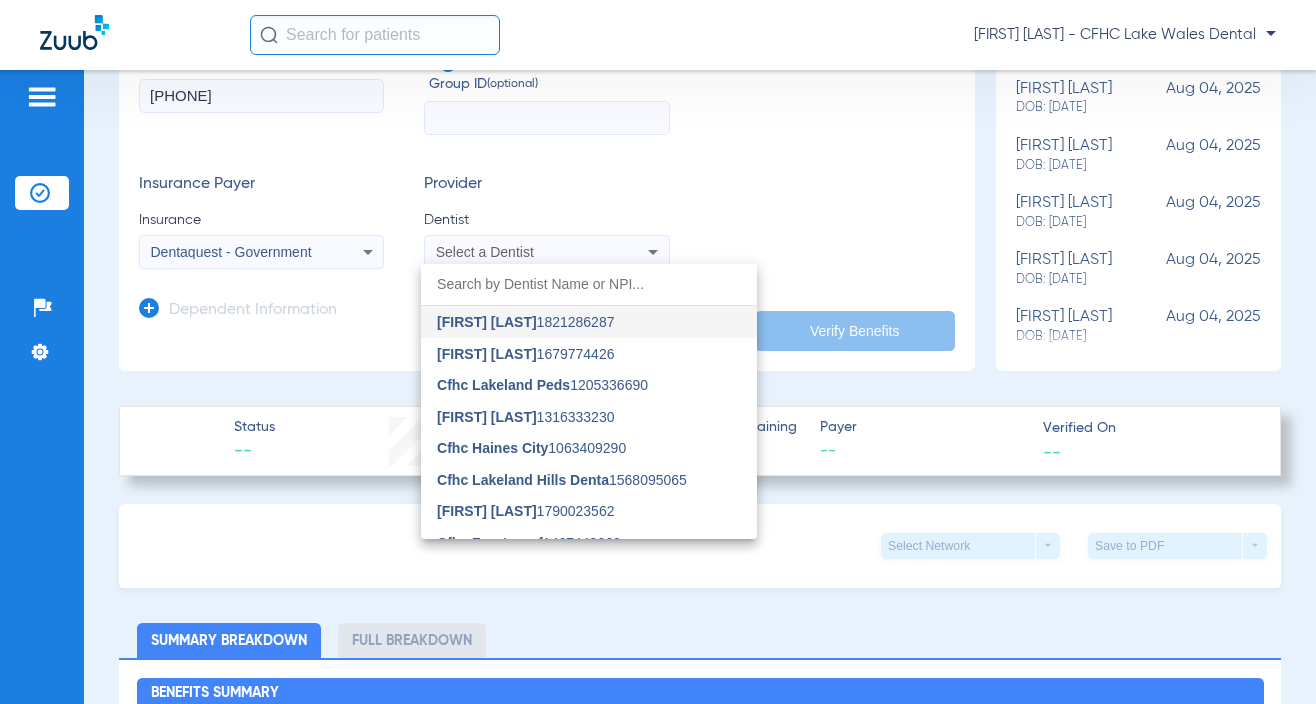 click on "Luis Congote   [PROVIDER_ID]" at bounding box center [525, 354] 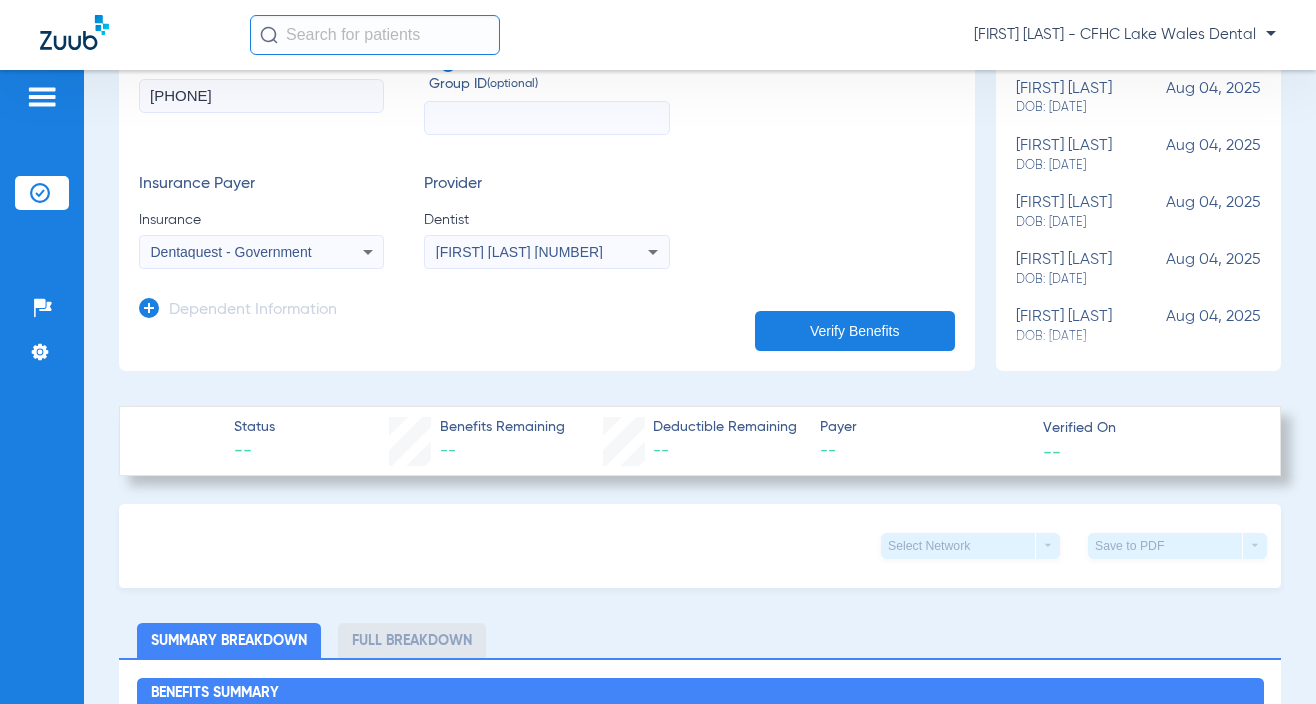 click on "Verify Benefits" 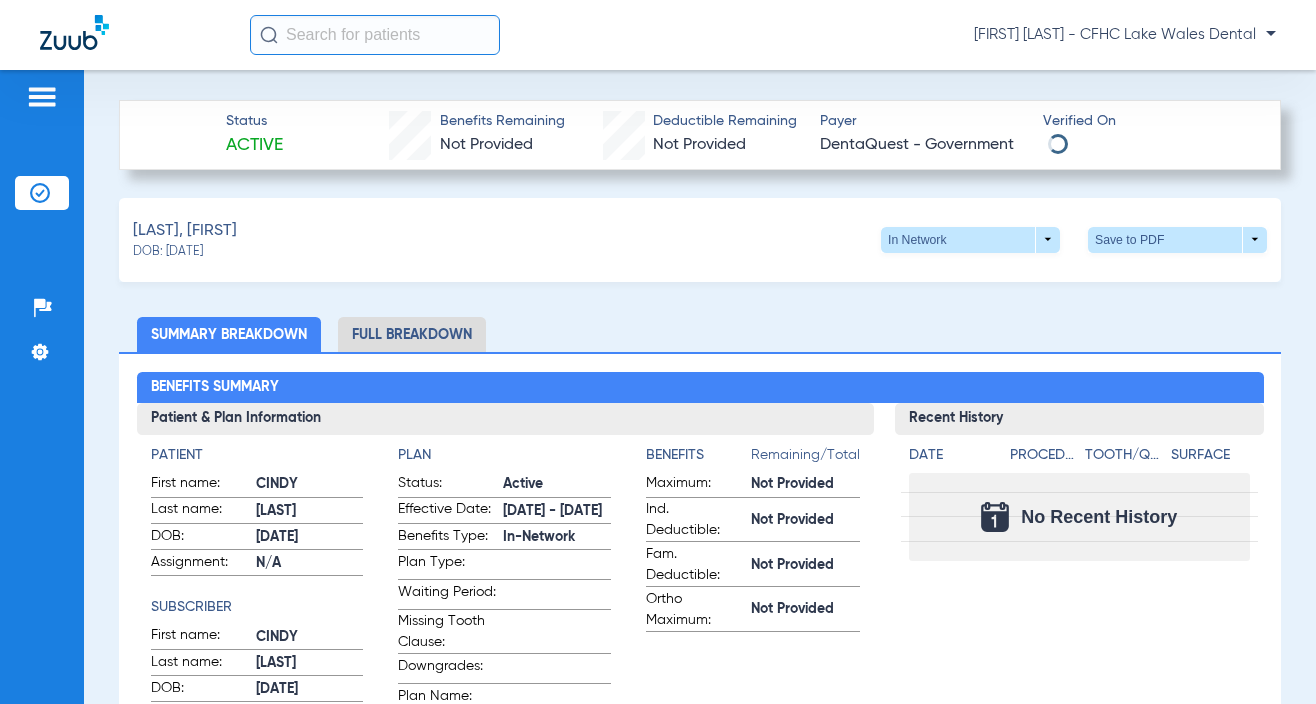 scroll, scrollTop: 141, scrollLeft: 0, axis: vertical 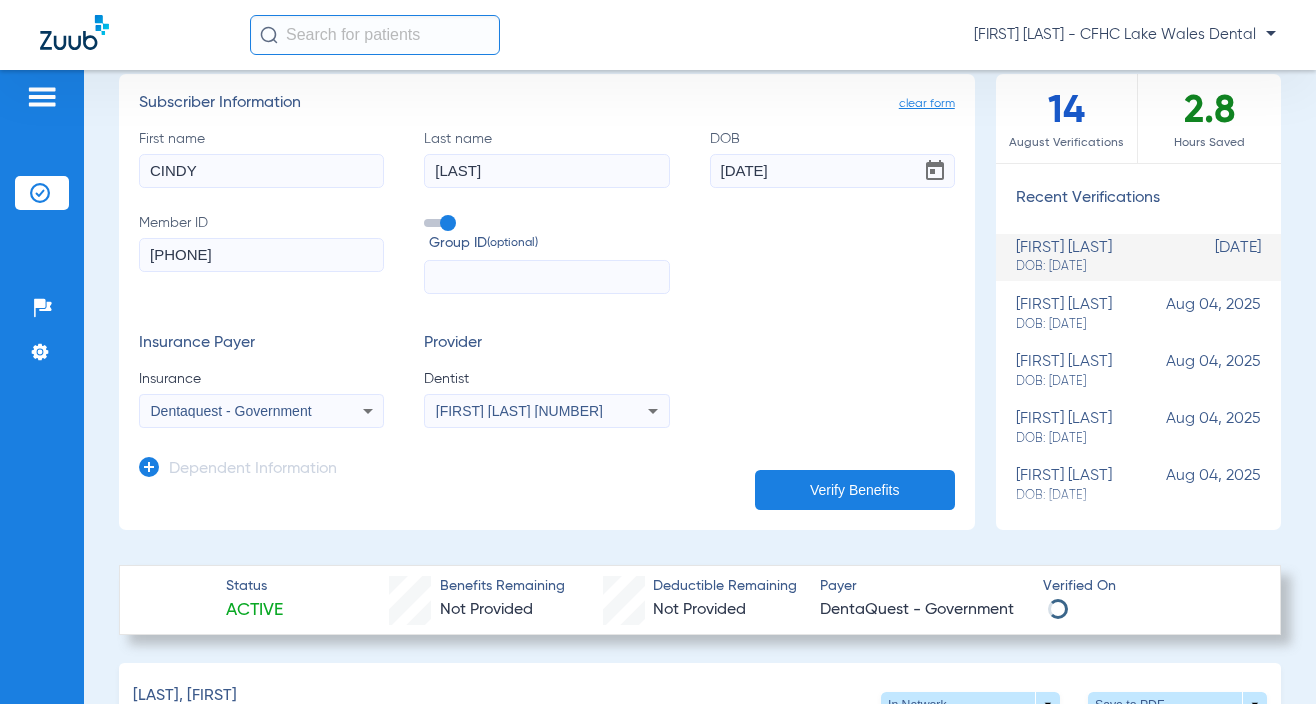 click on "Subscriber Information
First name  [FIRST]  Last name  [LAST]  DOB  [DATE]  Member ID  [NUMBER]  Group ID  (optional)  Insurance Payer   Insurance
Dentaquest - Government  Provider   Dentist
[FIRST] [LAST]  [NUMBER]" 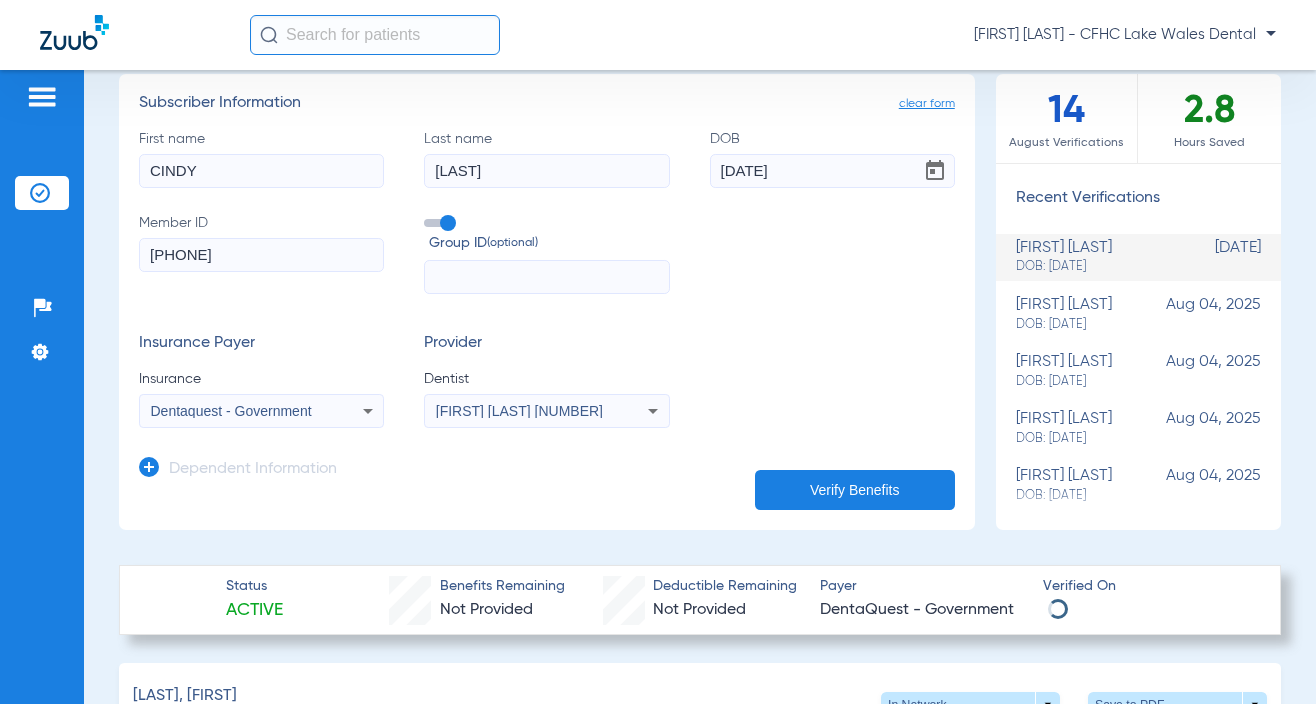 scroll, scrollTop: 641, scrollLeft: 0, axis: vertical 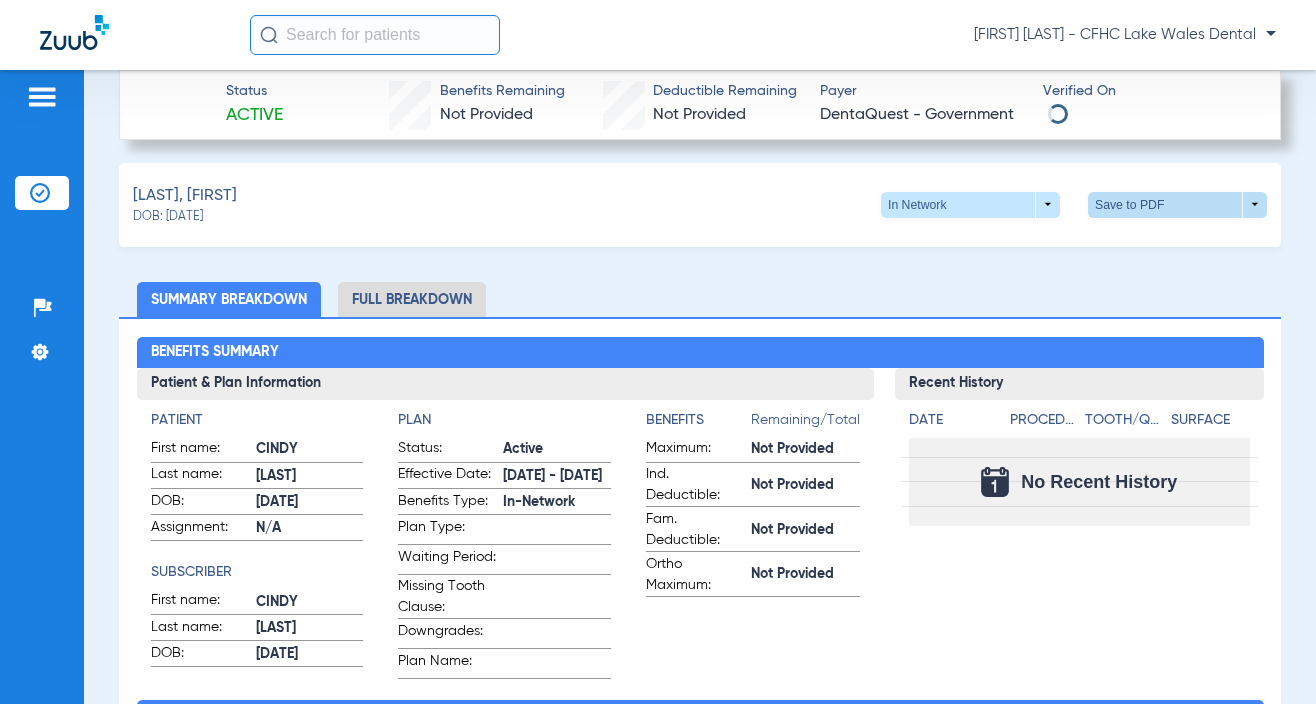 click 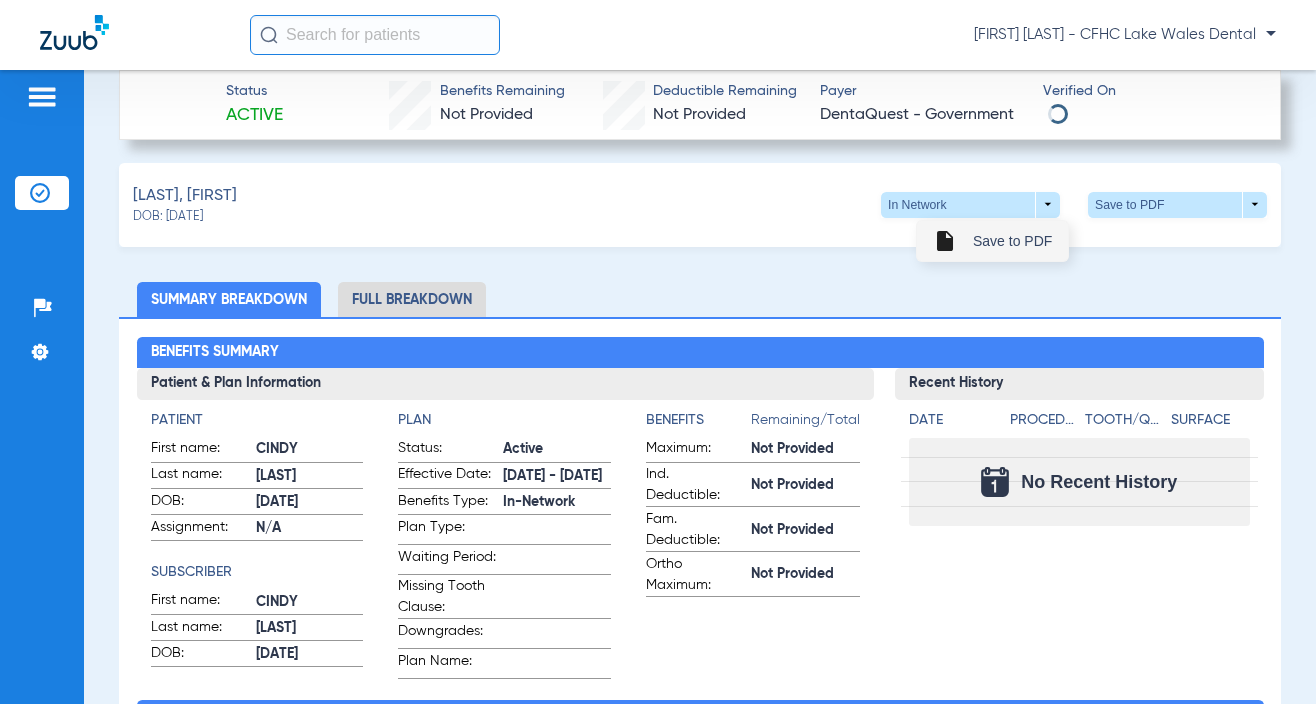 click on "insert_drive_file  Save to PDF" at bounding box center [992, 241] 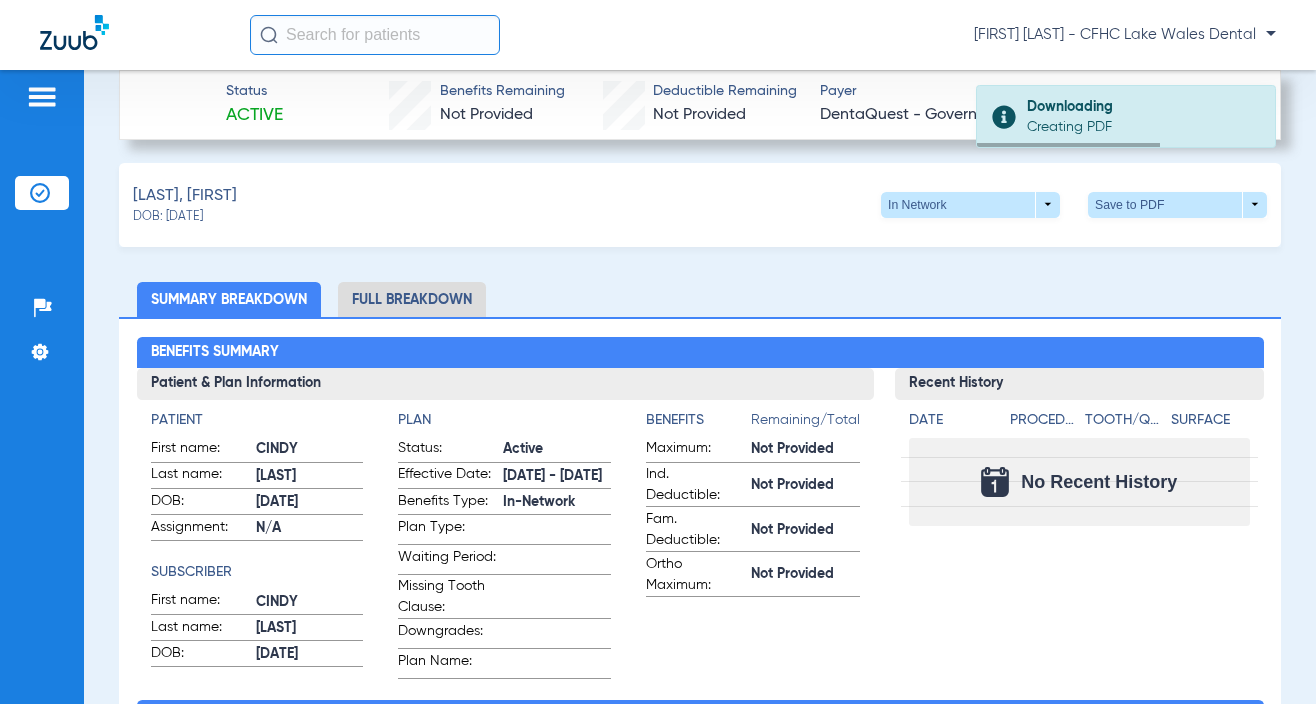 click on "Recent History Date Procedure Tooth/Quad Surface  No Recent History" 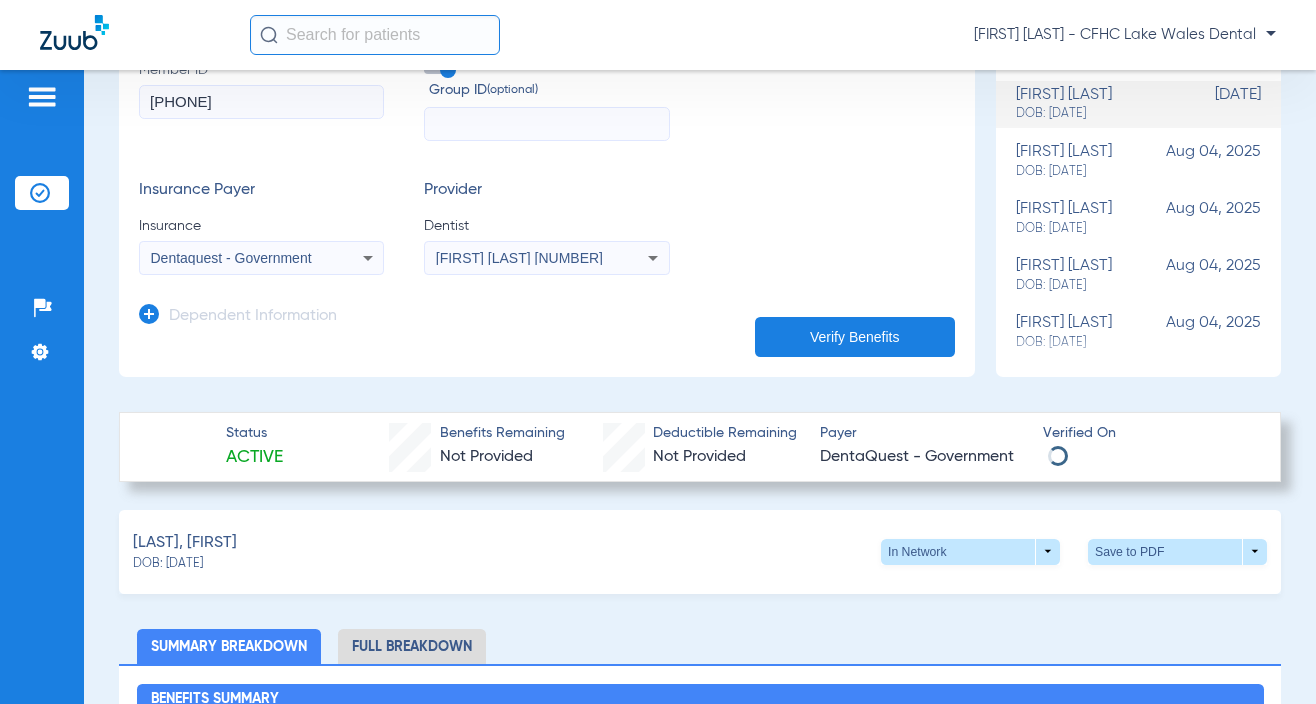 scroll, scrollTop: 0, scrollLeft: 0, axis: both 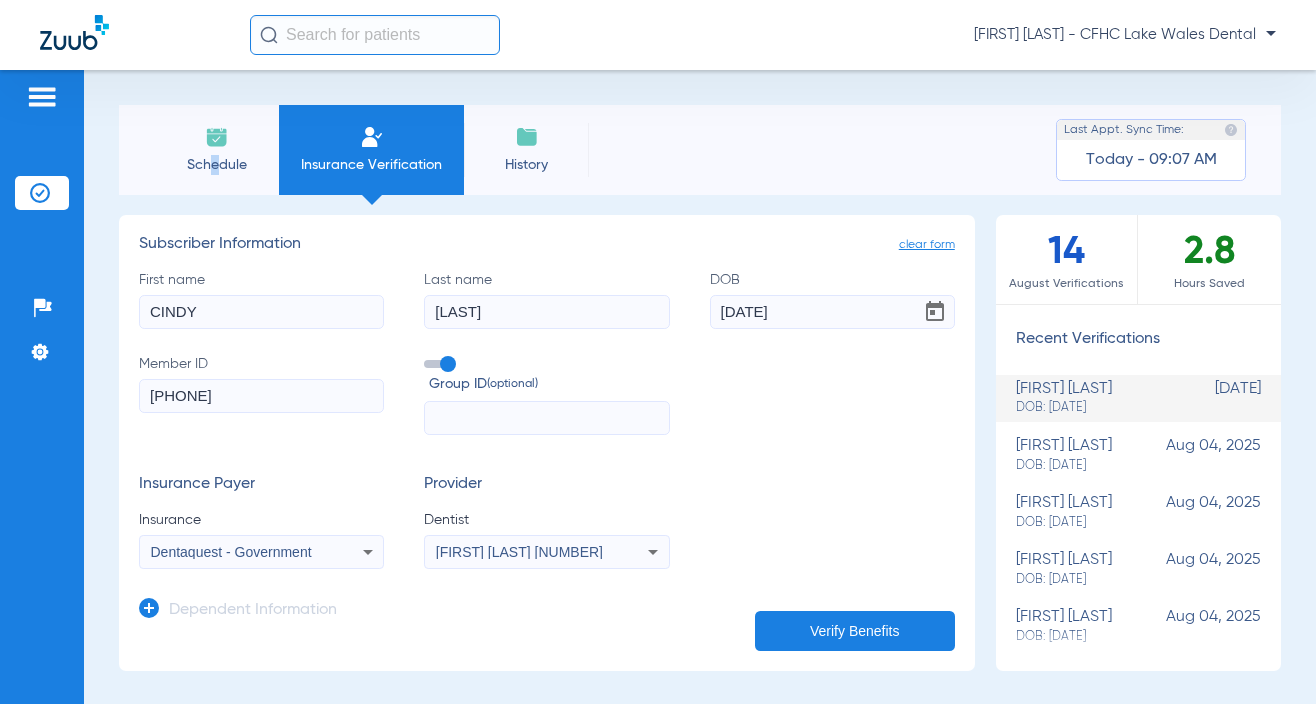 click on "Schedule" 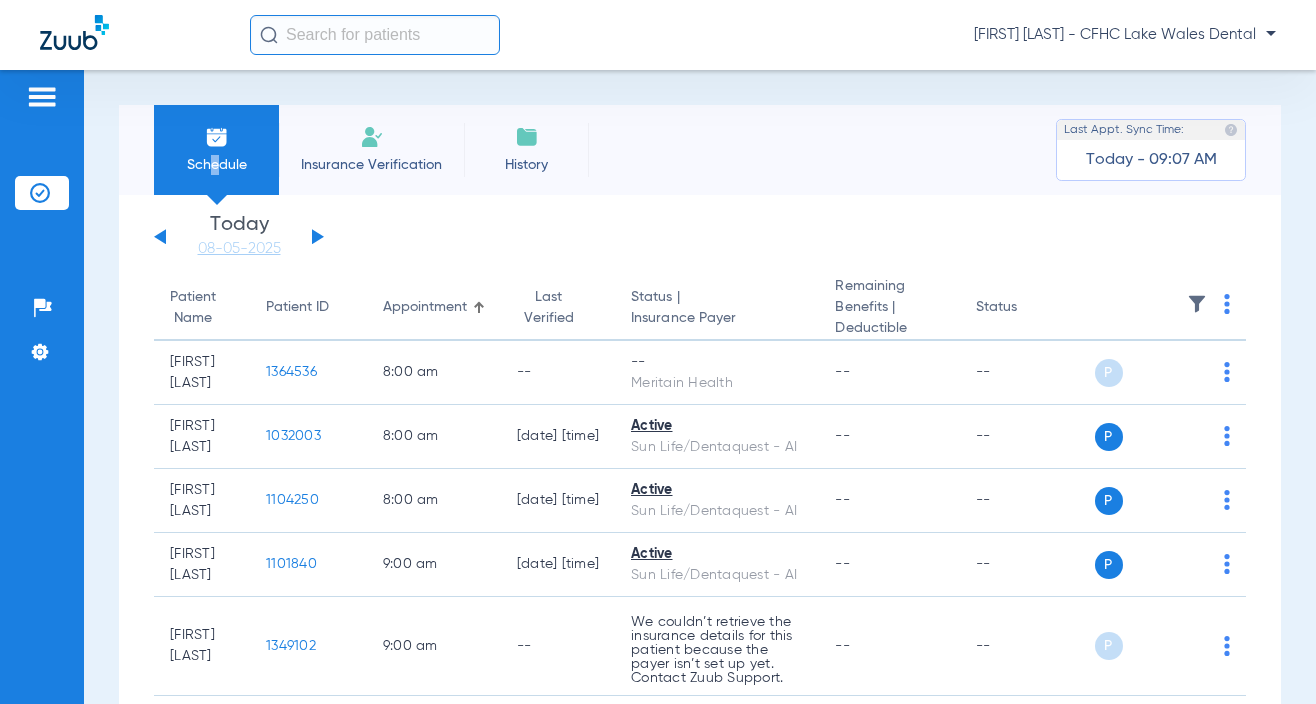 click 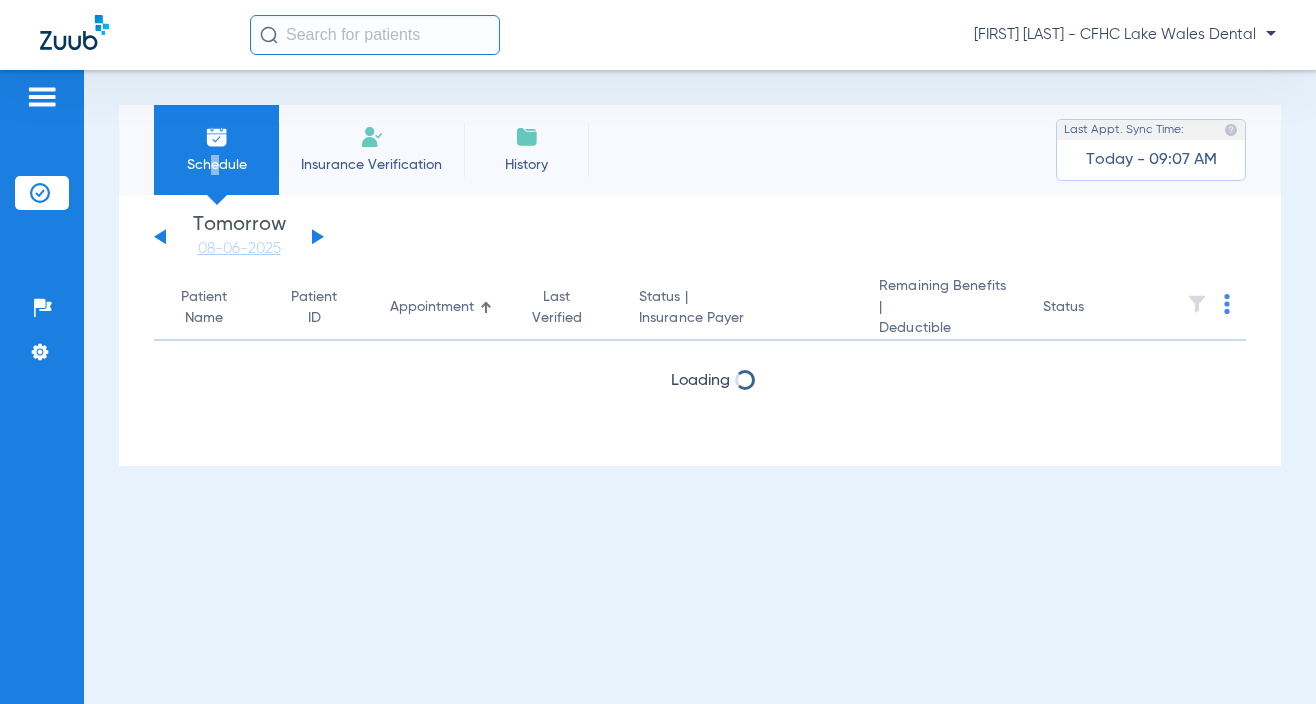 click 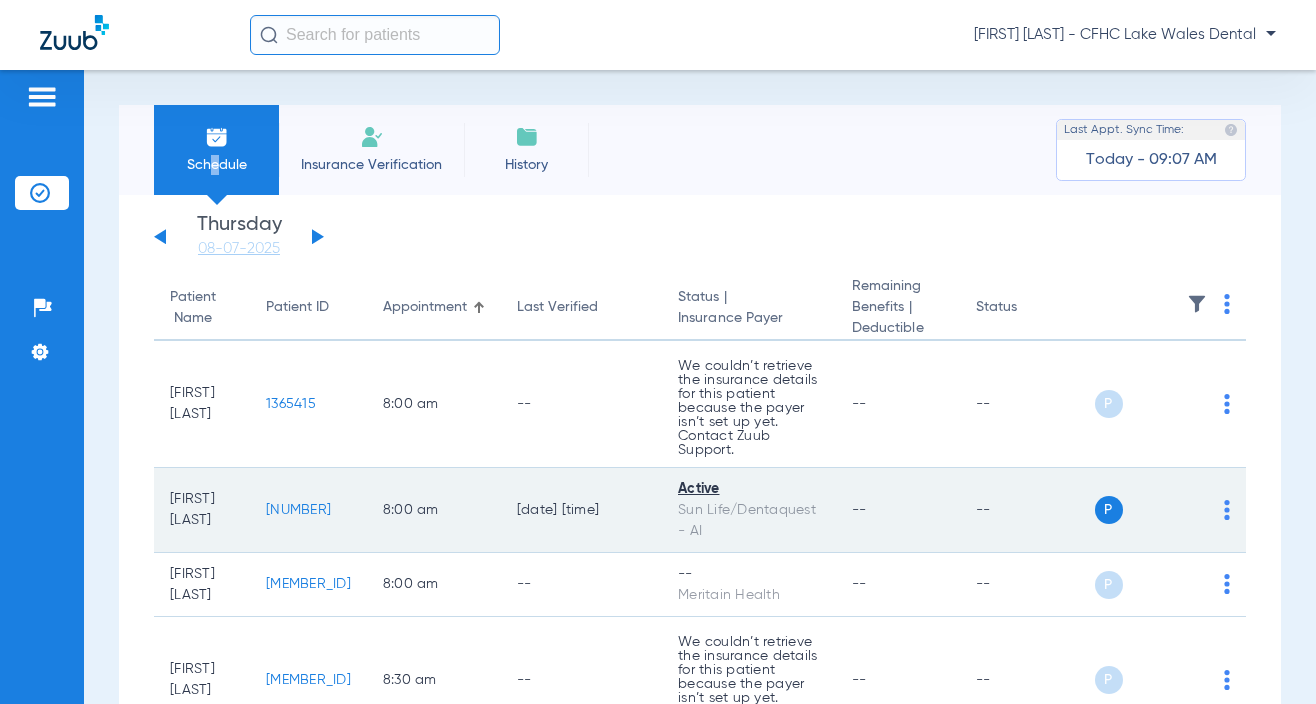 click on "[NUMBER]" 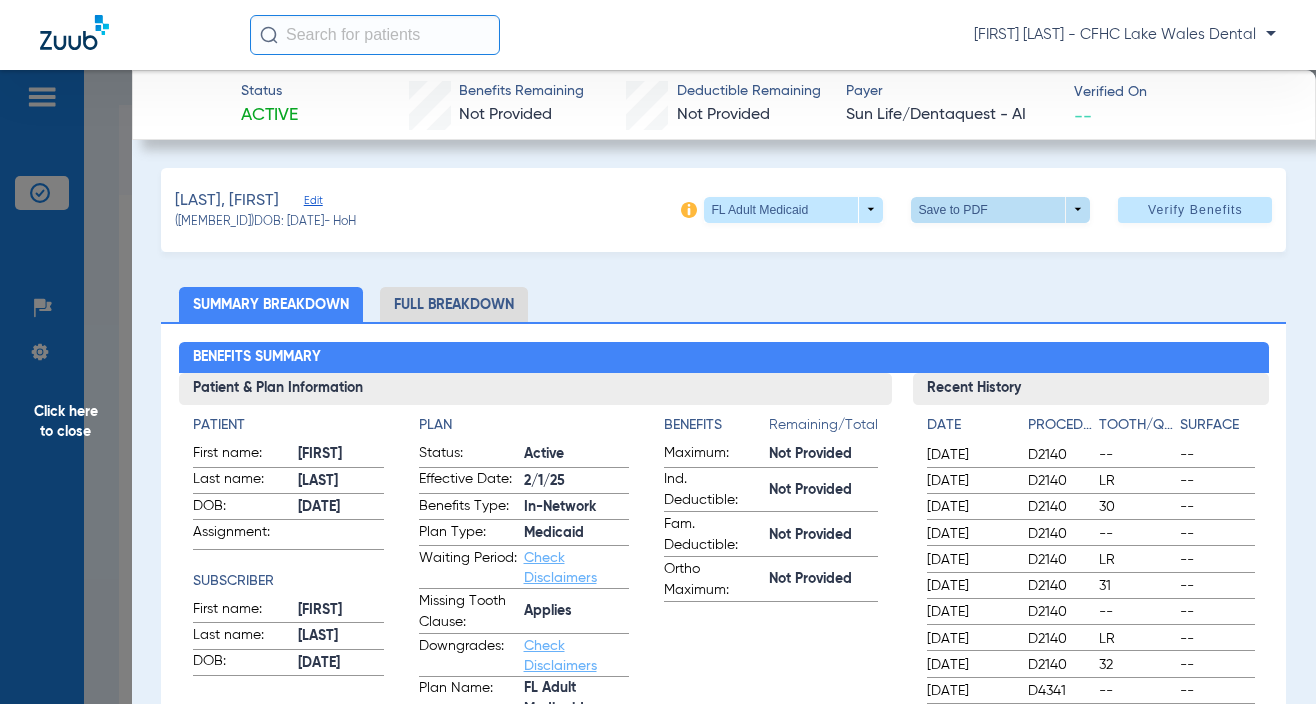 click 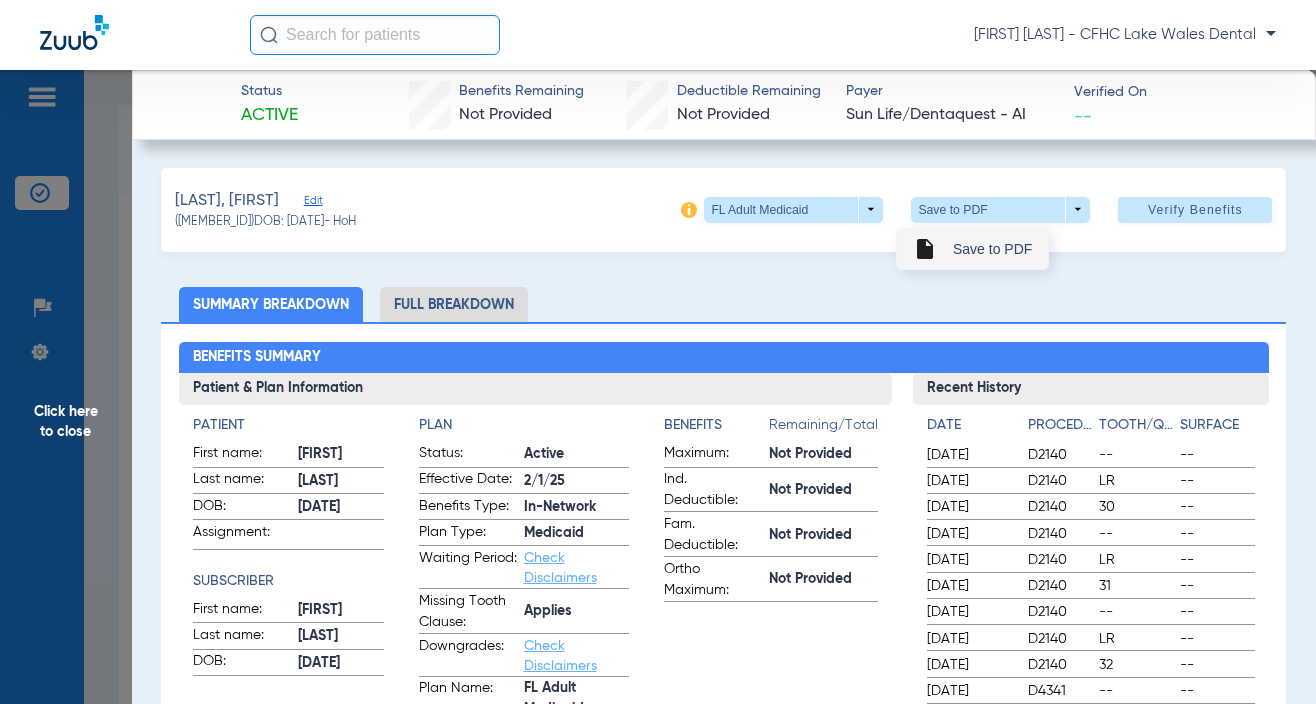 click on "Save to PDF" at bounding box center (992, 249) 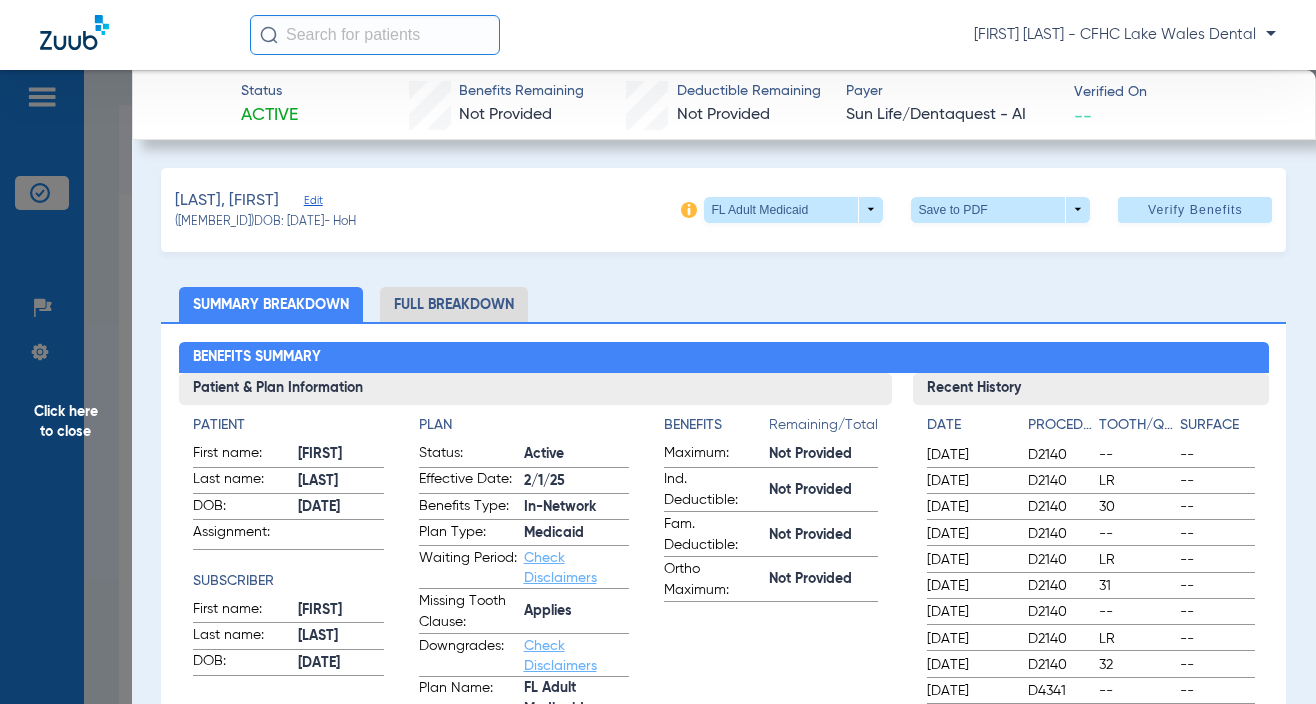 click on "Click here to close" 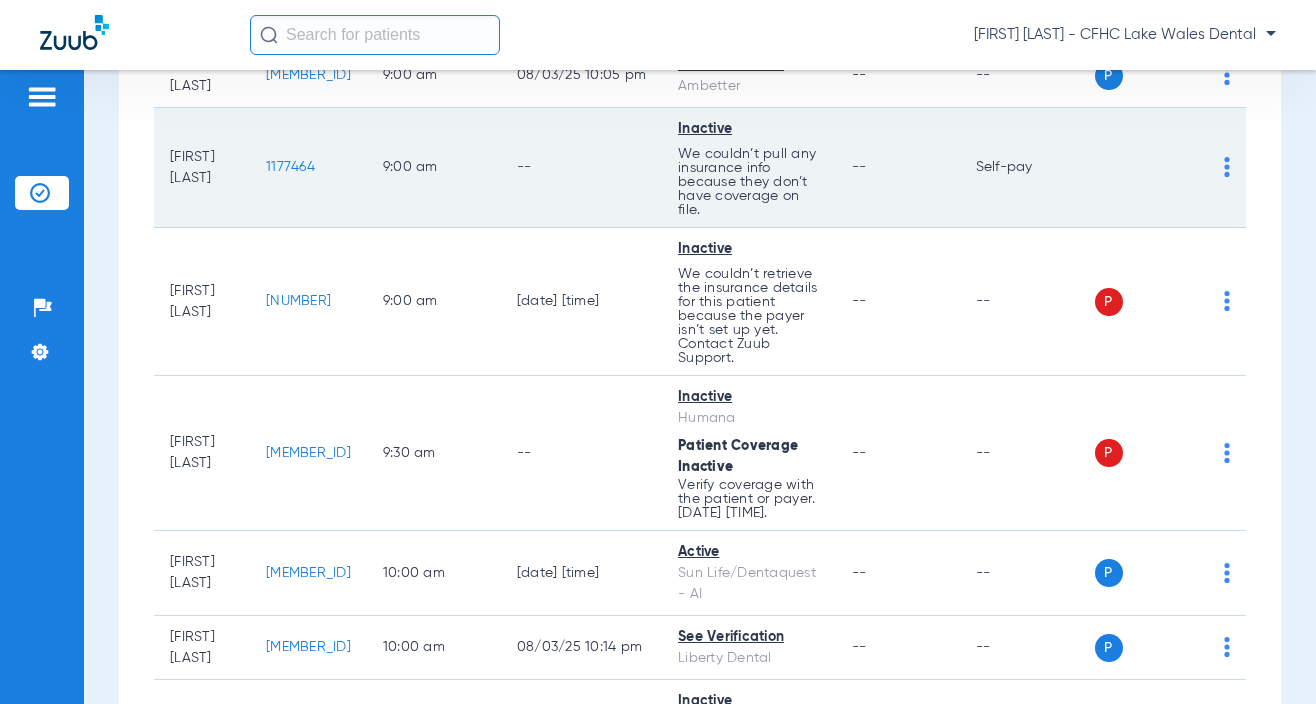 scroll, scrollTop: 600, scrollLeft: 0, axis: vertical 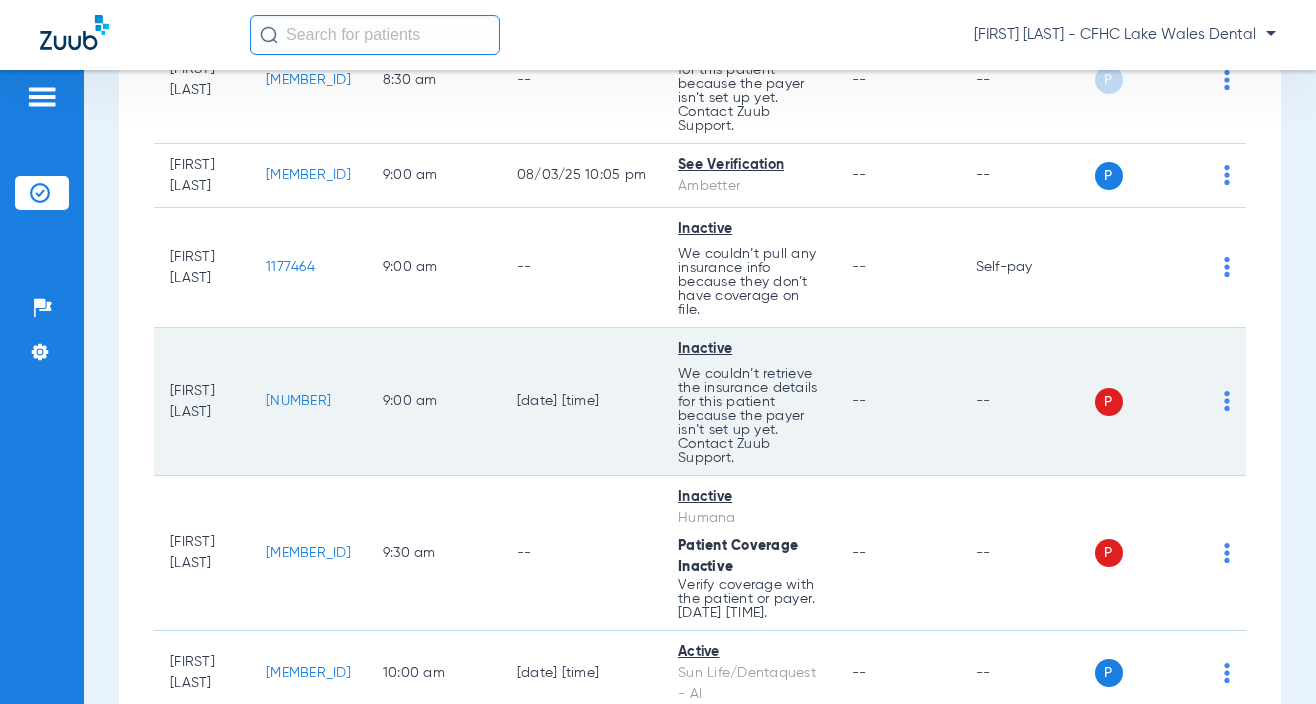 click on "[NUMBER]" 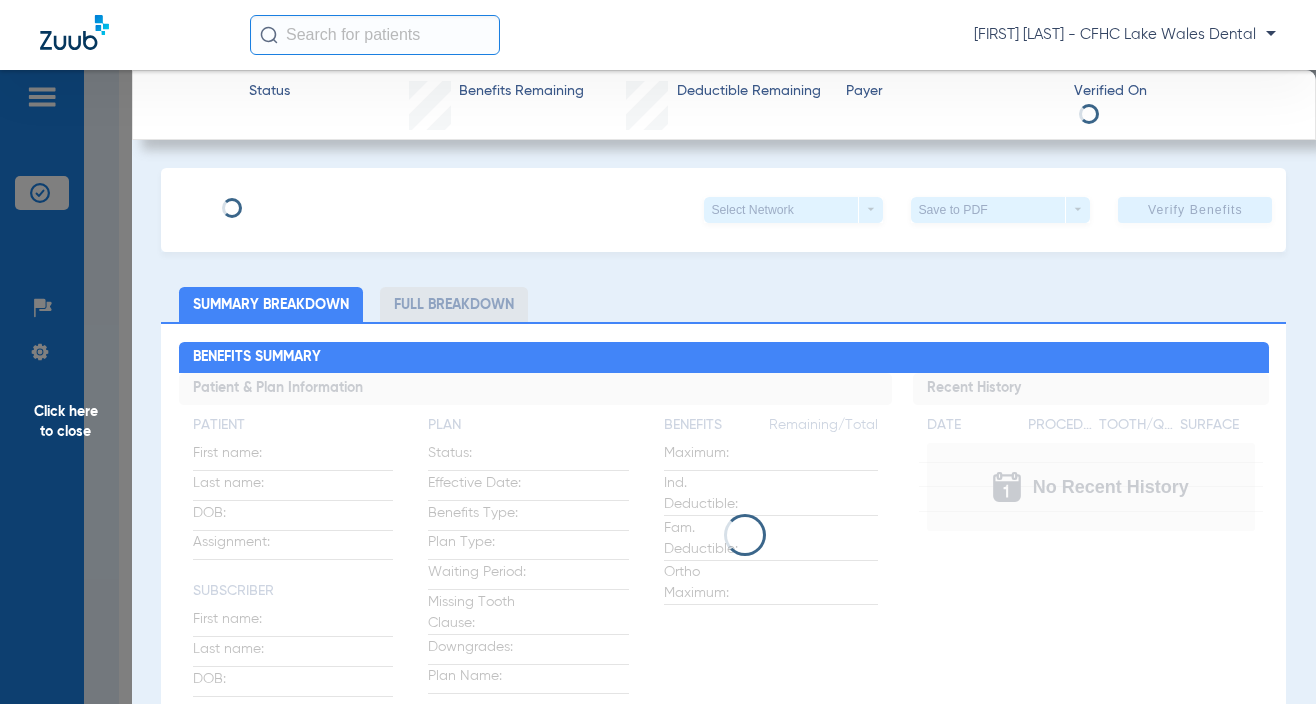 type on "[FIRST]" 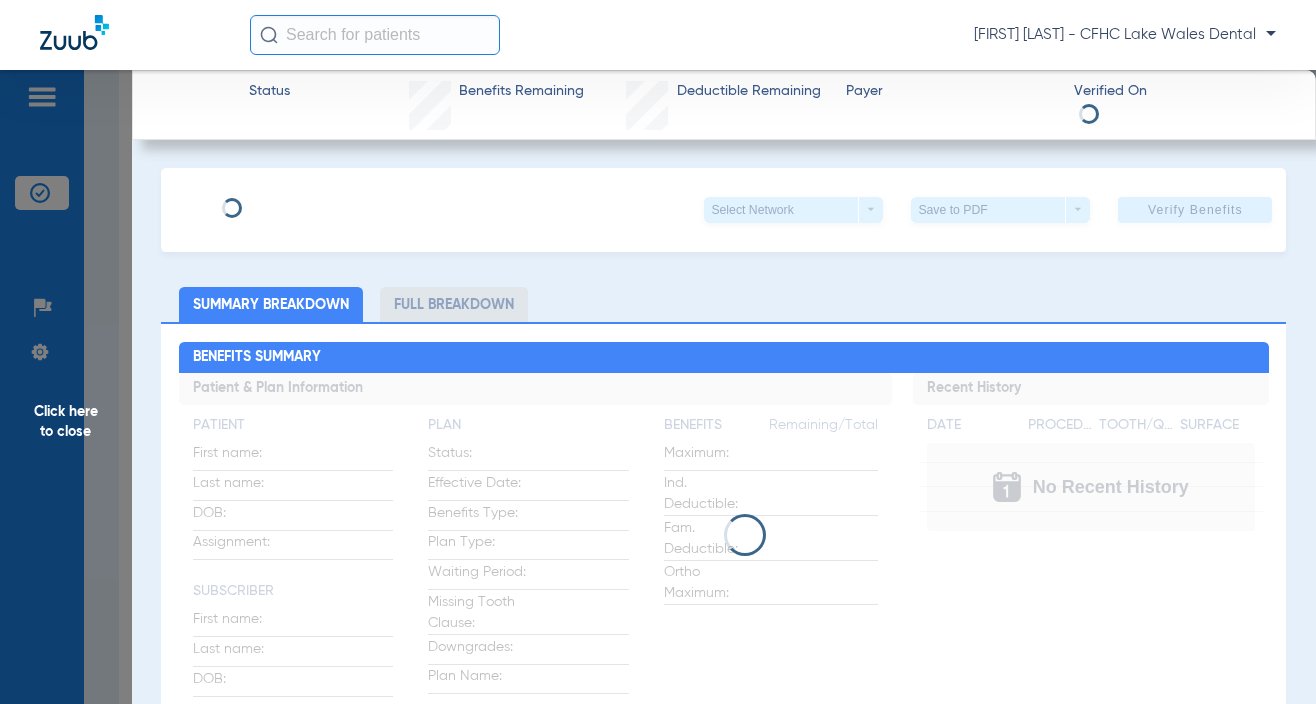 type on "[LAST]" 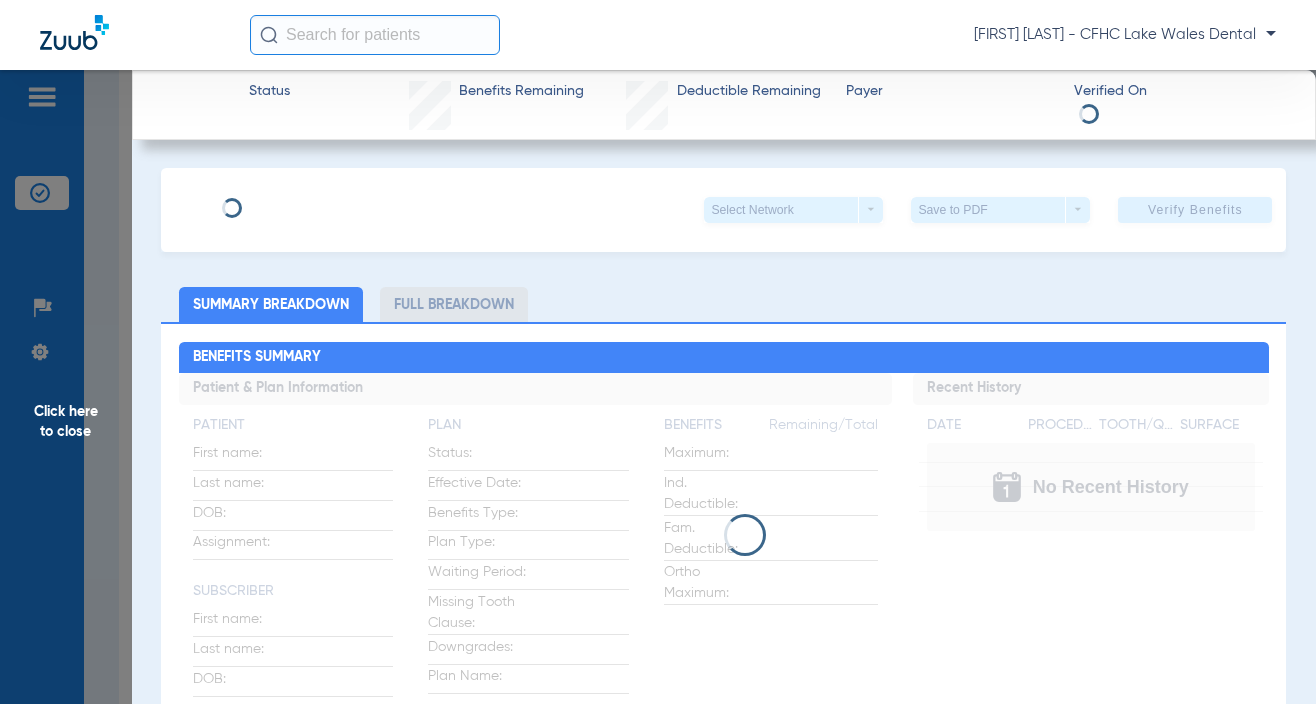 type on "99999" 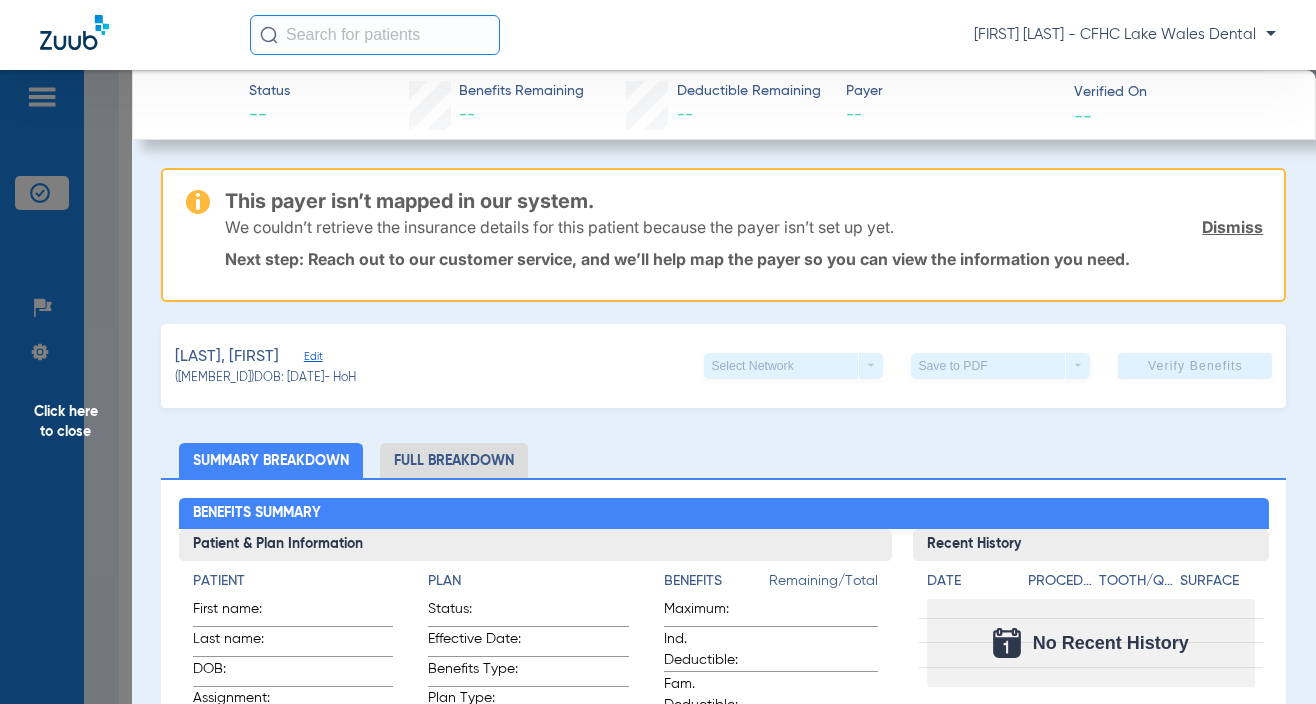 click on "Dismiss" 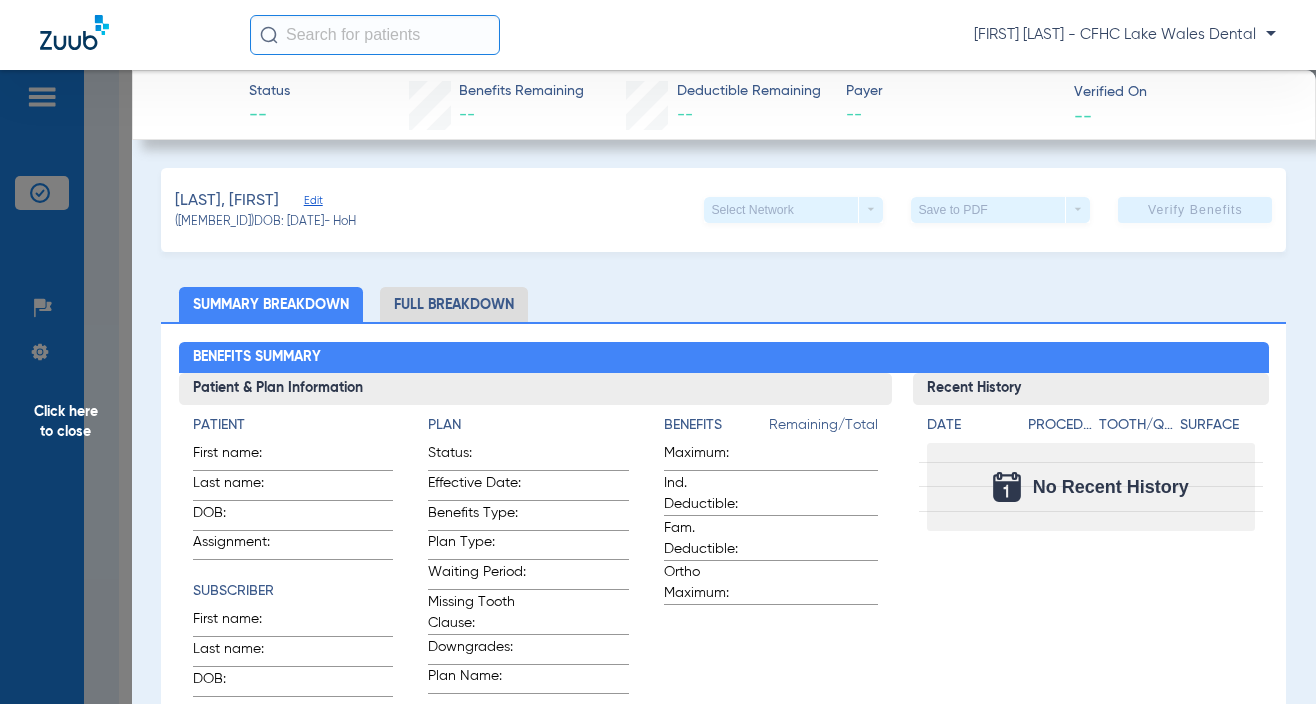 click on "Edit" 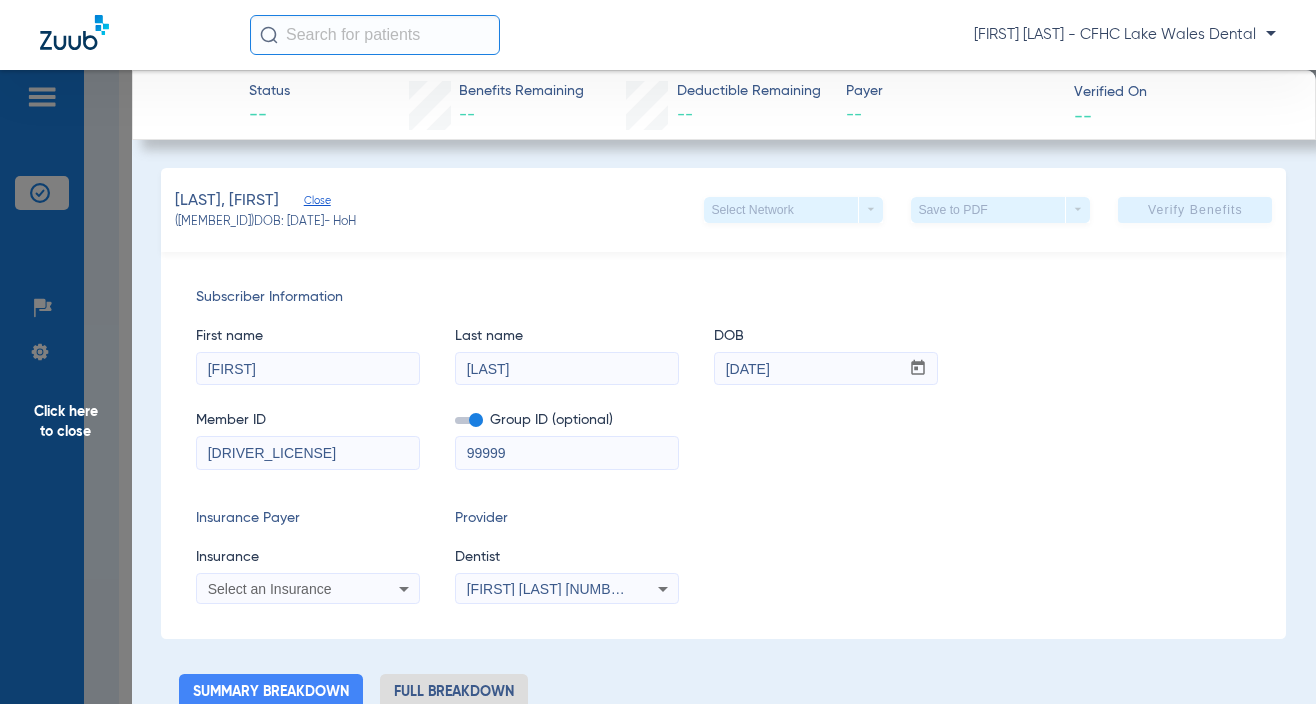 click on "99999" at bounding box center [567, 453] 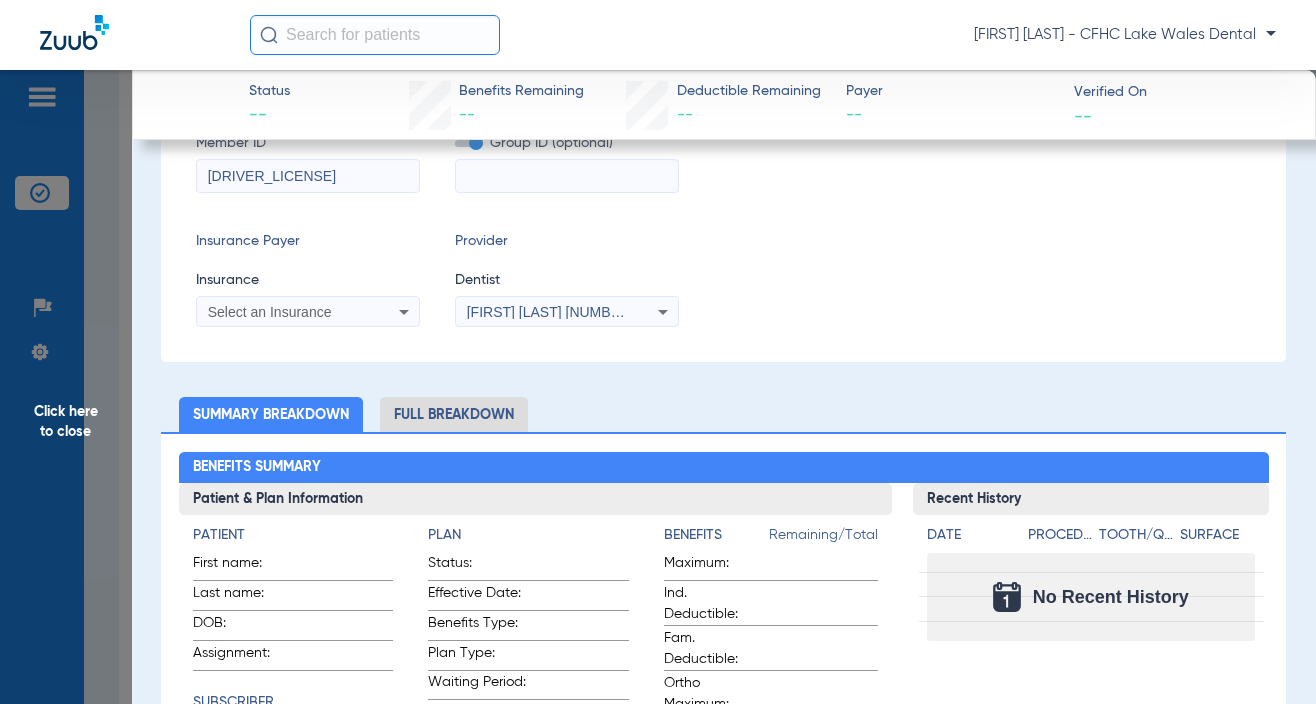 scroll, scrollTop: 300, scrollLeft: 0, axis: vertical 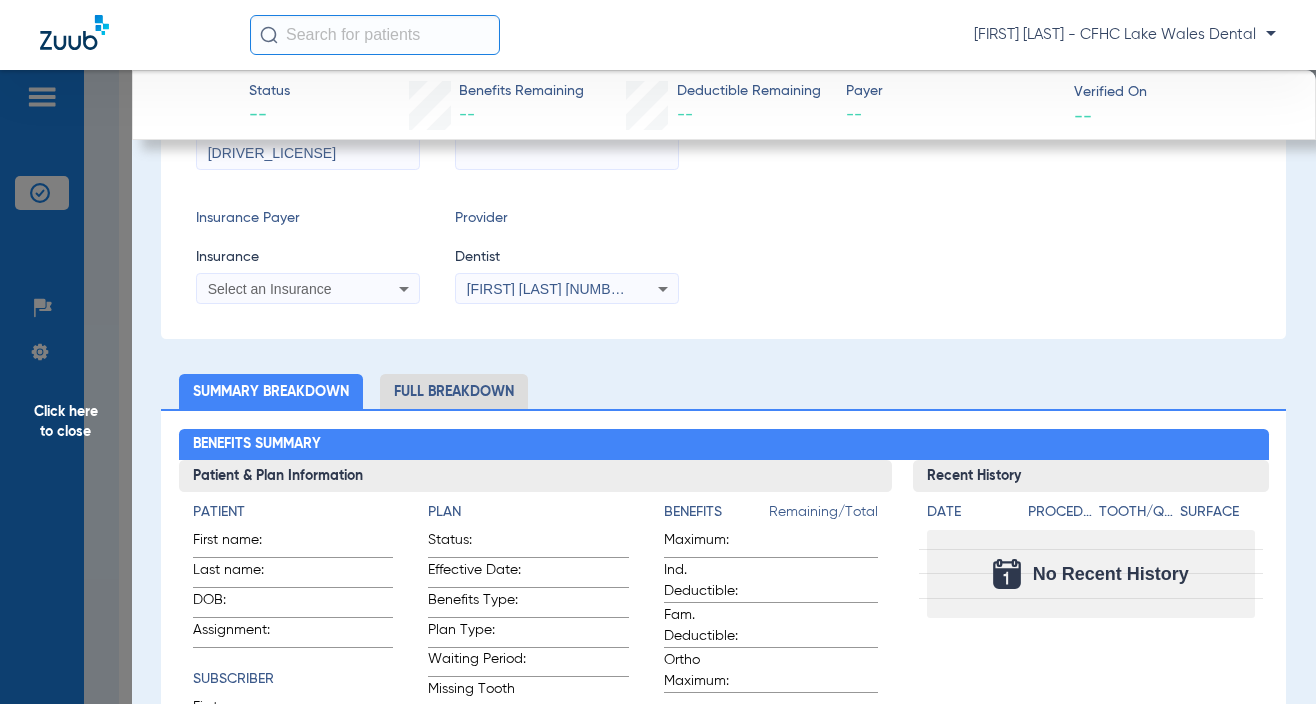 type 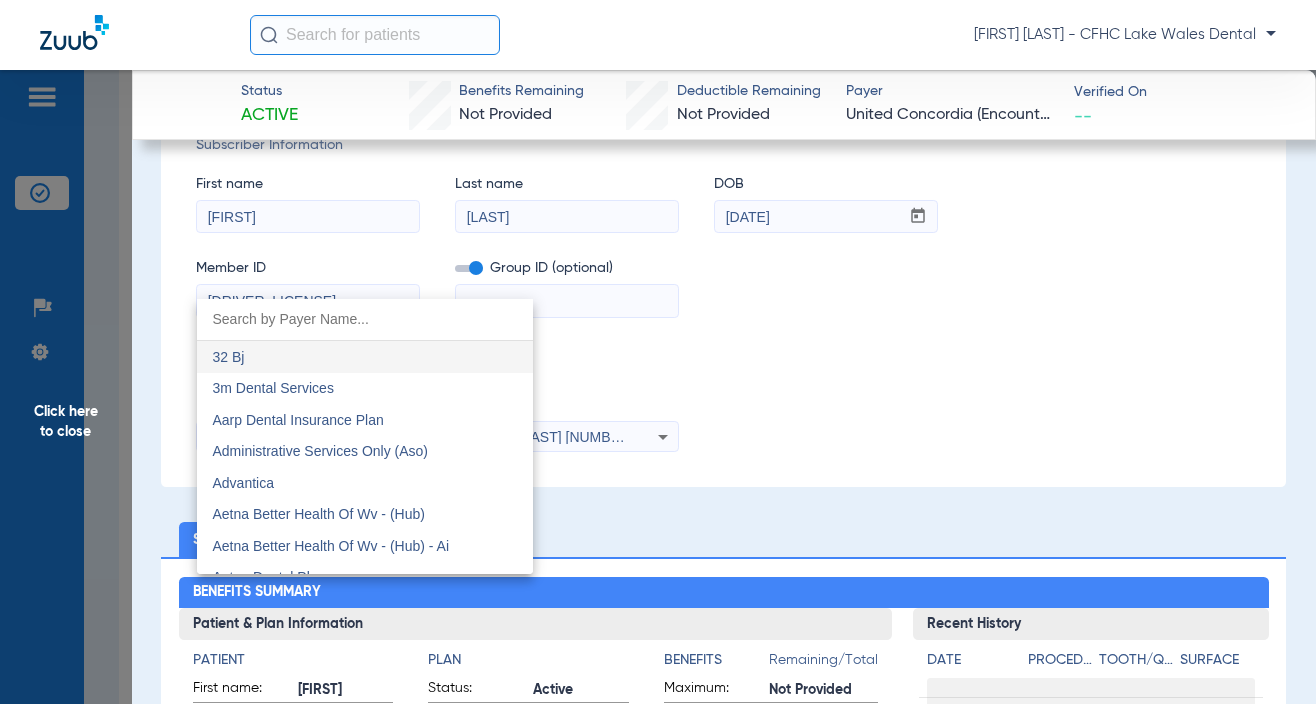 scroll, scrollTop: 448, scrollLeft: 0, axis: vertical 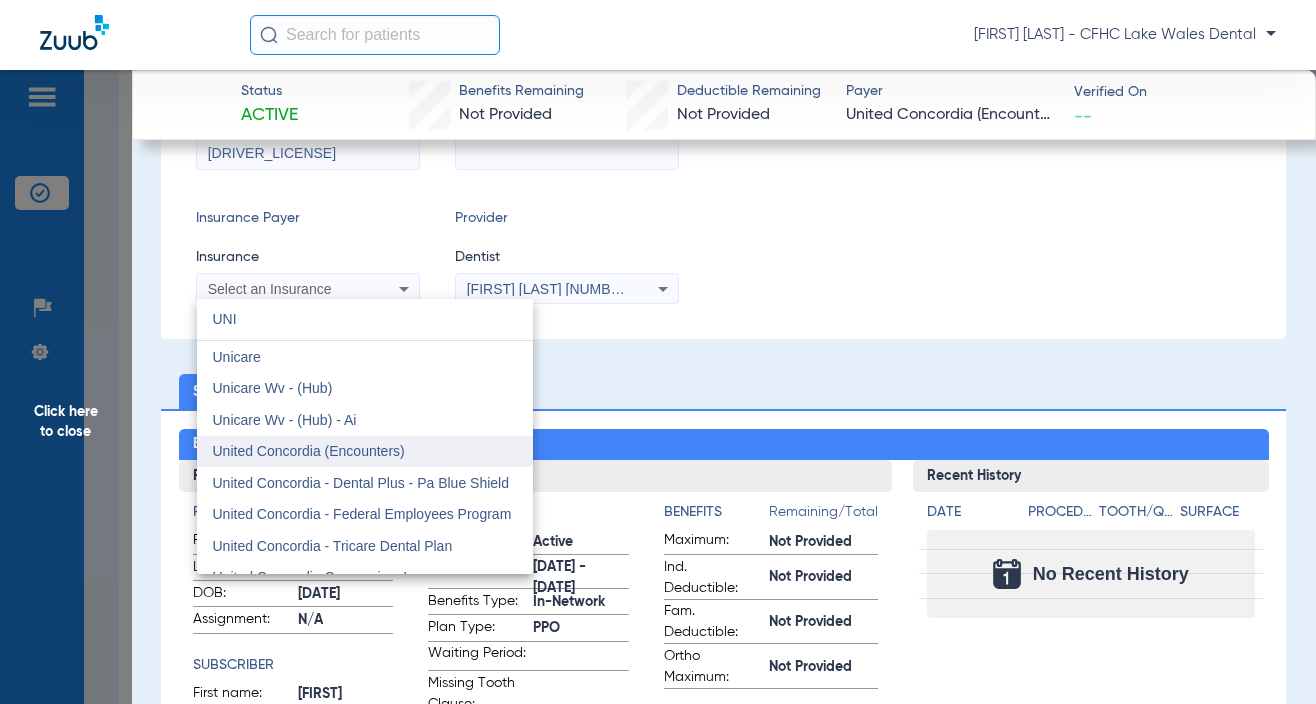 type on "UNI" 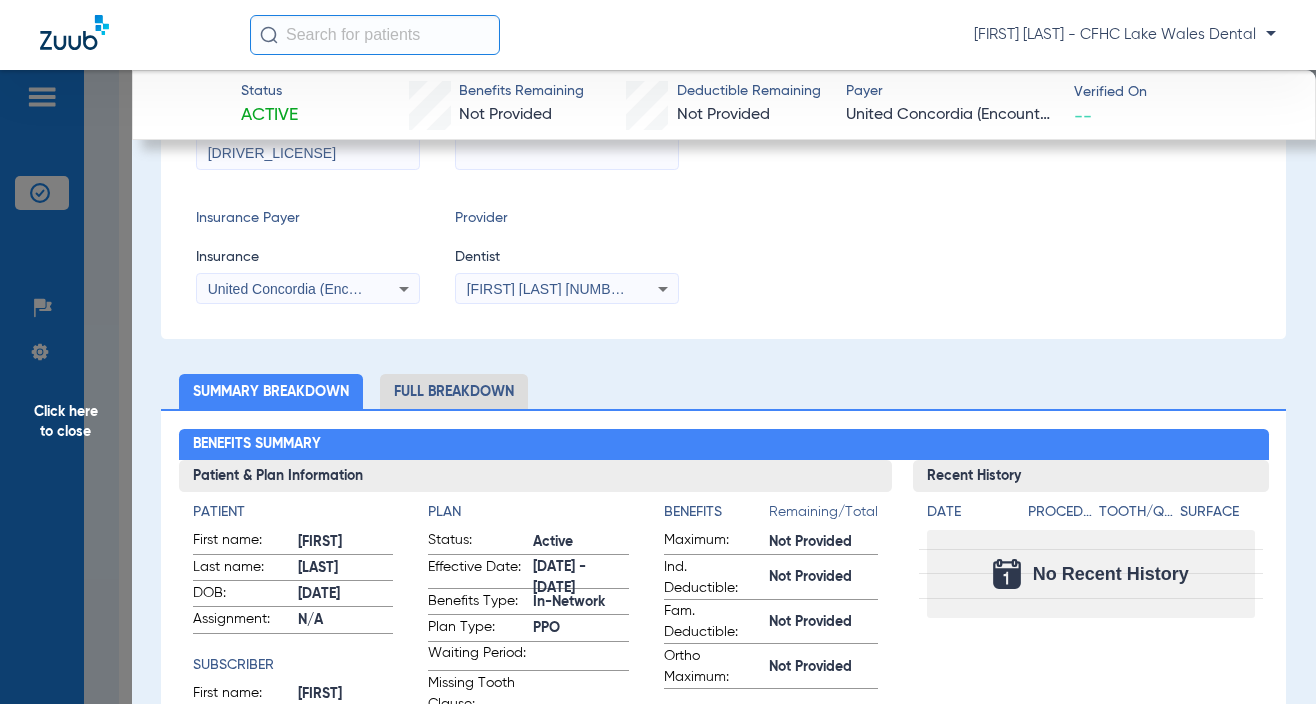 click on "[FIRST] [LAST]  [NUMBER]" at bounding box center (550, 289) 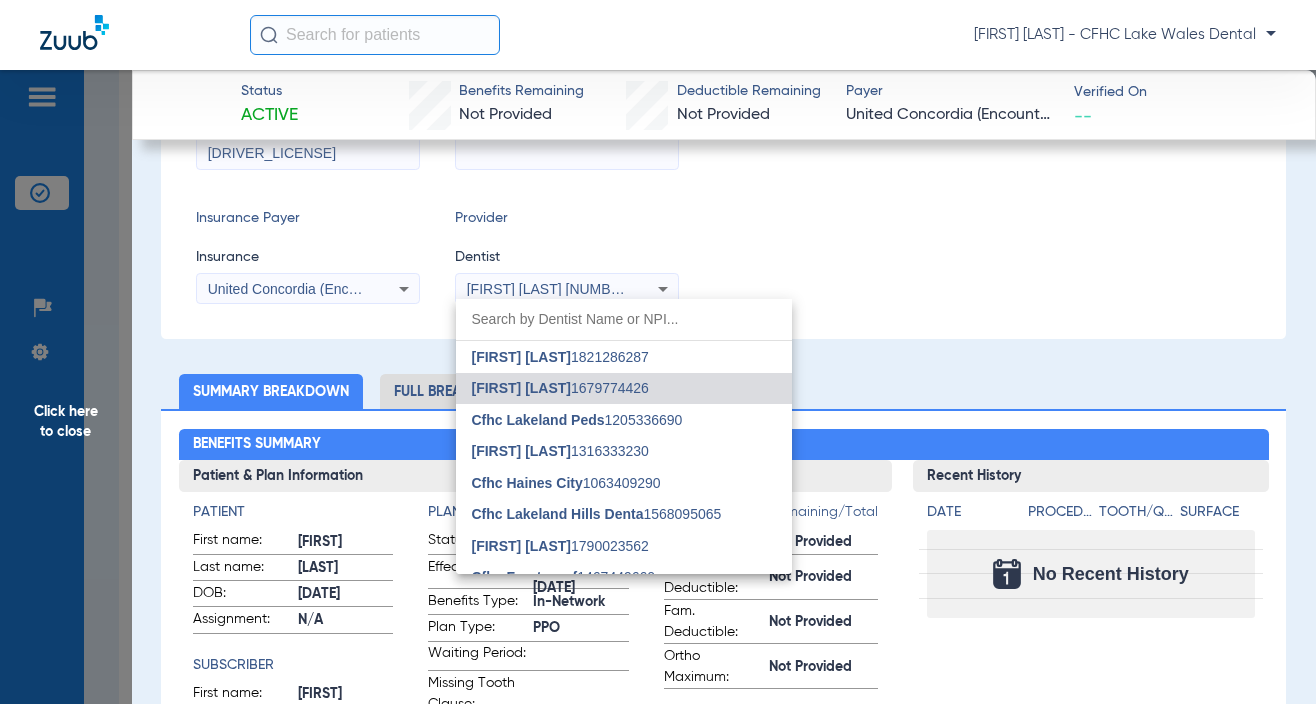 click at bounding box center (658, 352) 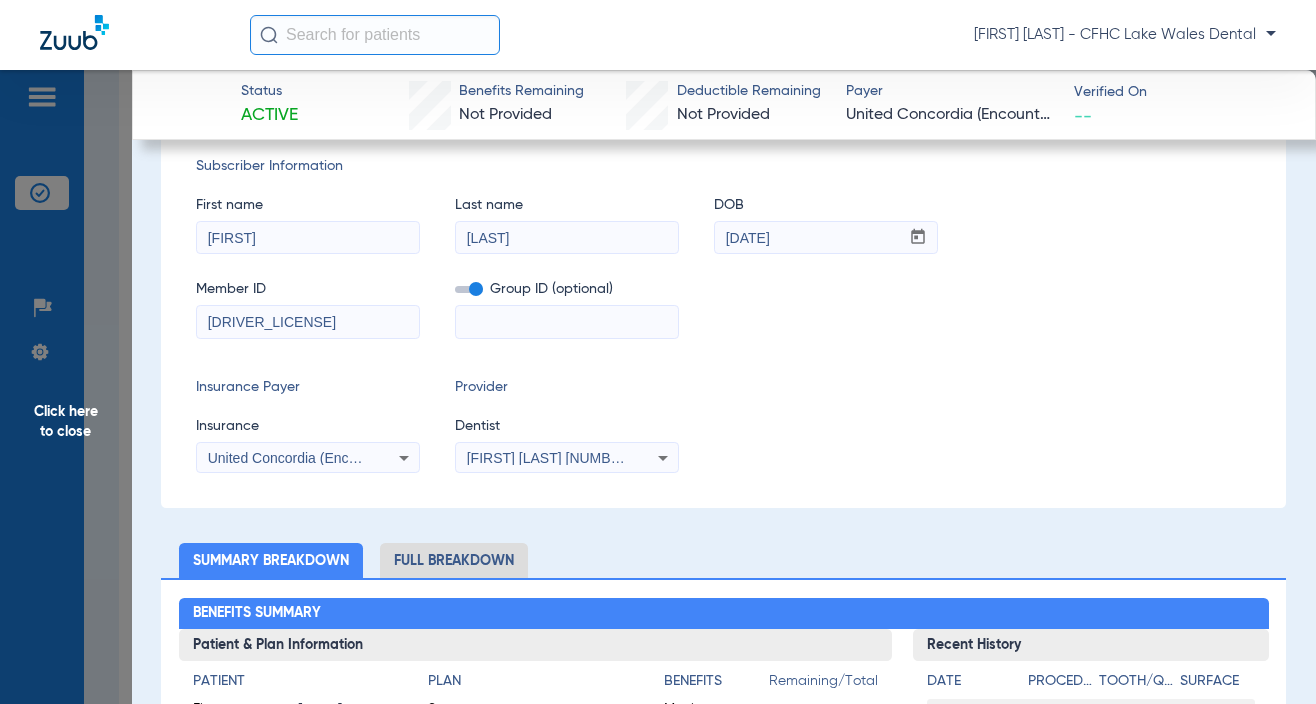 scroll, scrollTop: 148, scrollLeft: 0, axis: vertical 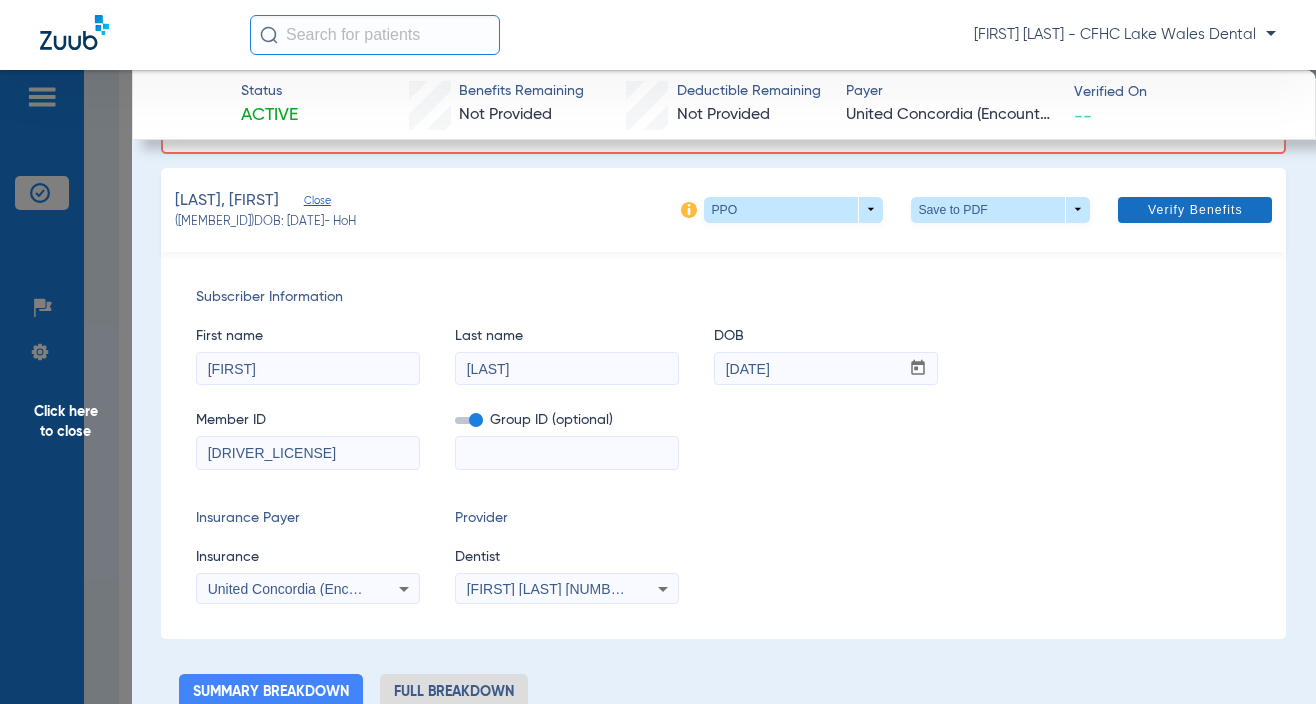 click 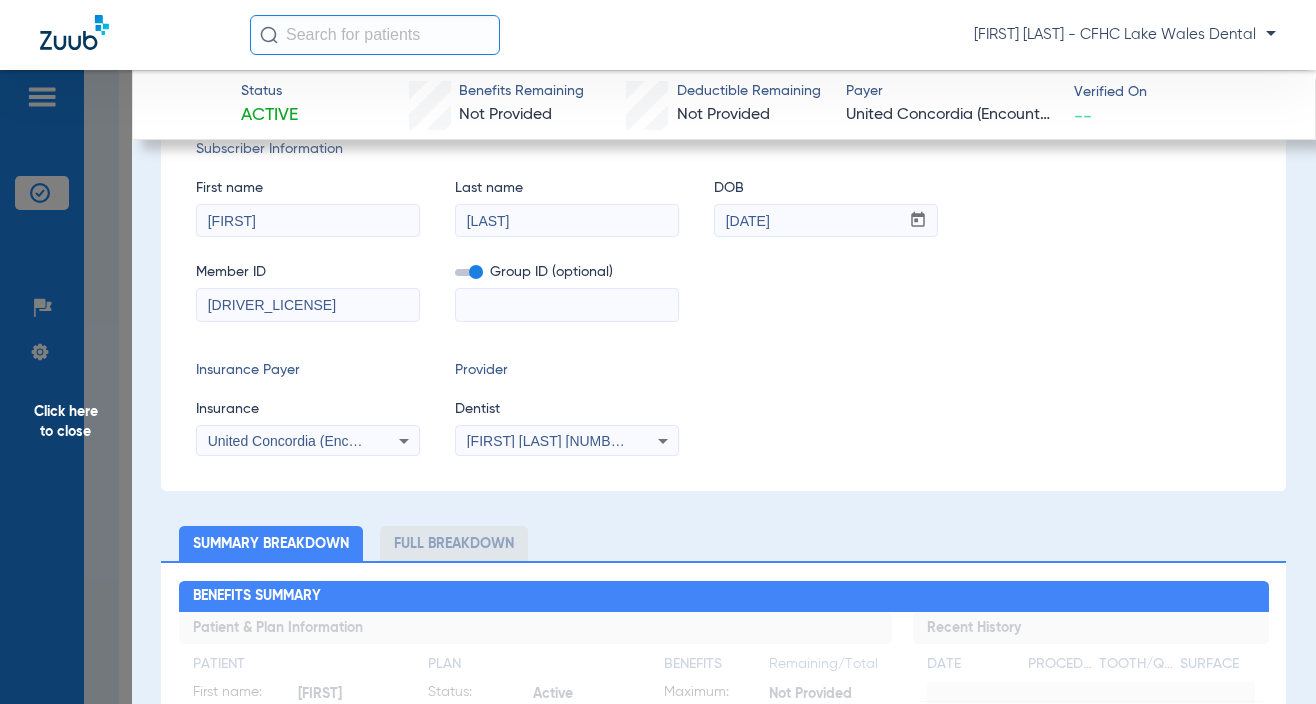 scroll, scrollTop: 0, scrollLeft: 0, axis: both 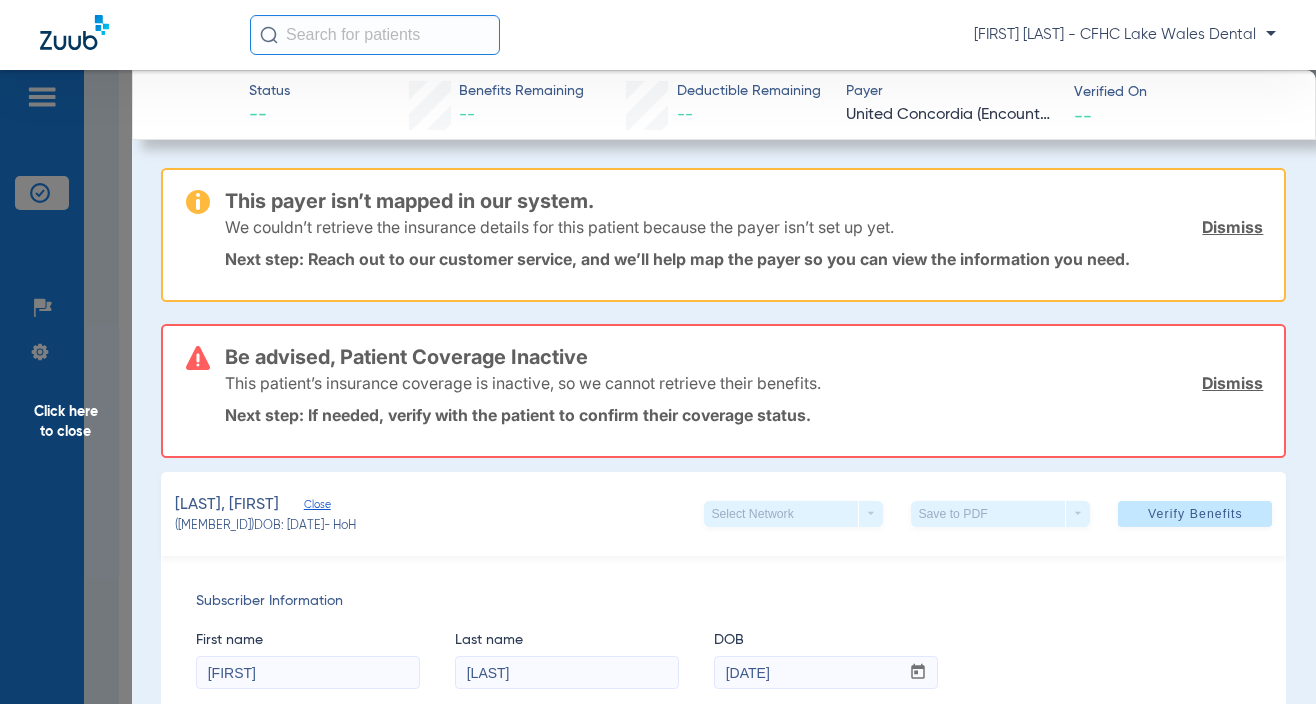 click on "We couldn’t retrieve the insurance details for this patient because the payer isn’t set up yet.  Dismiss" 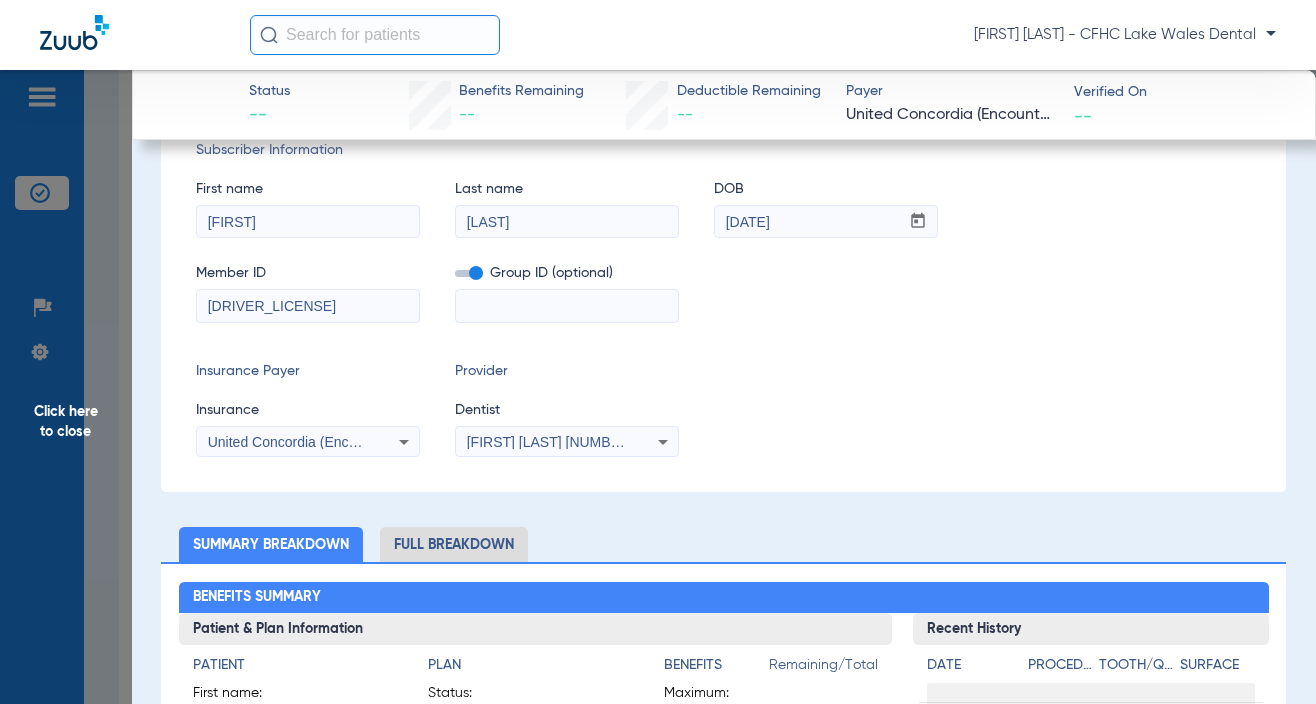 scroll, scrollTop: 500, scrollLeft: 0, axis: vertical 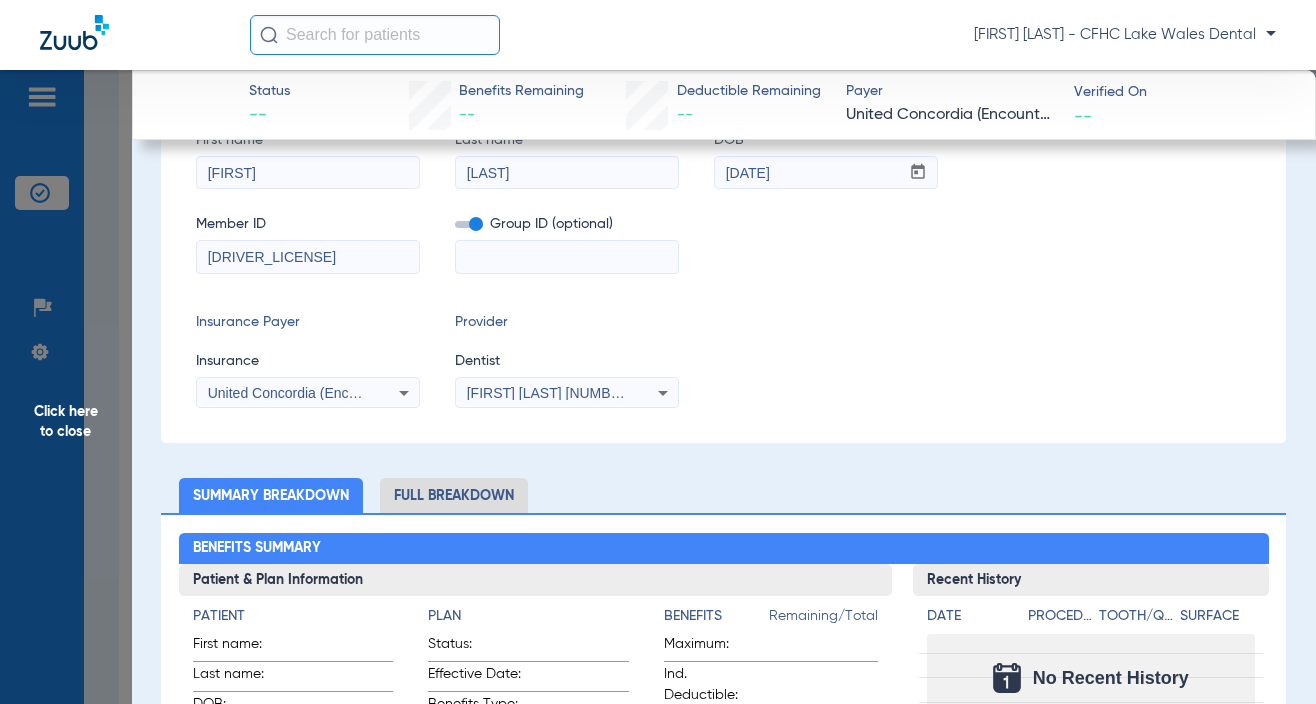 click on "Status --  Benefits Remaining   --   Deductible Remaining   --  Payer United Concordia (Encounters)  Verified On
--   This payer isn’t mapped in our system.  We couldn’t retrieve the insurance details for this patient because the payer isn’t set up yet.  Dismiss  Next step: Reach out to our customer service, and we’ll help map the payer so you can view the information you need.  Be advised, Patient Coverage Inactive  This patient’s insurance coverage is inactive, so we cannot retrieve their benefits.  Dismiss  Next step: If needed, verify with the patient to confirm their coverage status.  [LAST], [FIRST]   Close   ([NUMBER])   DOB: [DATE]   - HoH   Select Network  arrow_drop_down  Save to PDF  arrow_drop_down  Verify Benefits   Subscriber Information   First name  [FIRST]  Last name  [LAST]  DOB  mm / dd / yyyy [DATE]  Member ID  [NUMBER]  Group ID (optional)   Insurance Payer   Insurance
United Concordia (Encounters)  Provider   Dentist
[FIRST] [LAST]  [NUMBER]  Full Breakdown" 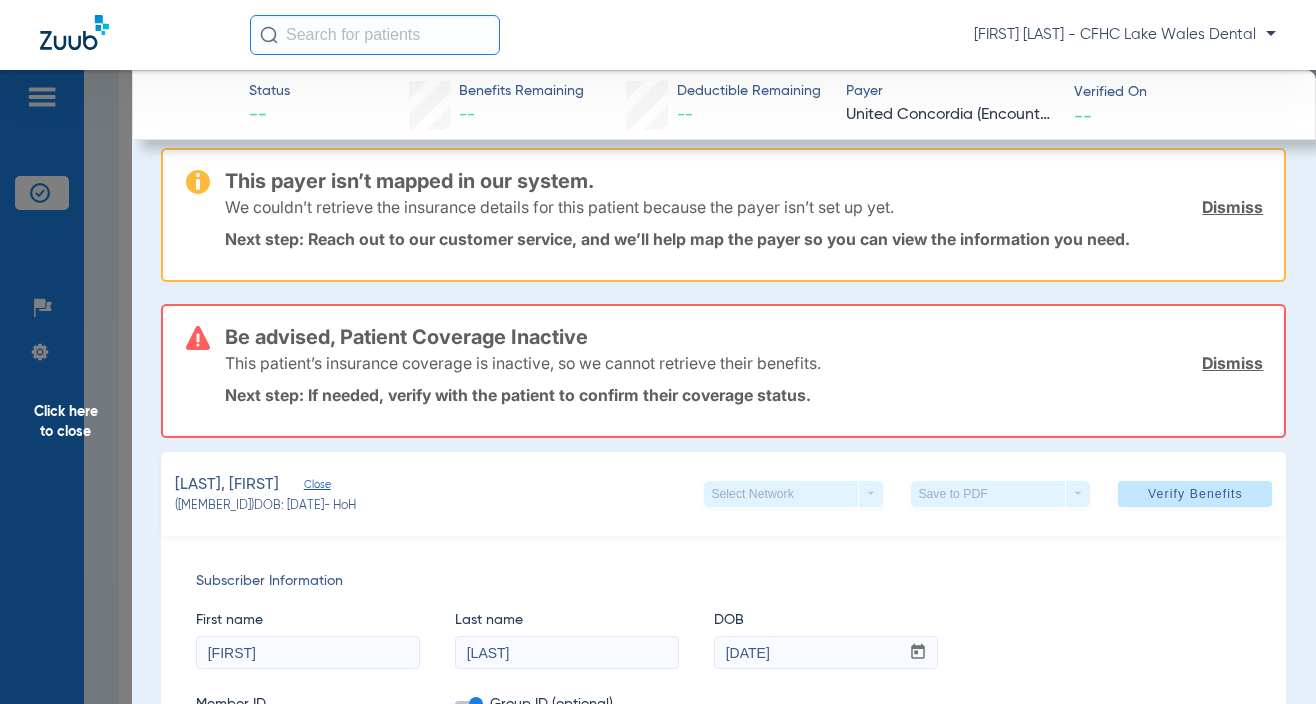 scroll, scrollTop: 0, scrollLeft: 0, axis: both 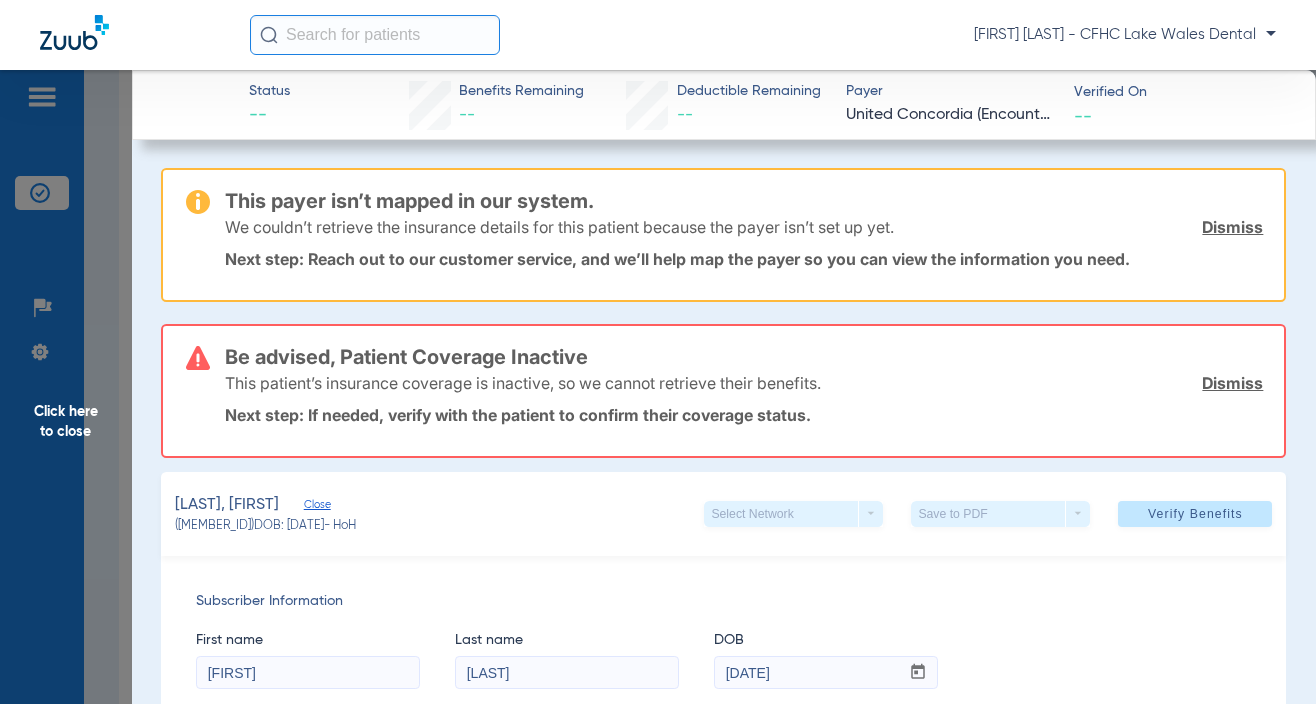 click on "Dismiss" 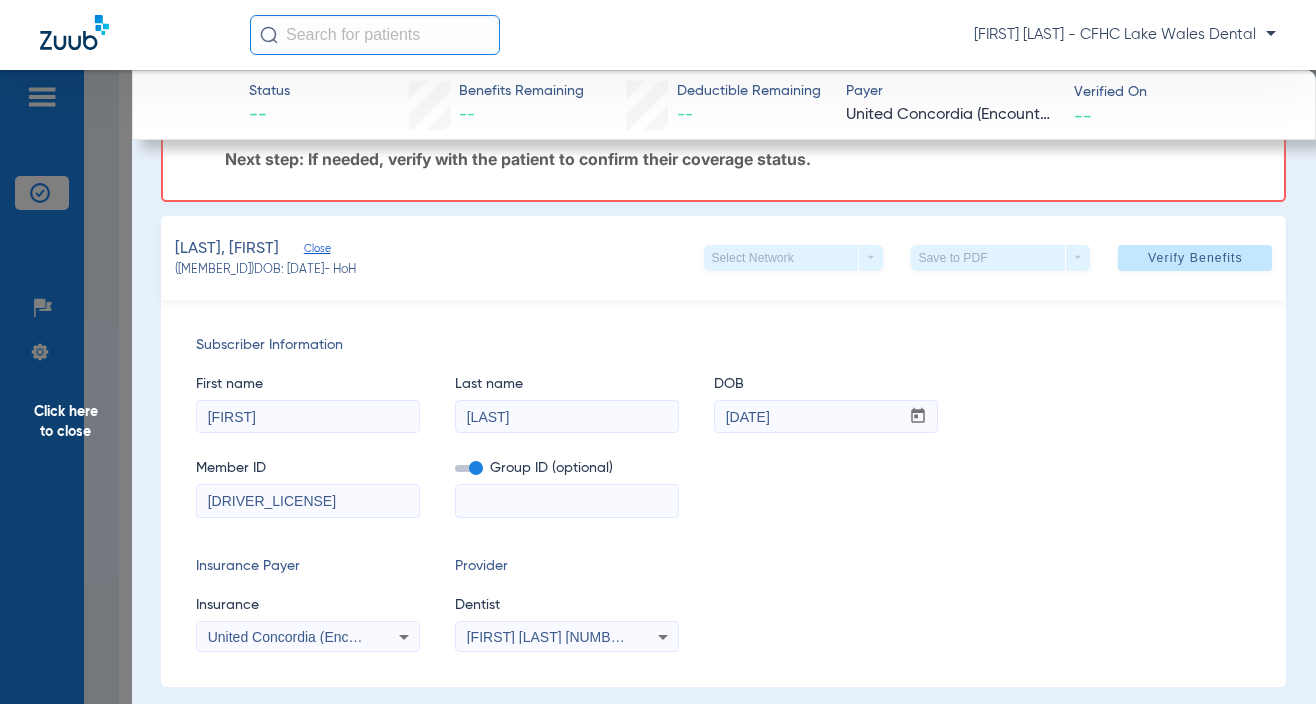 scroll, scrollTop: 0, scrollLeft: 0, axis: both 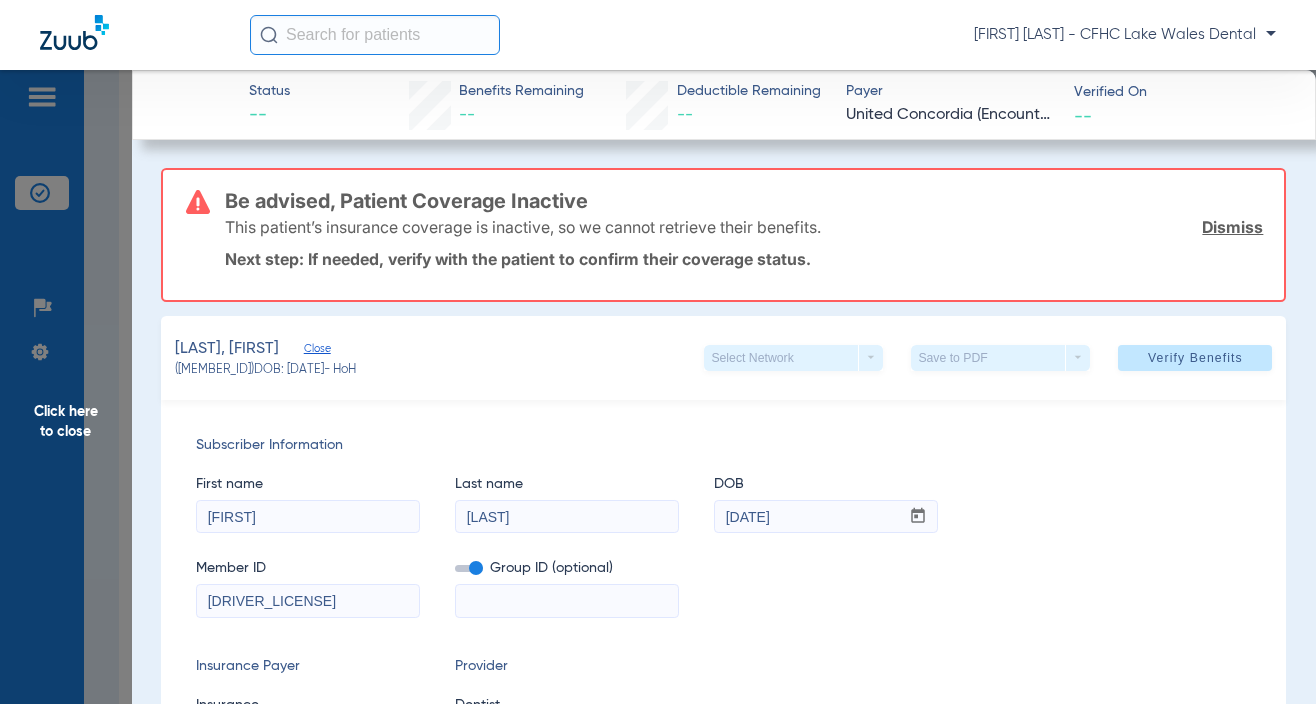 click on "Member ID  [NUMBER]  Group ID (optional)" 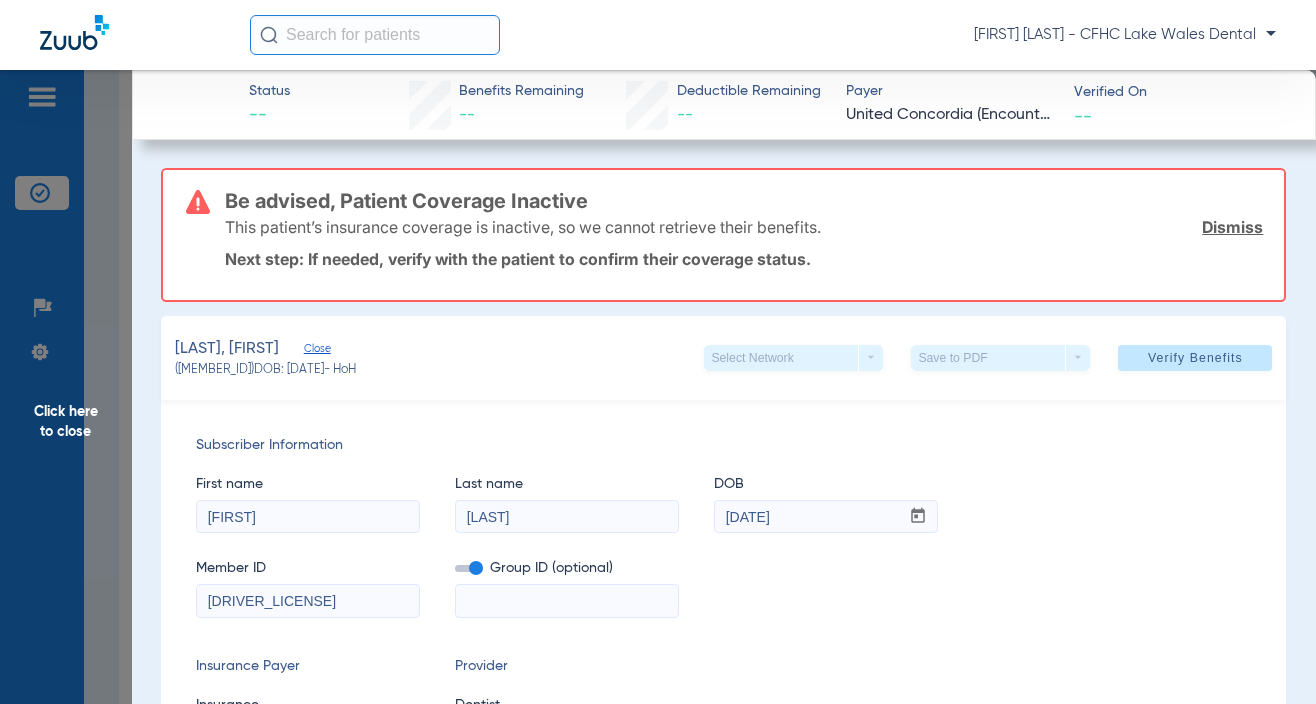 drag, startPoint x: 912, startPoint y: 461, endPoint x: 1136, endPoint y: 31, distance: 484.84637 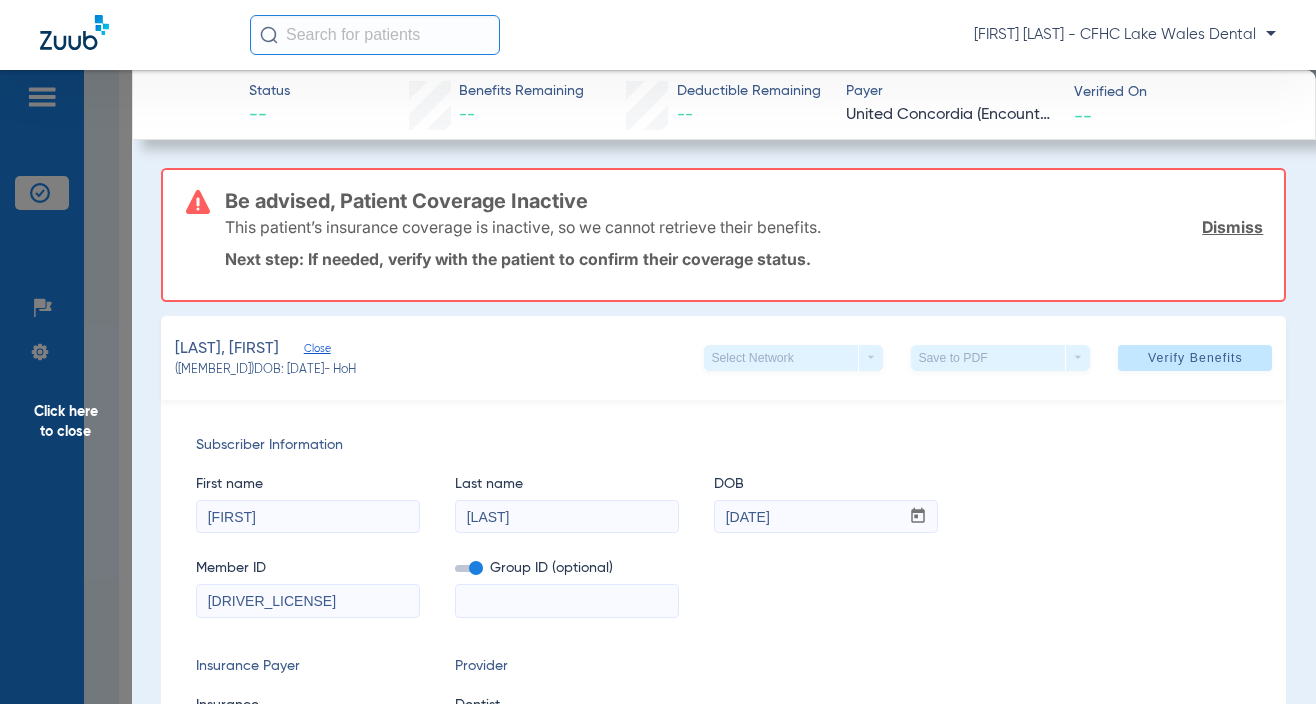 click on "Be advised, Patient Coverage Inactive  This patient’s insurance coverage is inactive, so we cannot retrieve their benefits.  Dismiss  Next step: If needed, verify with the patient to confirm their coverage status.  [LAST], [FIRST]   Close   ([NUMBER])   DOB: [DATE]   - HoH   Select Network  arrow_drop_down  Save to PDF  arrow_drop_down  Verify Benefits   Subscriber Information   First name  [FIRST]  Last name  [LAST]  DOB  mm / dd / yyyy [DATE]  Member ID  [NUMBER]  Group ID (optional)   Insurance Payer   Insurance
United Concordia (Encounters)  Provider   Dentist
[FIRST] [LAST]  [NUMBER]  Summary Breakdown   Full Breakdown  Benefits Summary Patient & Plan Information Patient First name:    Last name:    DOB:    Assignment:    Subscriber First name:    Last name:    DOB:    Plan Status:    Effective Date:    Benefits Type:    Plan Type:    Waiting Period:    Missing Tooth Clause:    Downgrades:    Plan Name:    Benefits  Remaining/Total  Maximum:    Ind. Deductible:    Fam. Deductible:" 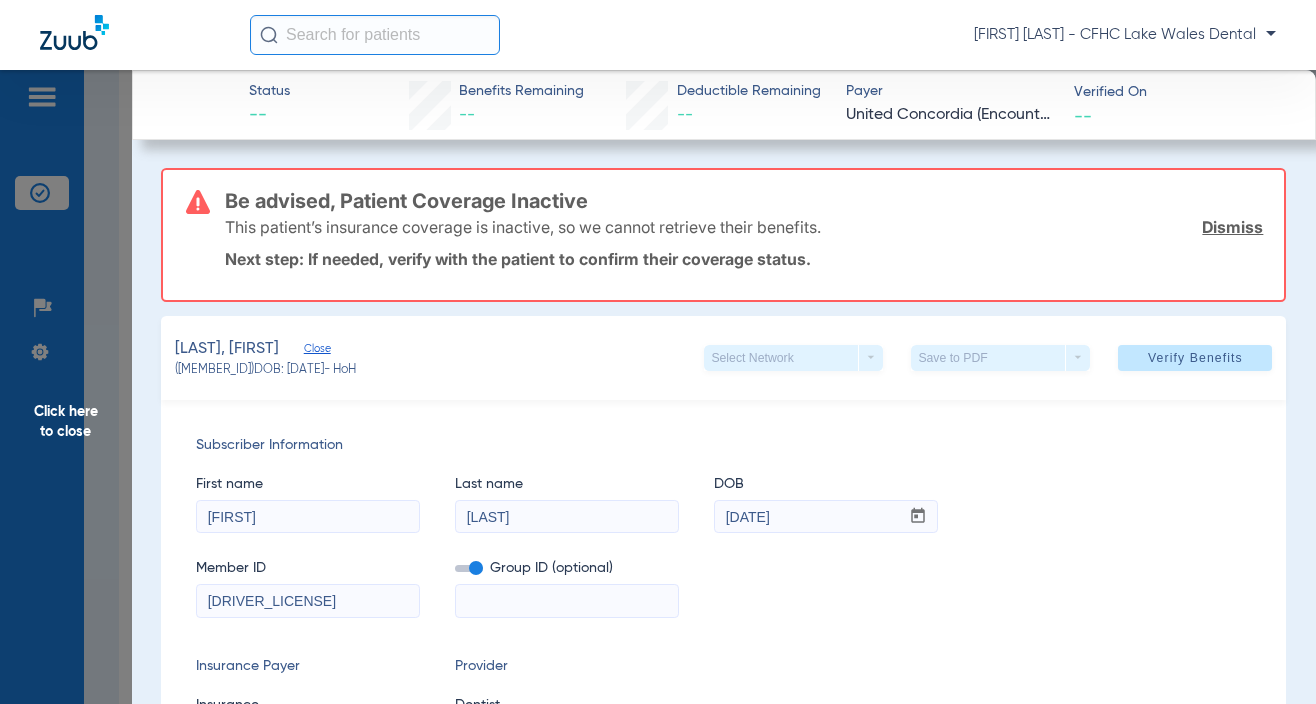 click on "Click here to close" 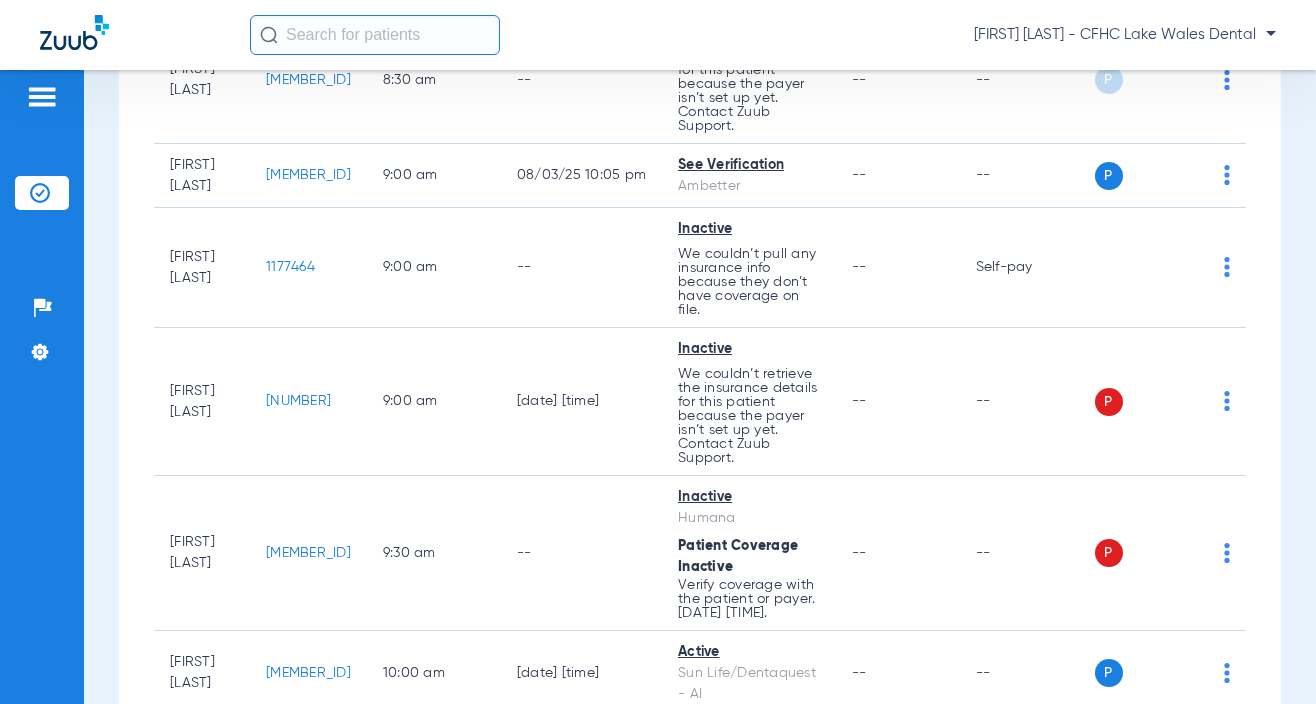 drag, startPoint x: 93, startPoint y: 565, endPoint x: 118, endPoint y: 559, distance: 25.70992 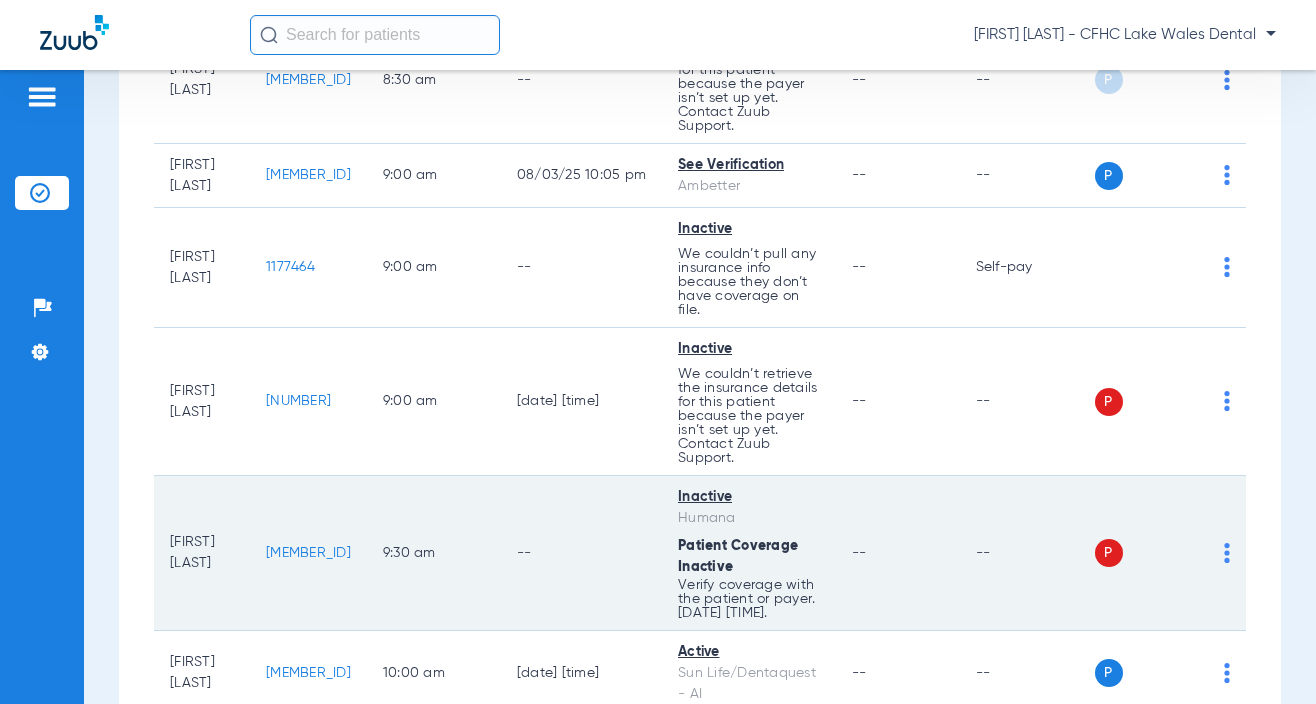 click on "[MEMBER_ID]" 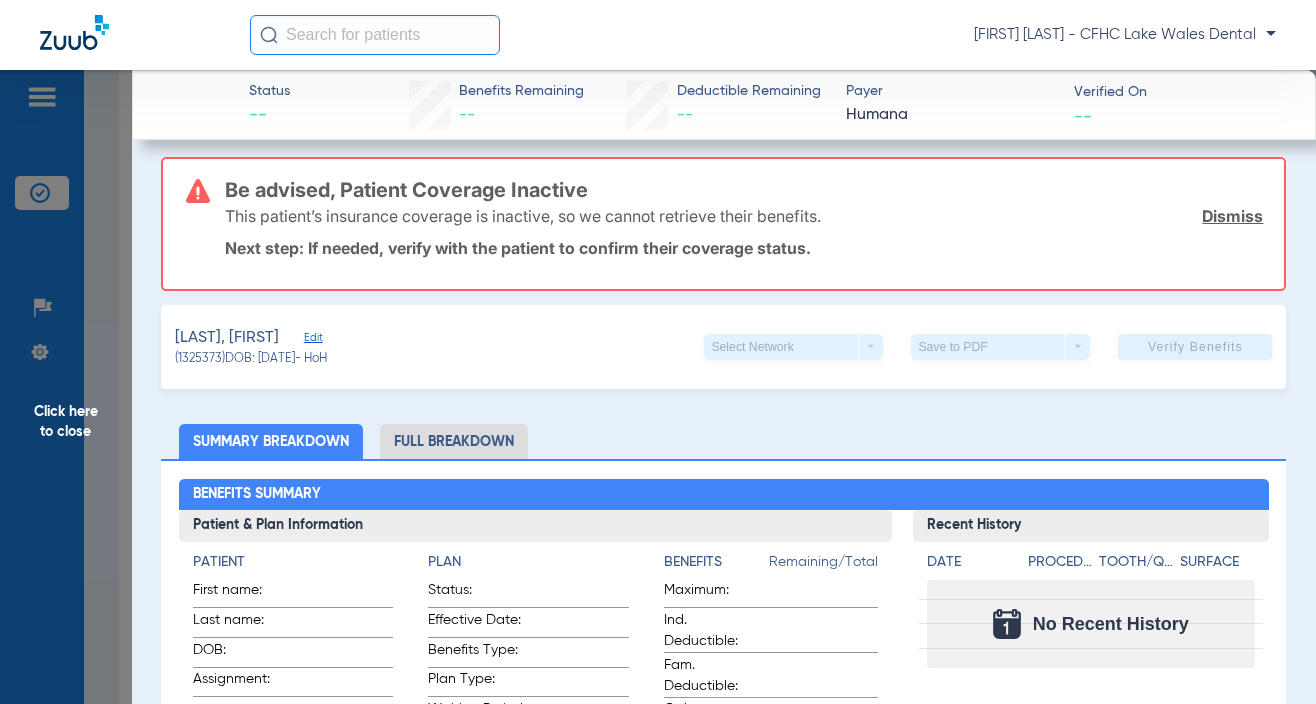 scroll, scrollTop: 0, scrollLeft: 0, axis: both 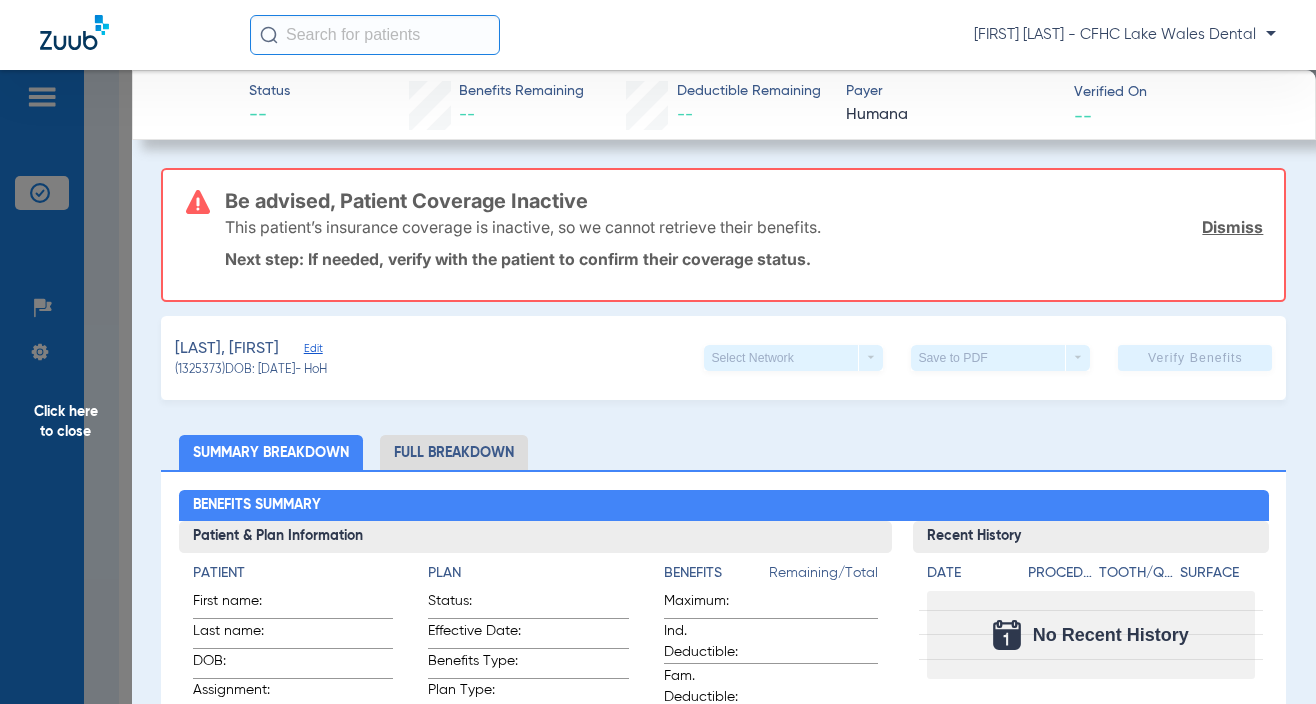 click on "Edit" 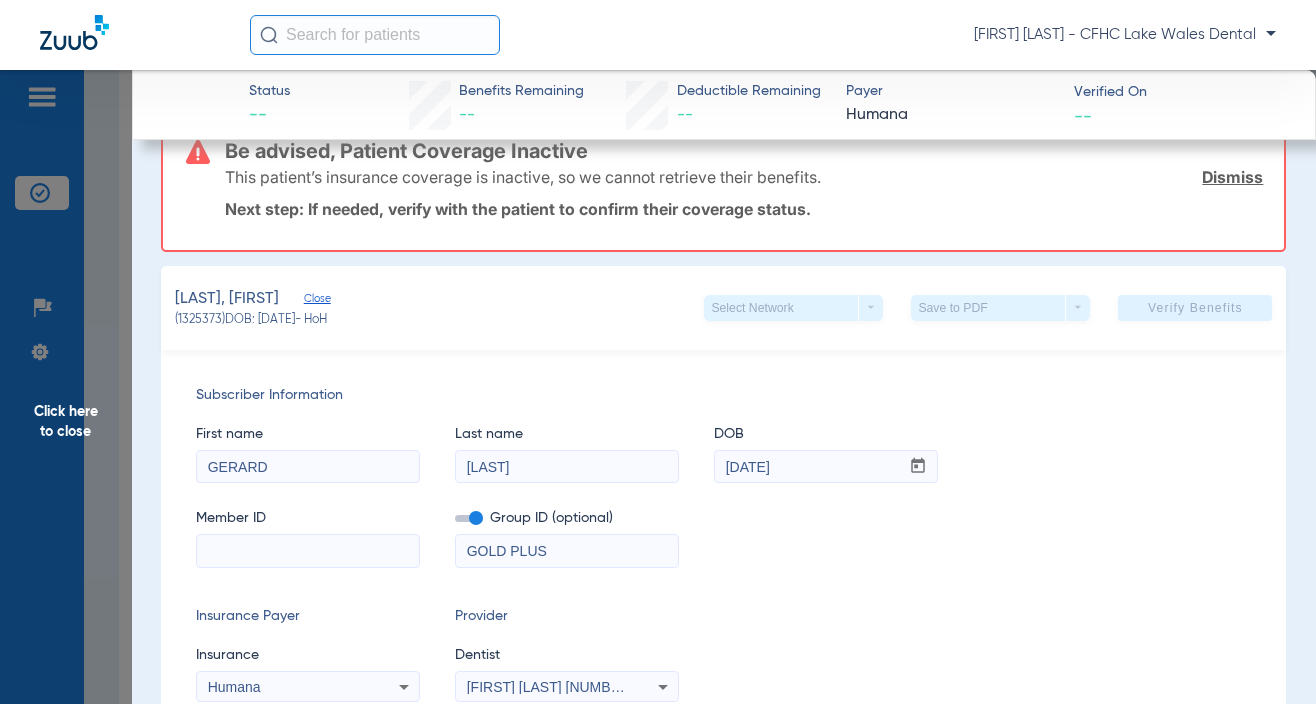 scroll, scrollTop: 200, scrollLeft: 0, axis: vertical 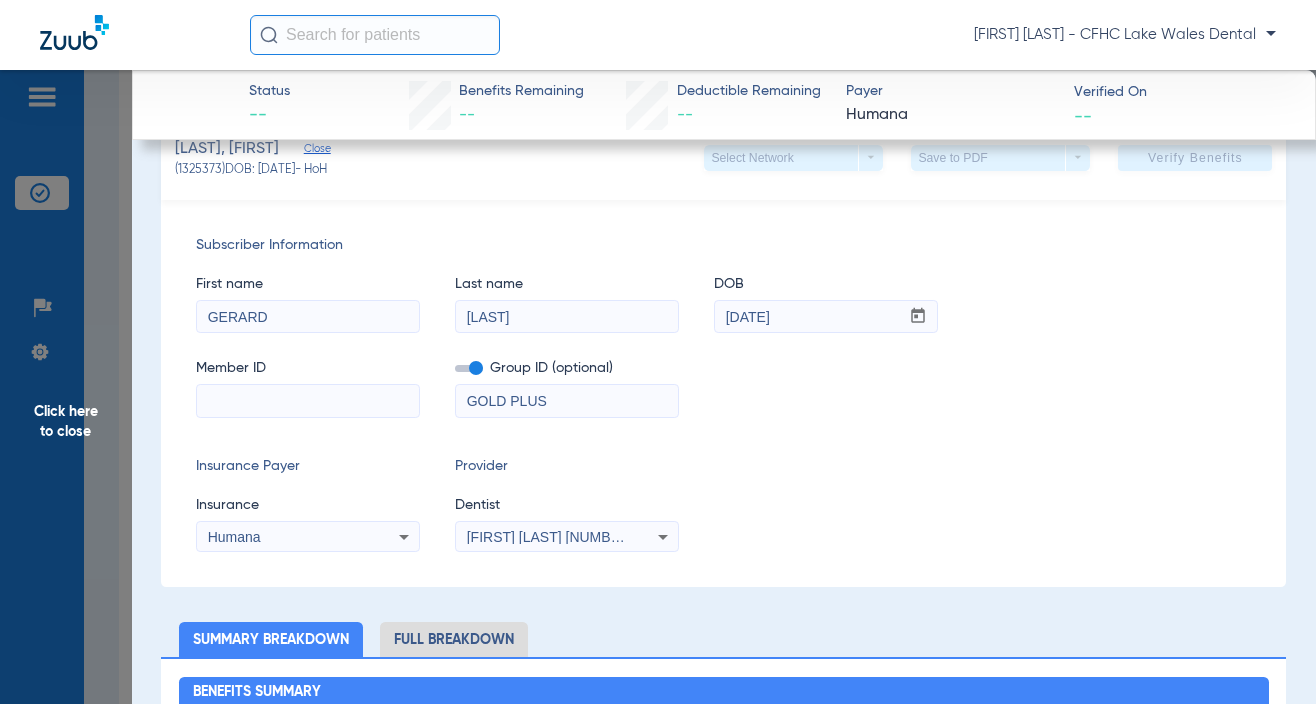 drag, startPoint x: 576, startPoint y: 404, endPoint x: 401, endPoint y: 395, distance: 175.23128 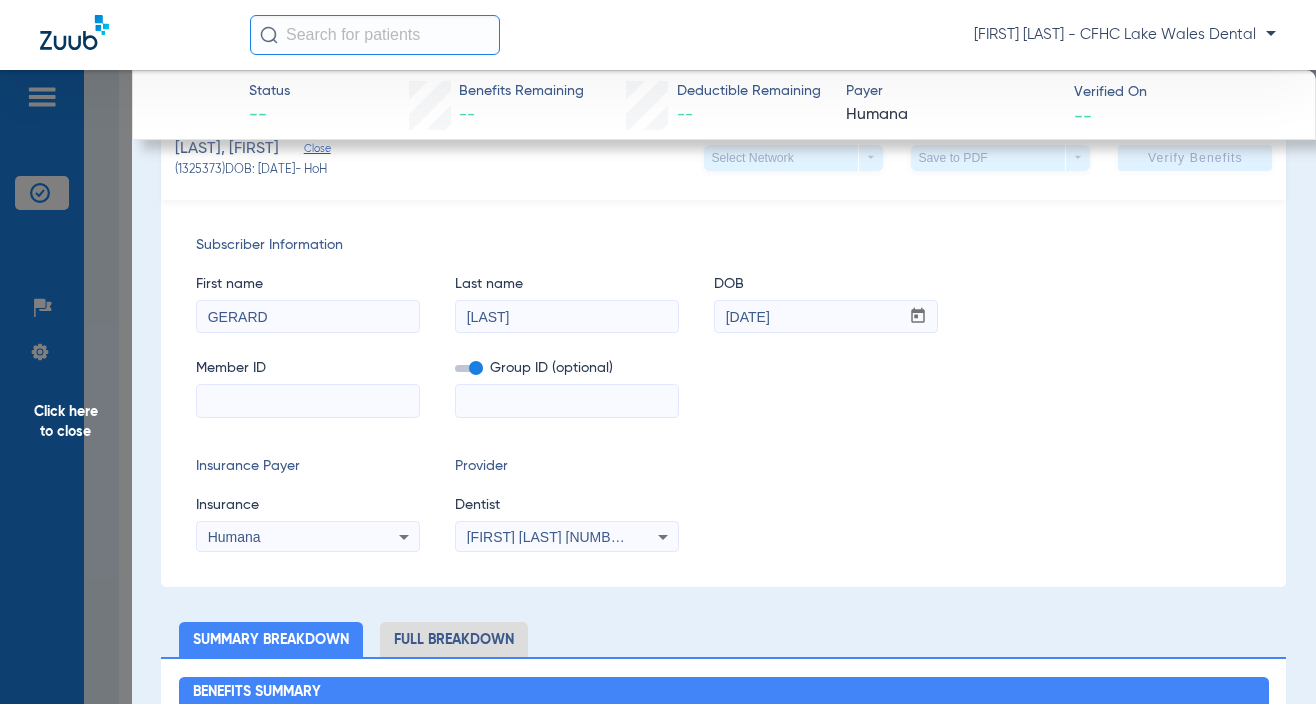 type 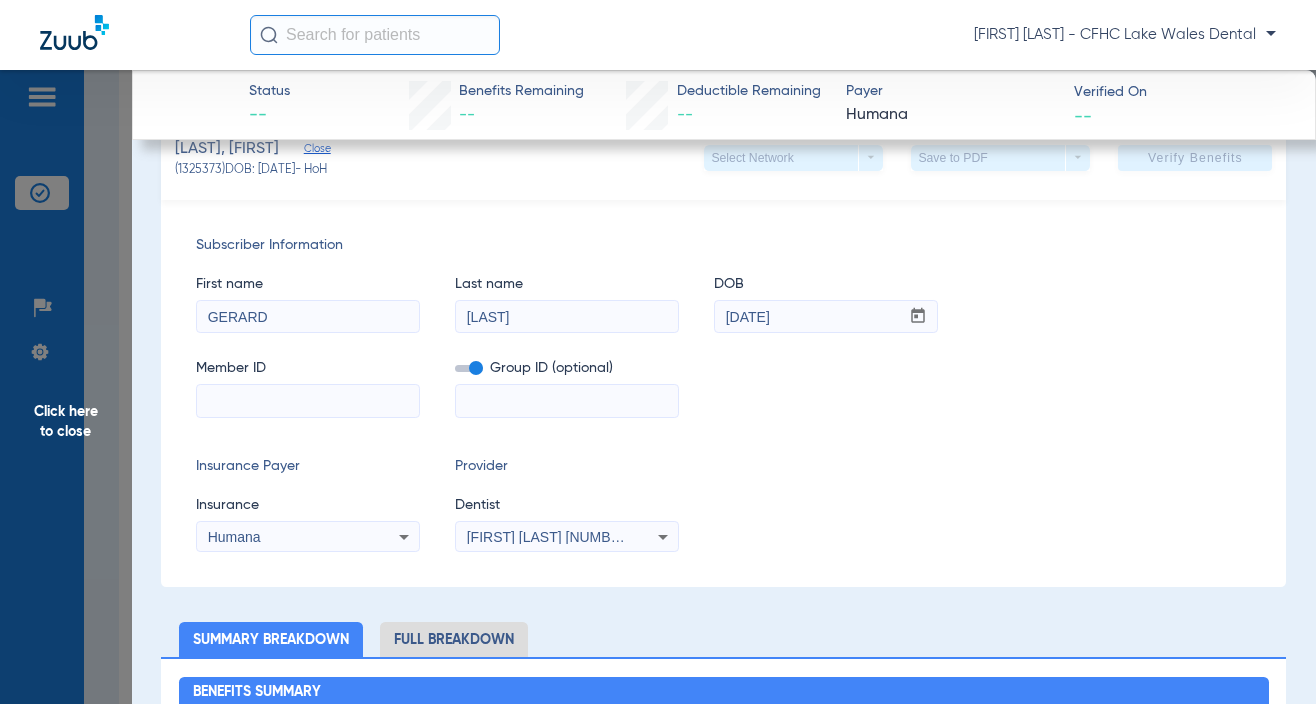 click at bounding box center [308, 401] 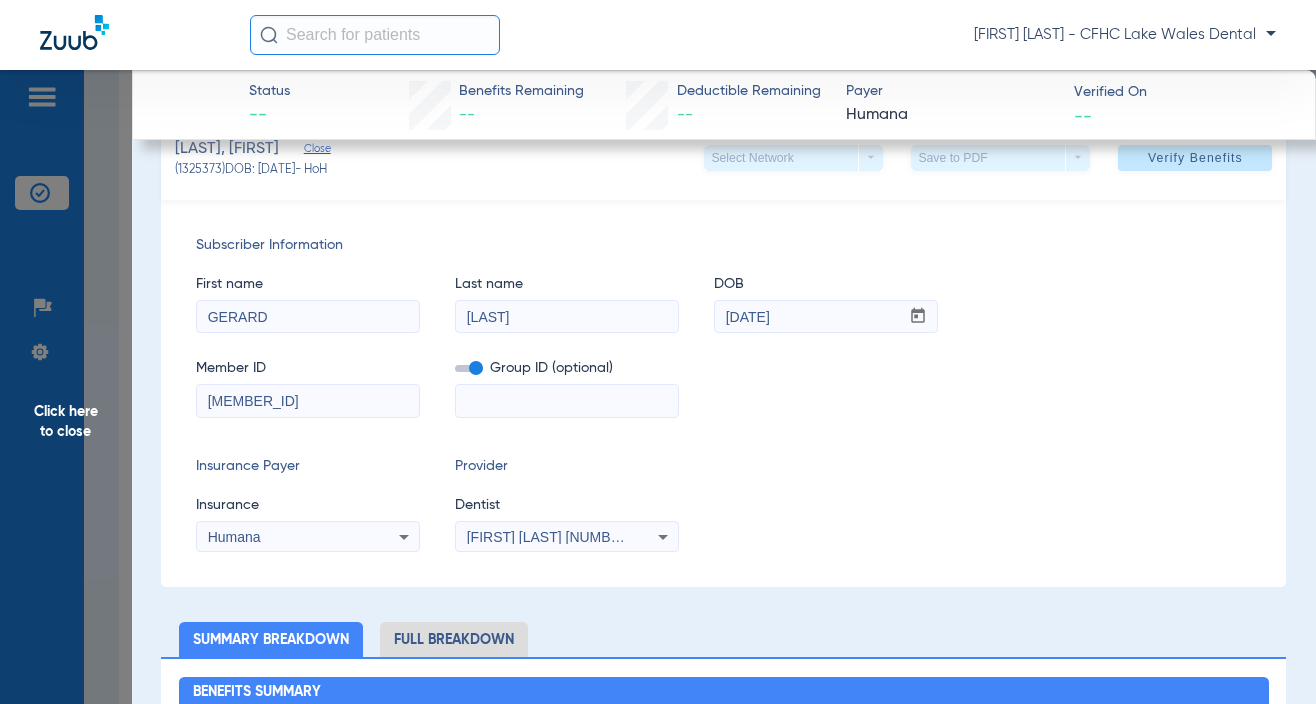 type on "[MEMBER_ID]" 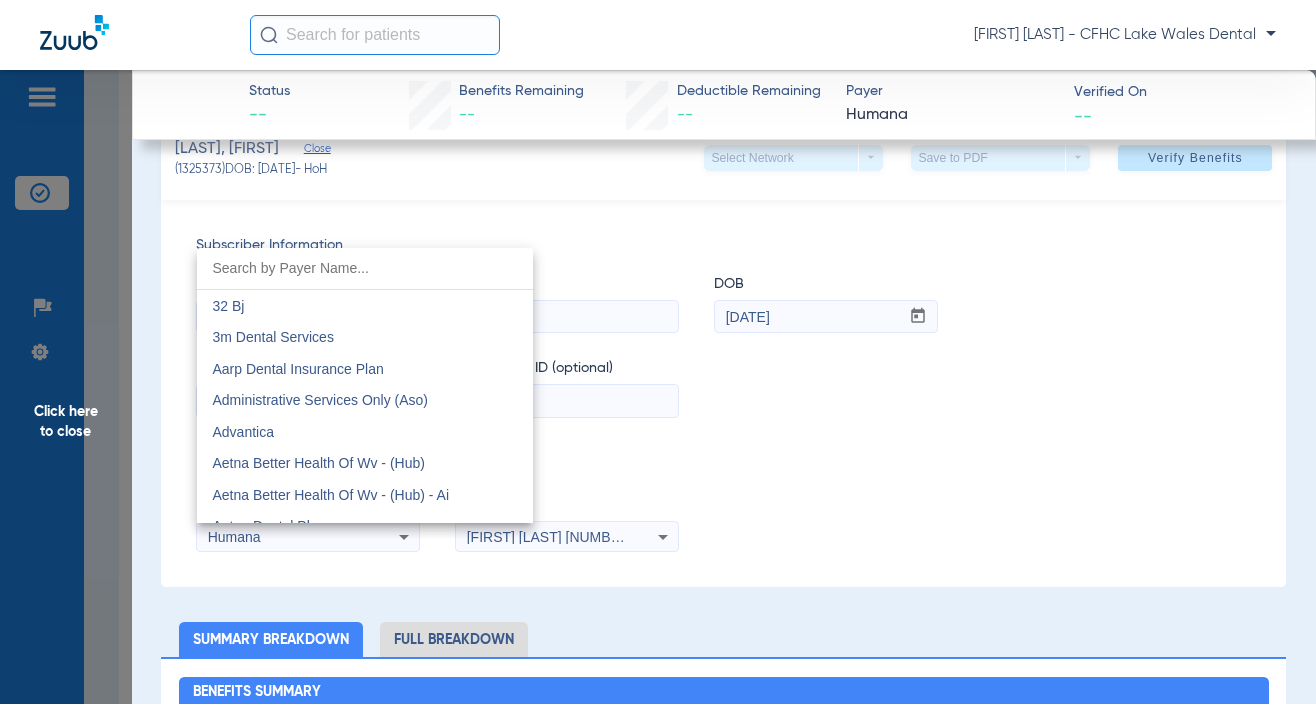 scroll, scrollTop: 7170, scrollLeft: 0, axis: vertical 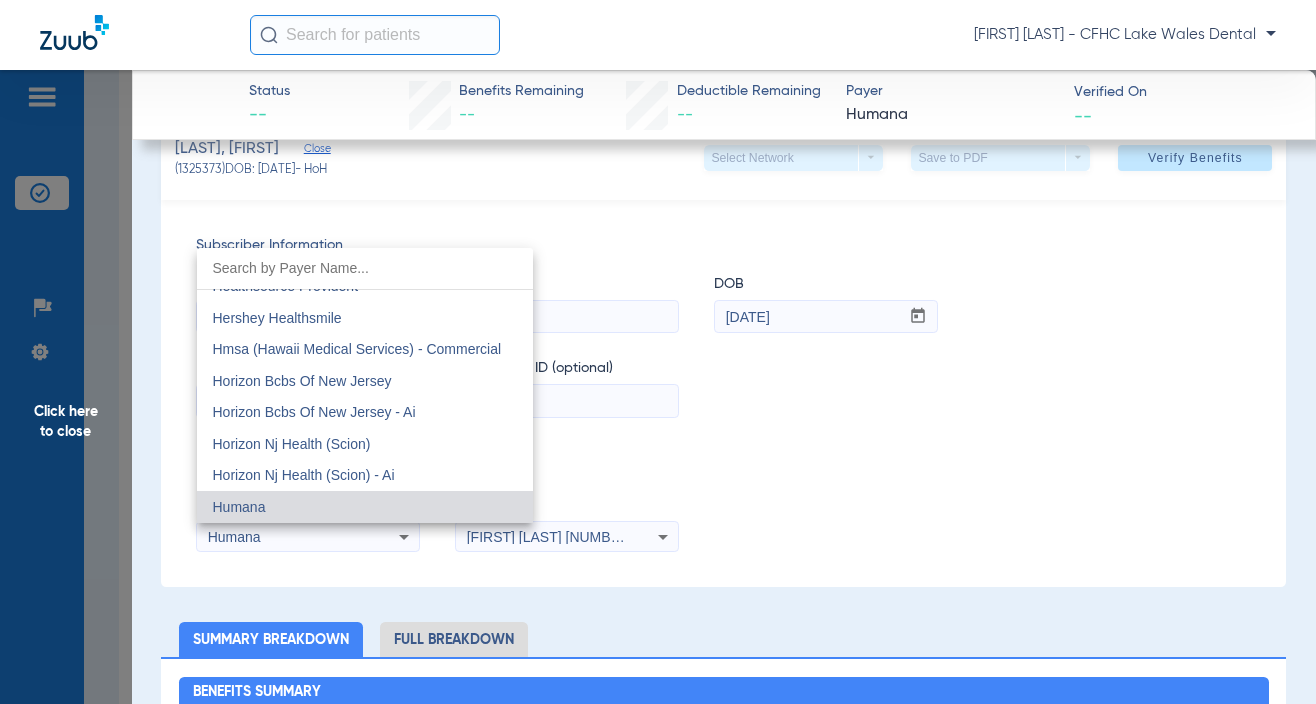 click at bounding box center (658, 352) 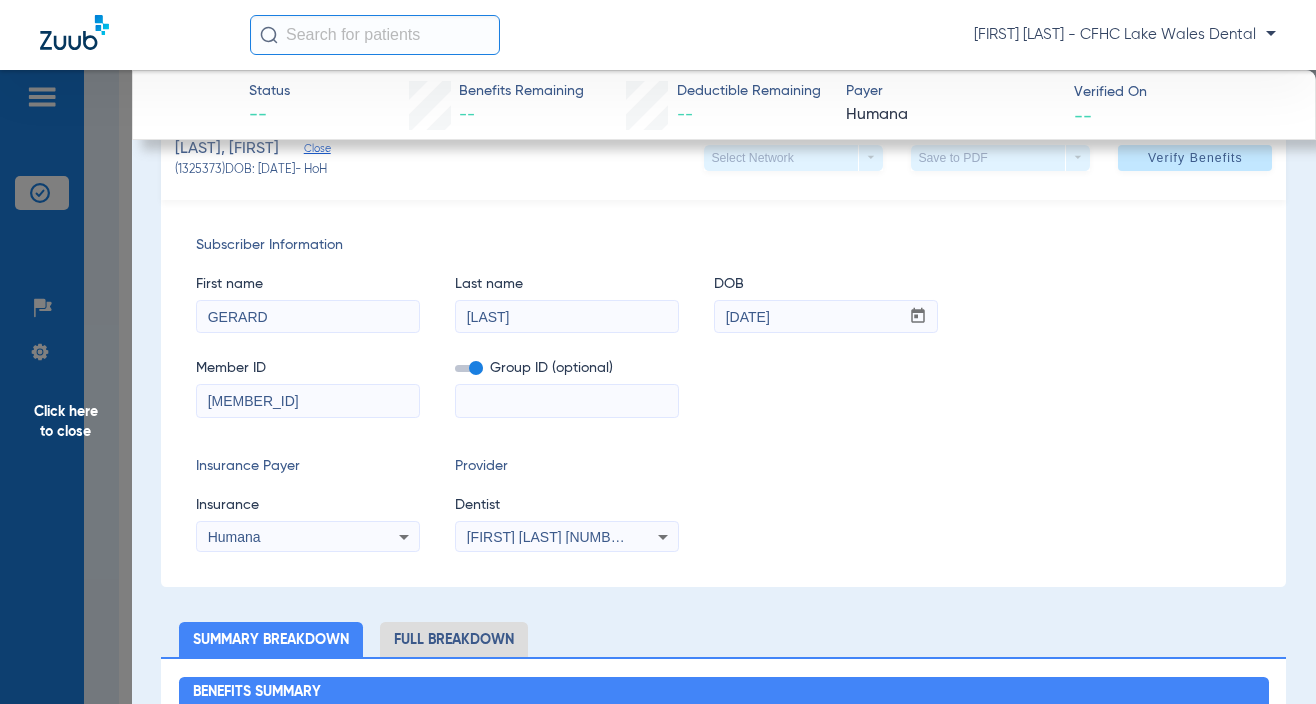 scroll, scrollTop: 100, scrollLeft: 0, axis: vertical 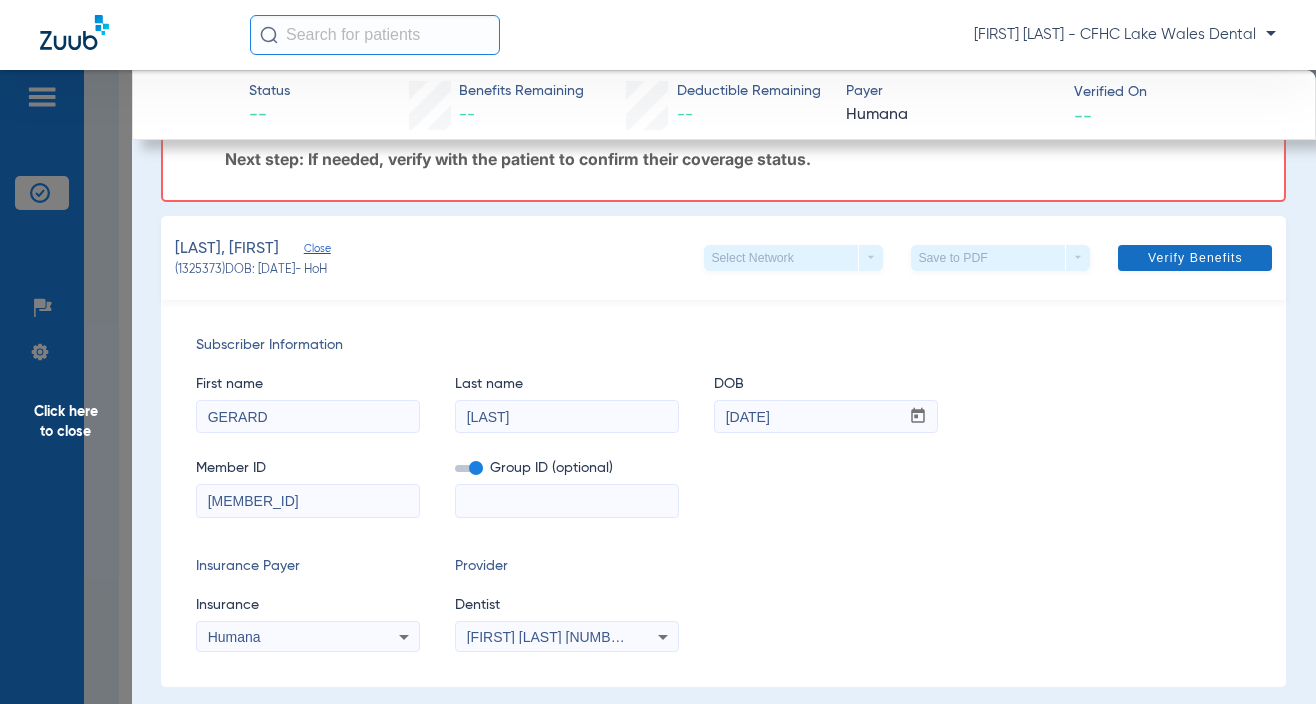 drag, startPoint x: 1180, startPoint y: 285, endPoint x: 1180, endPoint y: 272, distance: 13 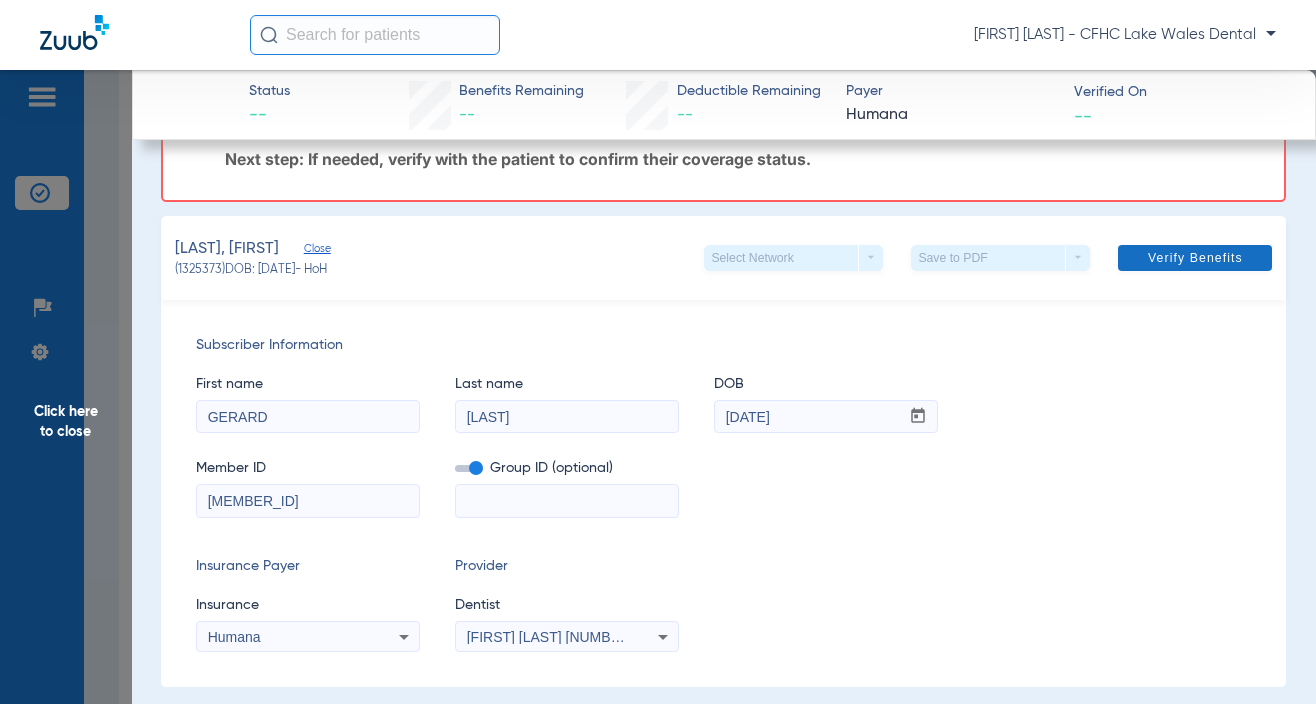 click on "[LAST], [FIRST]   Close   ([NUMBER])   DOB: [DATE]   - HoH   Select Network  arrow_drop_down  Save to PDF  arrow_drop_down  Verify Benefits" 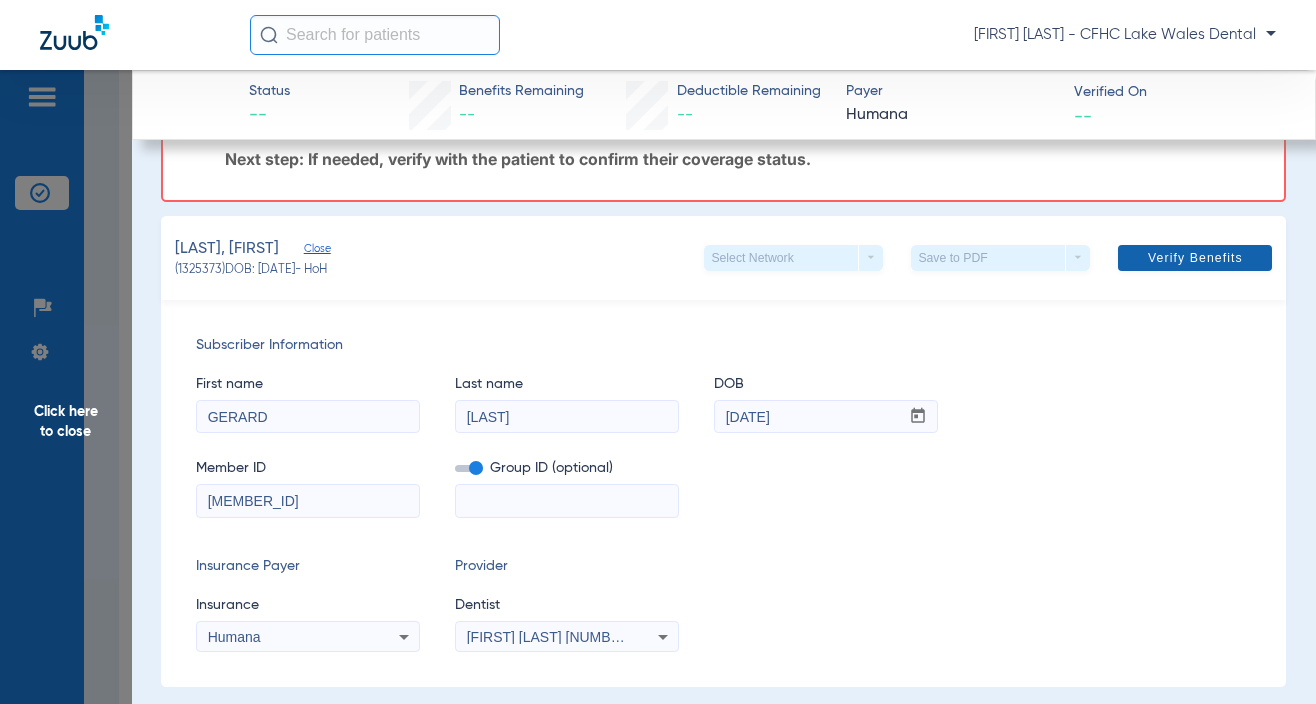 click on "Verify Benefits" 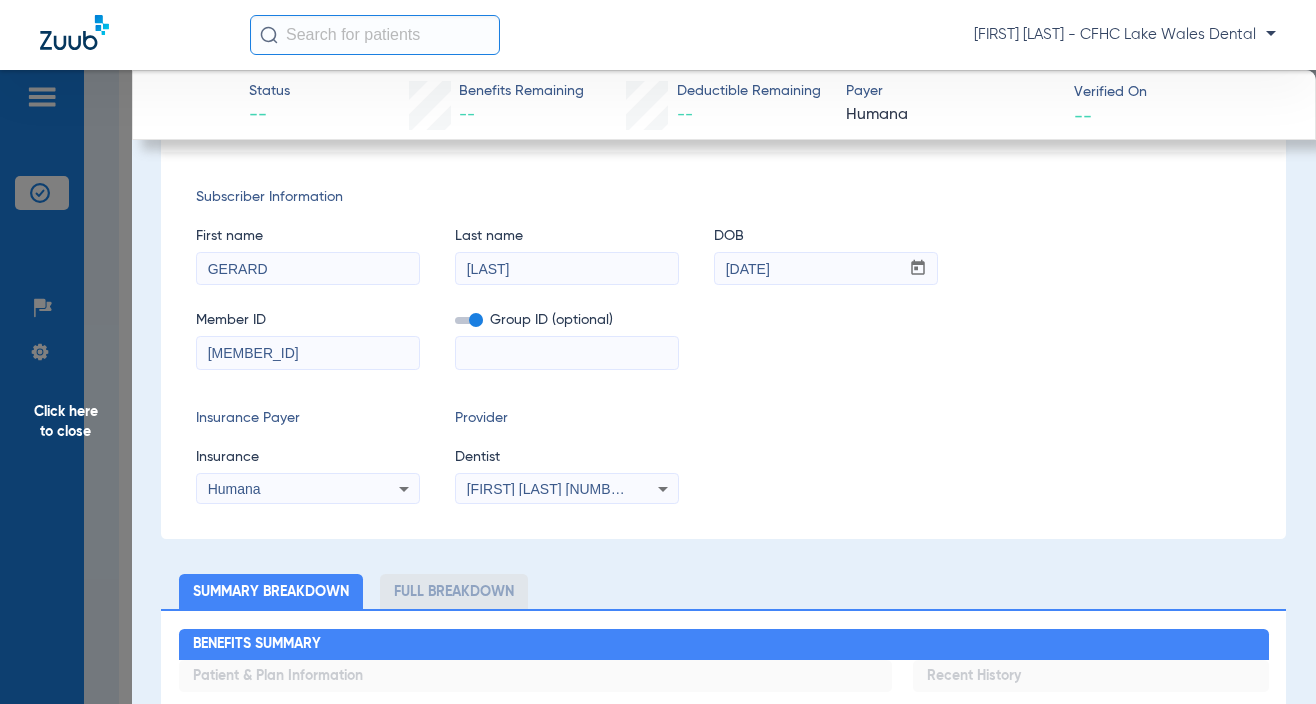 scroll, scrollTop: 0, scrollLeft: 0, axis: both 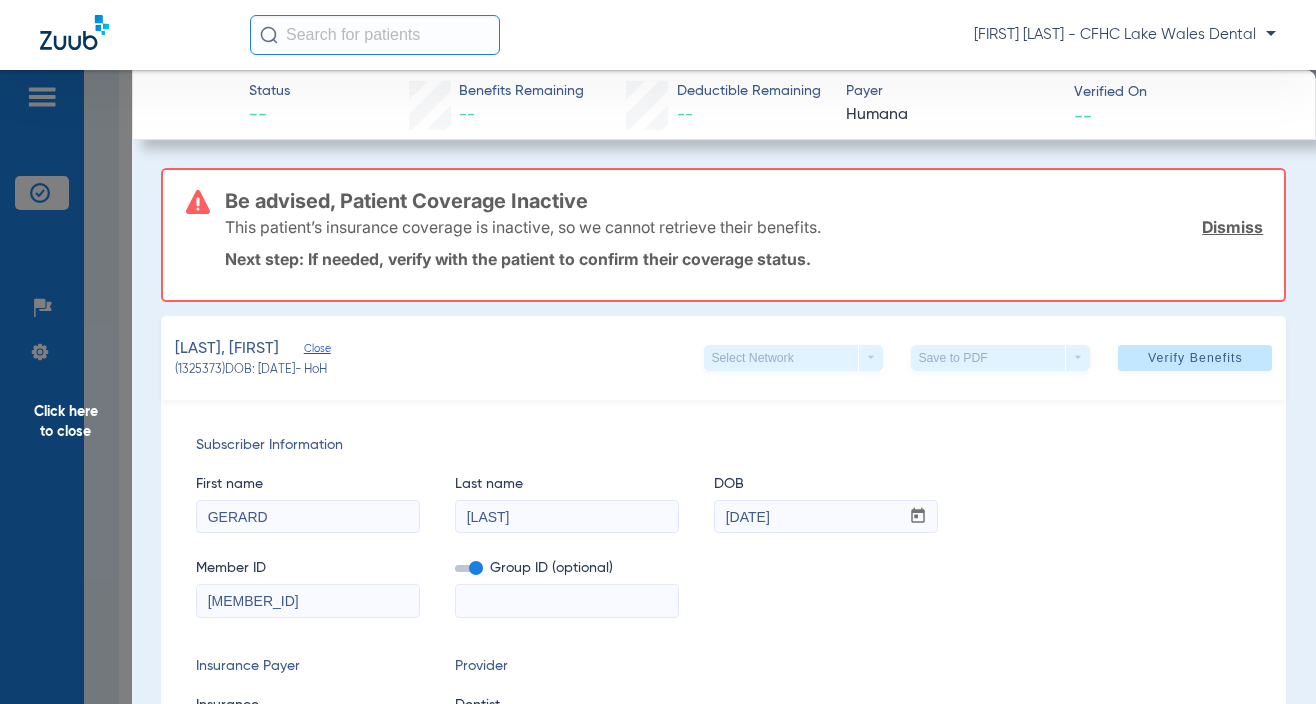 click on "Member ID  [NUMBER]  Group ID (optional)" 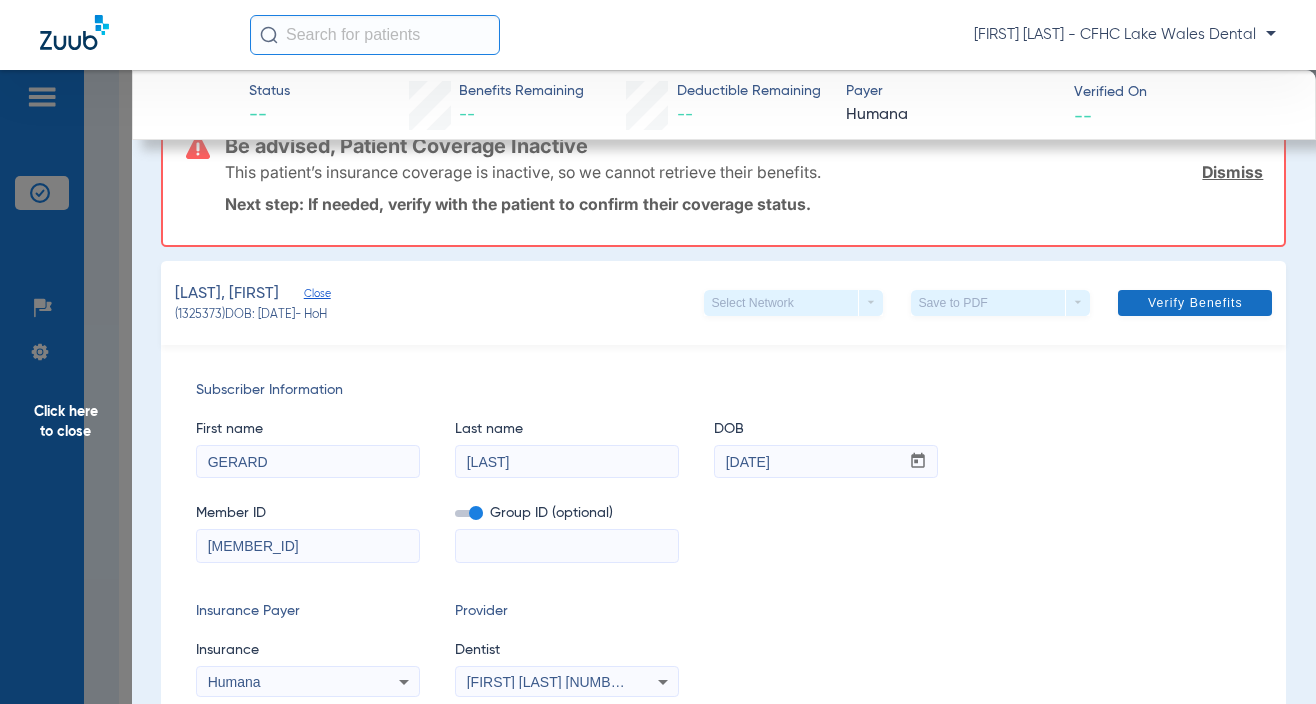 scroll, scrollTop: 0, scrollLeft: 0, axis: both 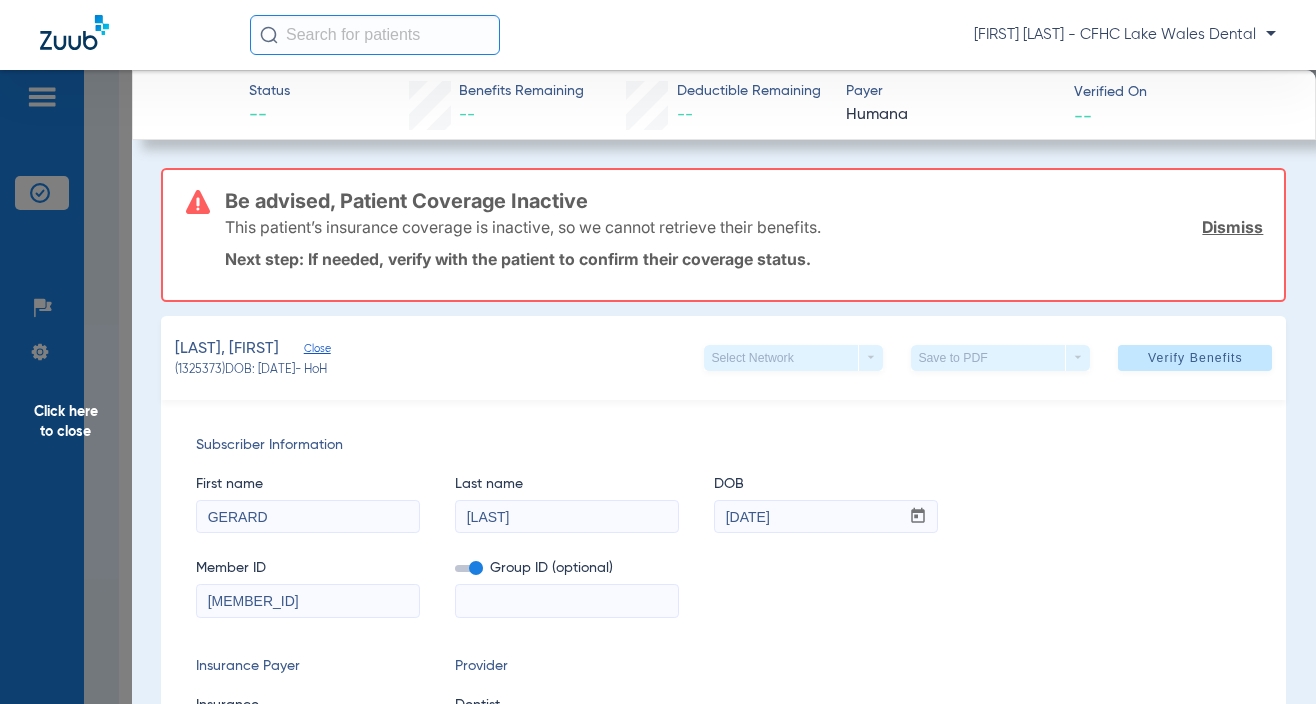 click on "Dismiss" 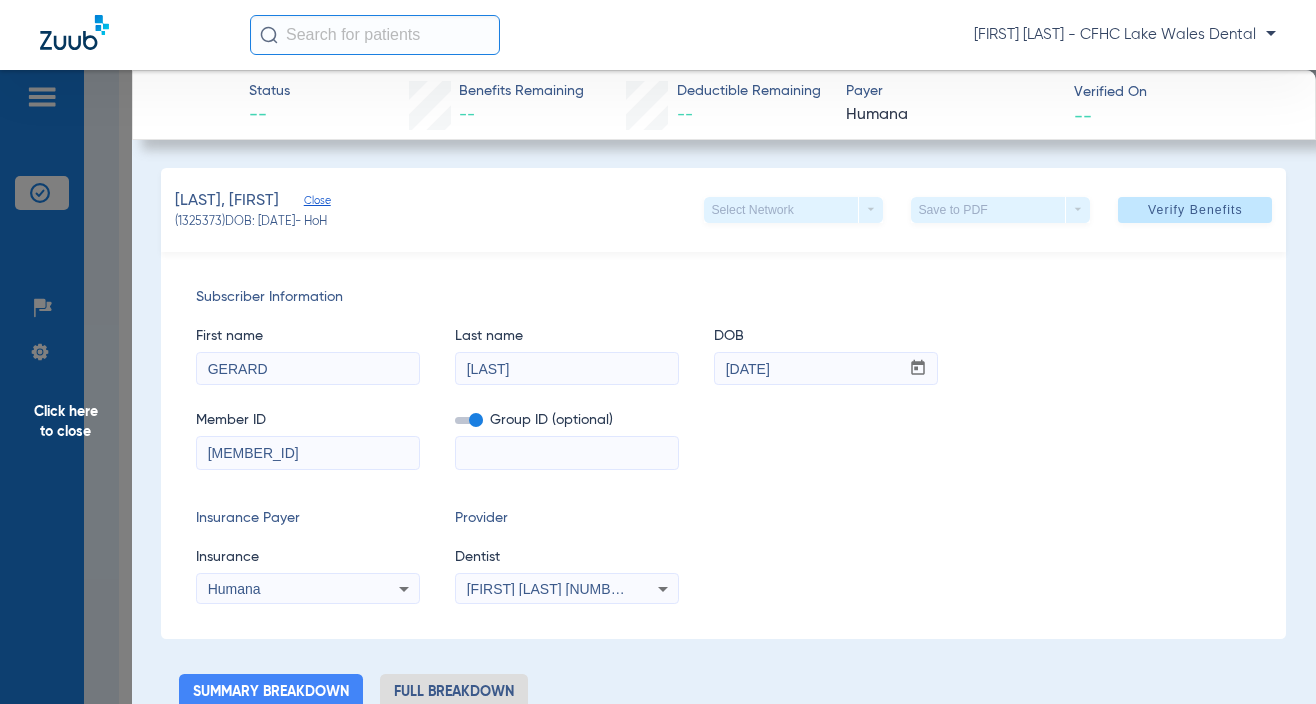 click on "Subscriber Information   First name  [FIRST]  Last name  [LAST]  DOB  mm / dd / yyyy [DATE]  Member ID  [MEMBER_ID]  Group ID (optional)   Insurance Payer   Insurance
Humana  Provider   Dentist
Luis Congote  [PROVIDER_ID]" 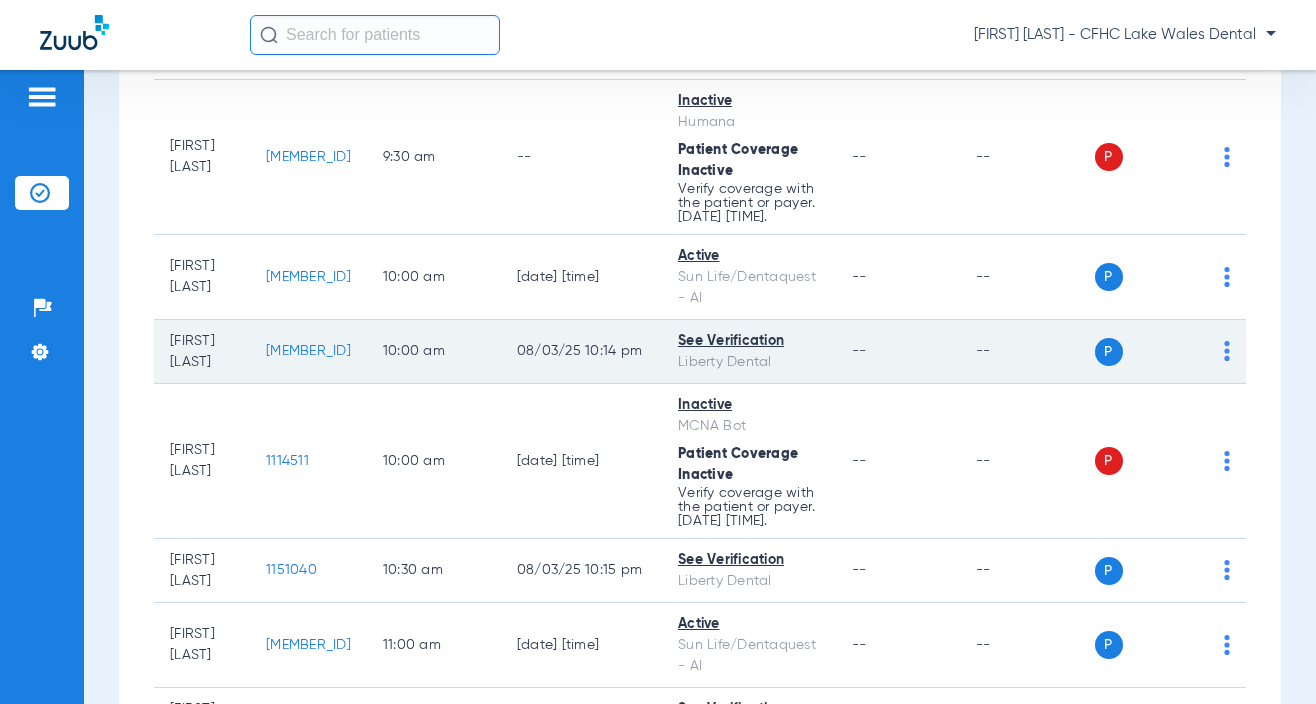 scroll, scrollTop: 1100, scrollLeft: 0, axis: vertical 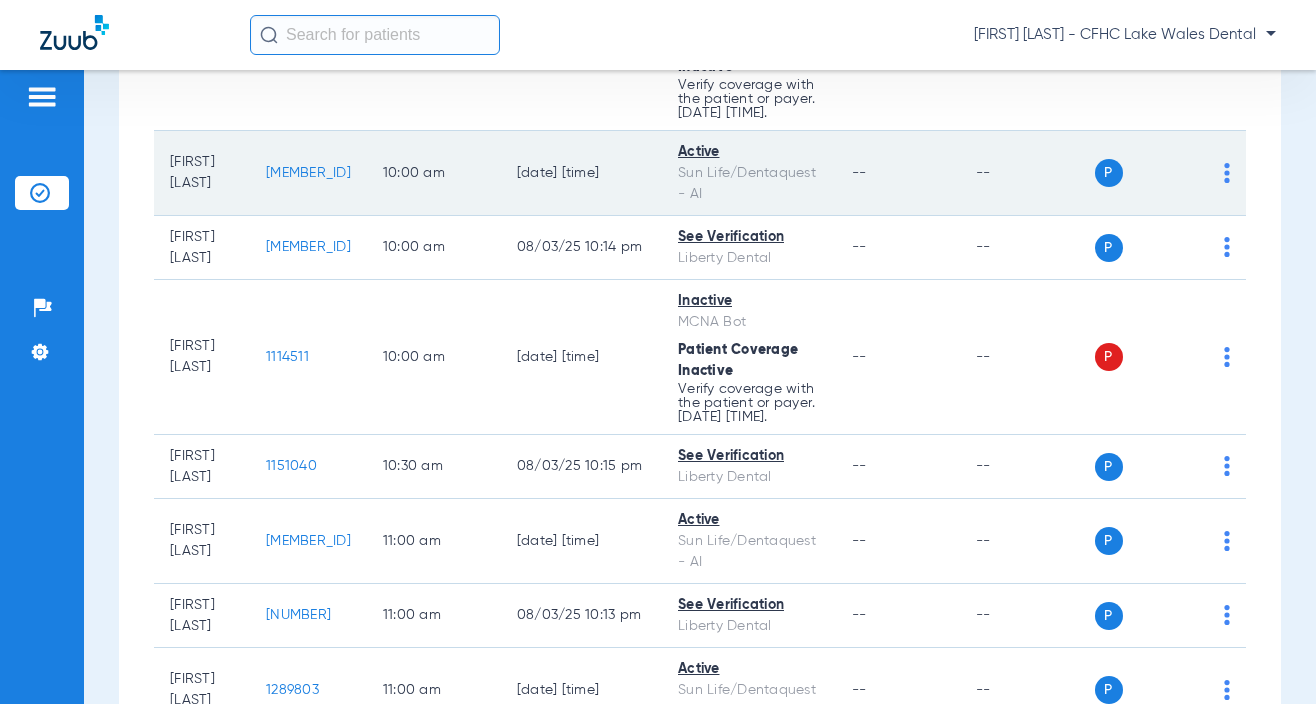 click on "[MEMBER_ID]" 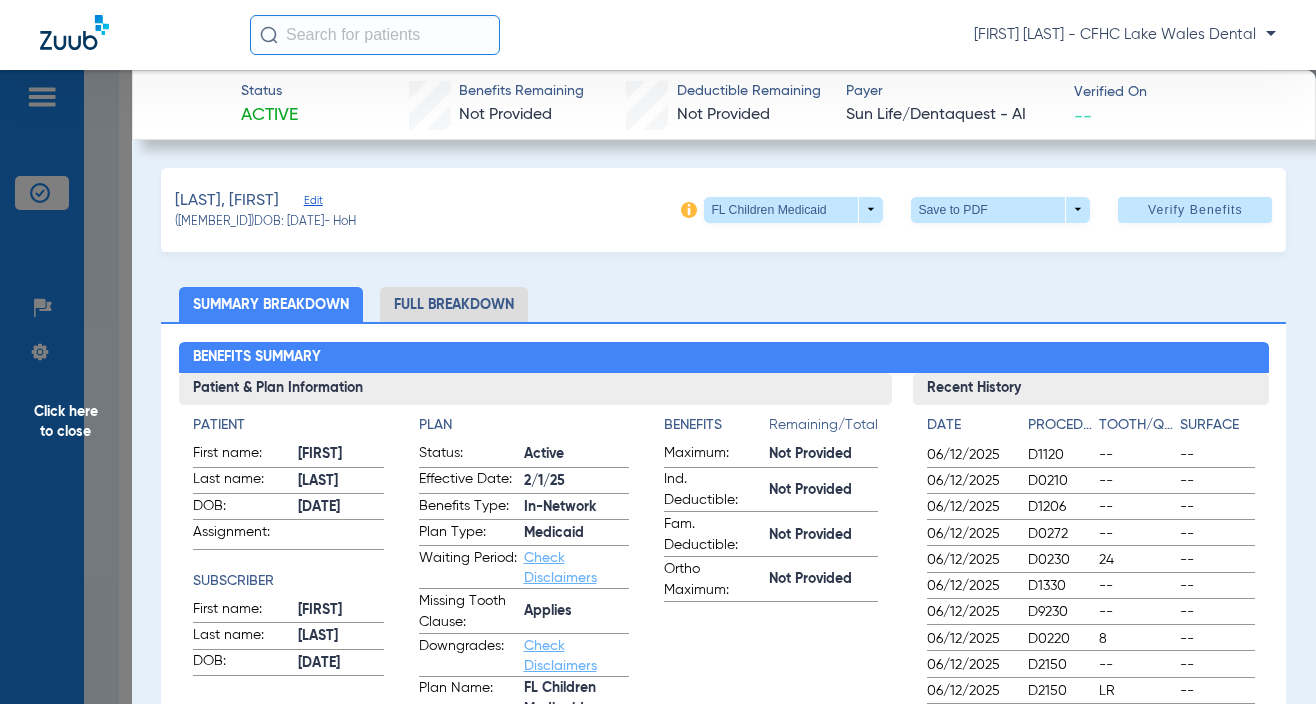 drag, startPoint x: 945, startPoint y: 331, endPoint x: 1024, endPoint y: 224, distance: 133.00375 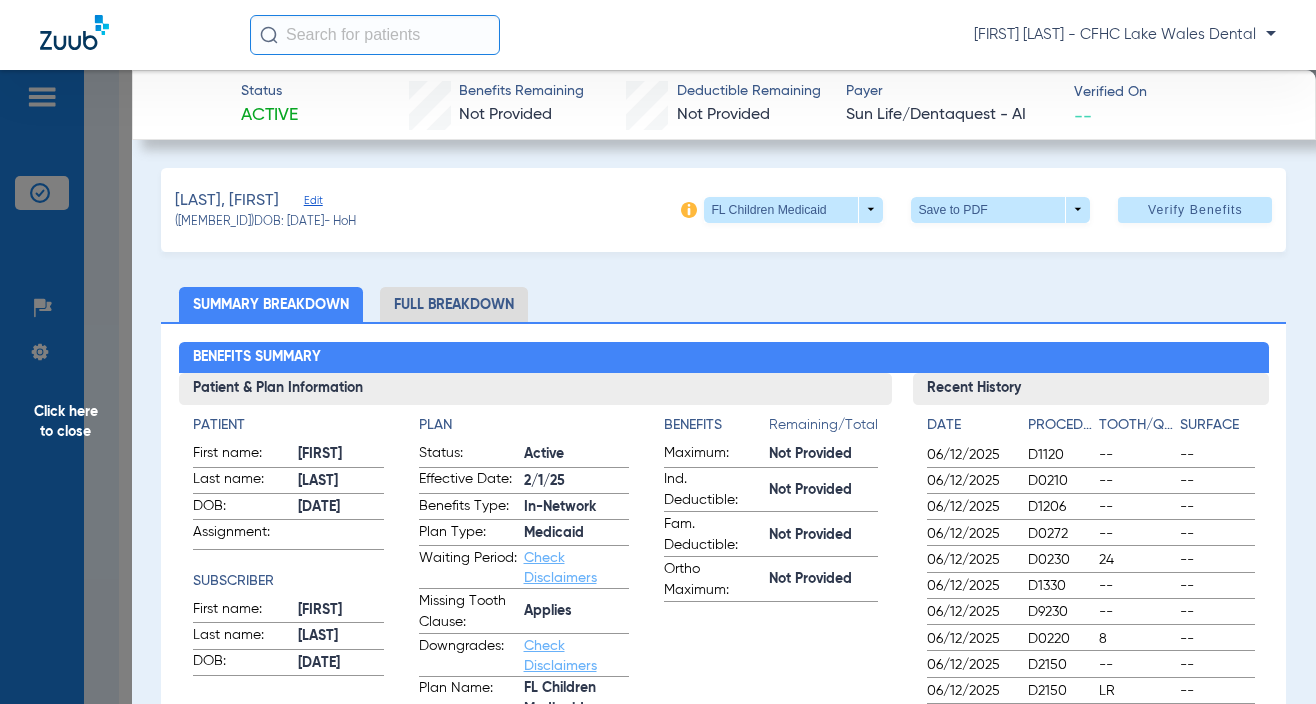 click on "Benefits Summary Patient & Plan Information Patient First name:  [FIRST]  Last name:  [LAST]  DOB:  [DATE]  Assignment:    Subscriber First name:  [FIRST]  Last name:  [LAST]  DOB:  [DATE]  Plan Status:  Active  Effective Date:  [DATE]  Benefits Type:  In-Network  Plan Type:  Medicaid  Waiting Period:  Check Disclaimers  Missing Tooth Clause:  Applies  Downgrades:  Check Disclaimers  Plan Name:  FL Children Medicaid  Benefits  Remaining/Total  Maximum:  Not Provided  Ind. Deductible:  Not Provided  Fam. Deductible:  Not Provided  Ortho Maximum:  Not Provided  Recent History Date Procedure Tooth/Quad Surface  [DATE]  D1120 -- --  [DATE]  D0210 -- --  [DATE]  D1206 -- --  [DATE]  D0272 -- --  [DATE]  D0230 24 --  [DATE]  D1330 -- --  [DATE]  D9230 -- --  [DATE]  D0220 8 --  [DATE]  D2150 -- --  [DATE]  D2150 LR -- Coverage Summary Information Category Procedure Coverage % | Copay $ Deductible Applies Exams: D0120  100%      No  Full Mouth X-rays: D0210  100%" 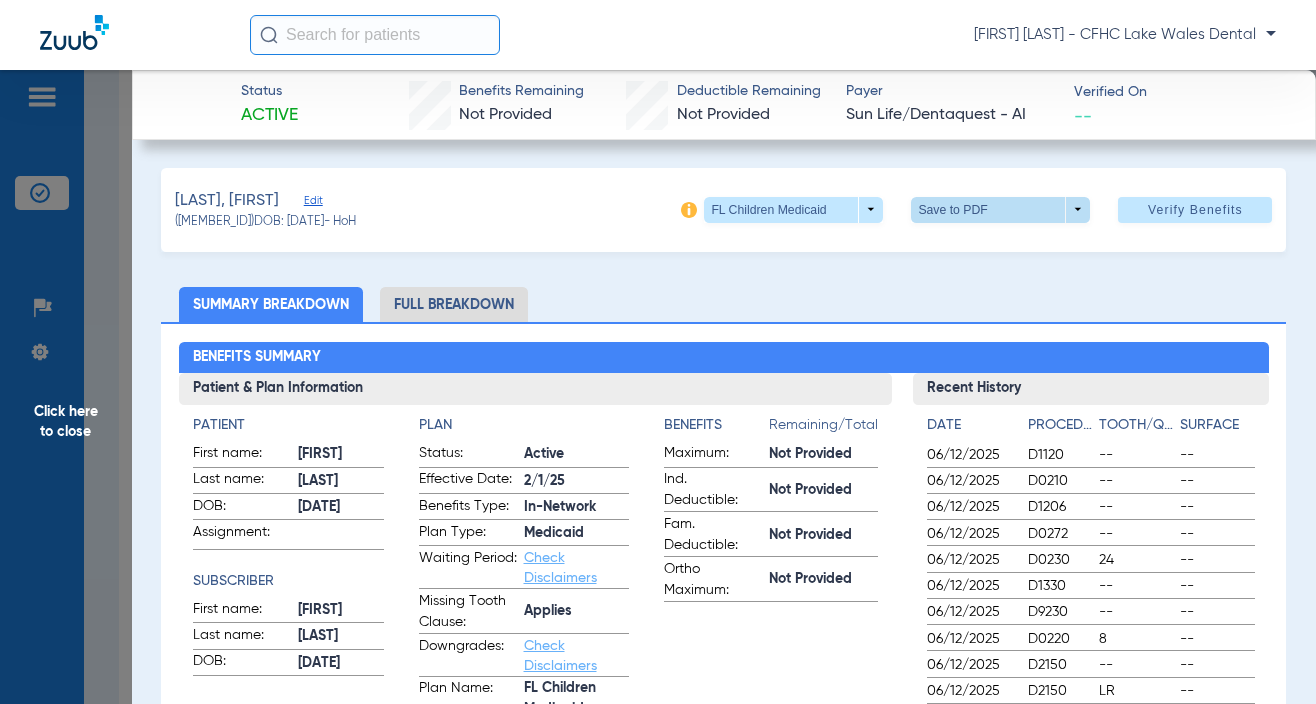 click 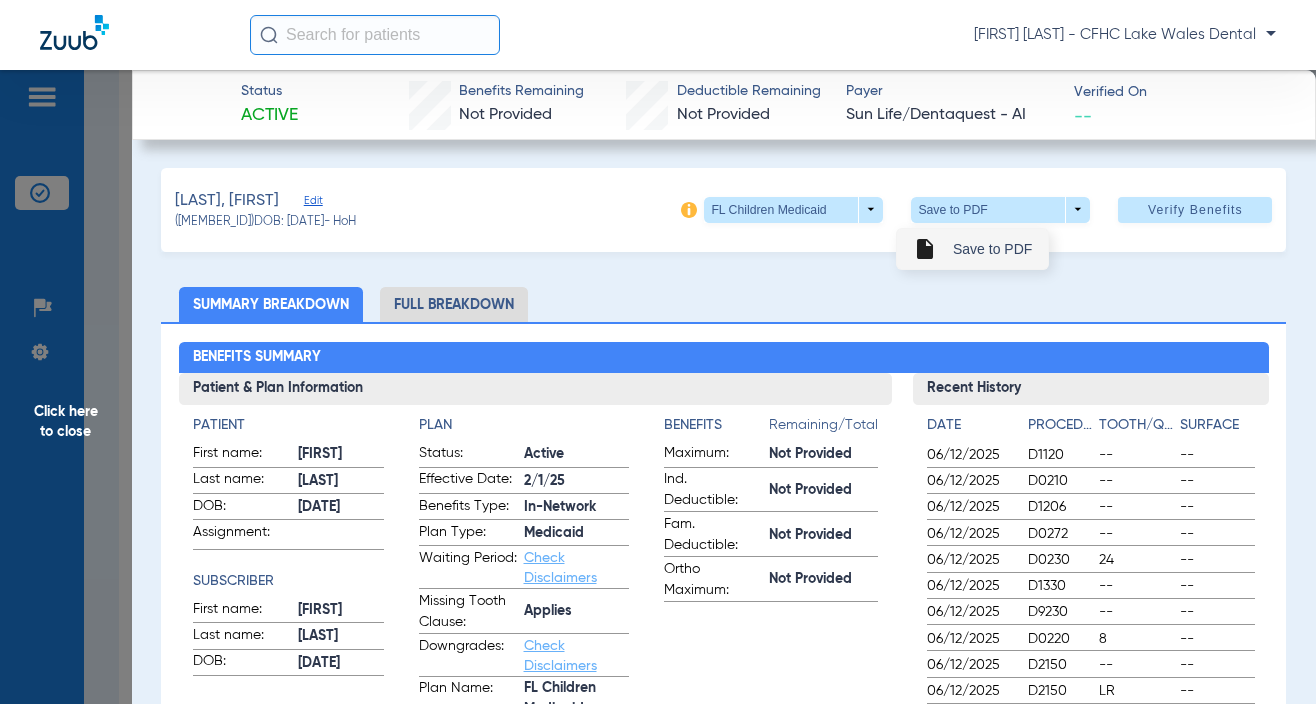 click on "insert_drive_file  Save to PDF" at bounding box center [972, 249] 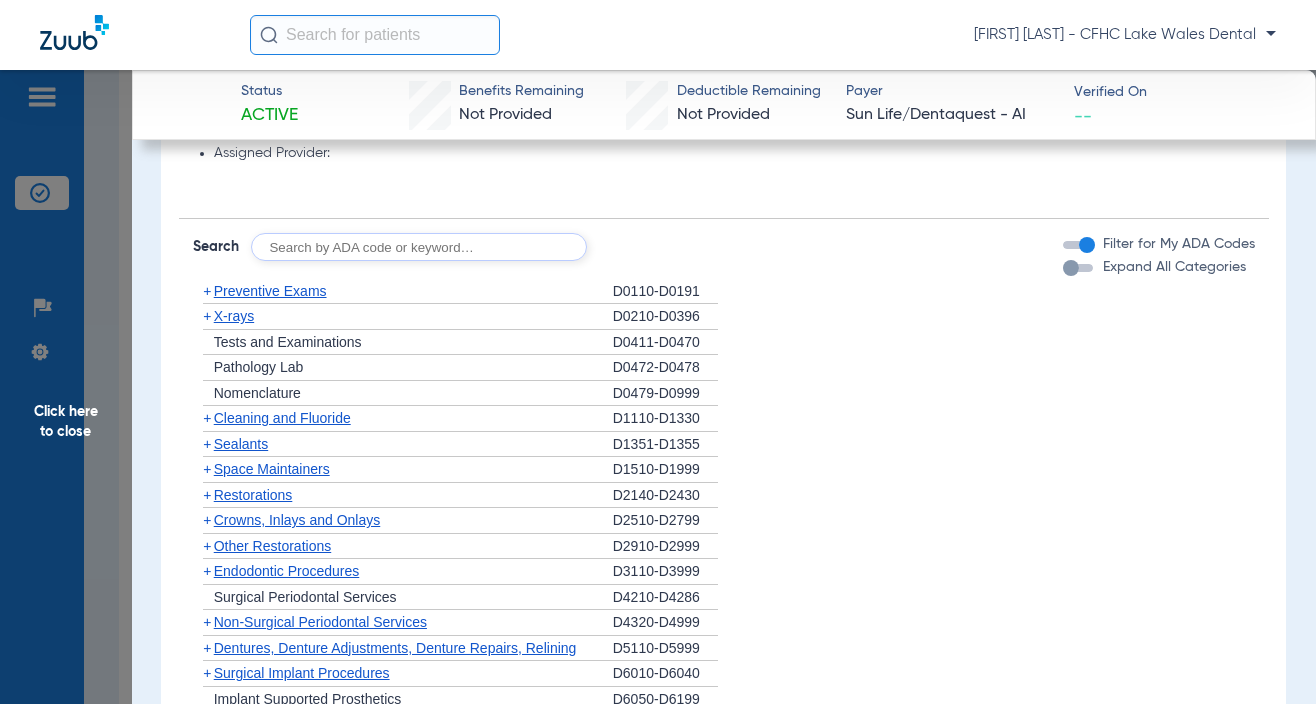 scroll, scrollTop: 1100, scrollLeft: 0, axis: vertical 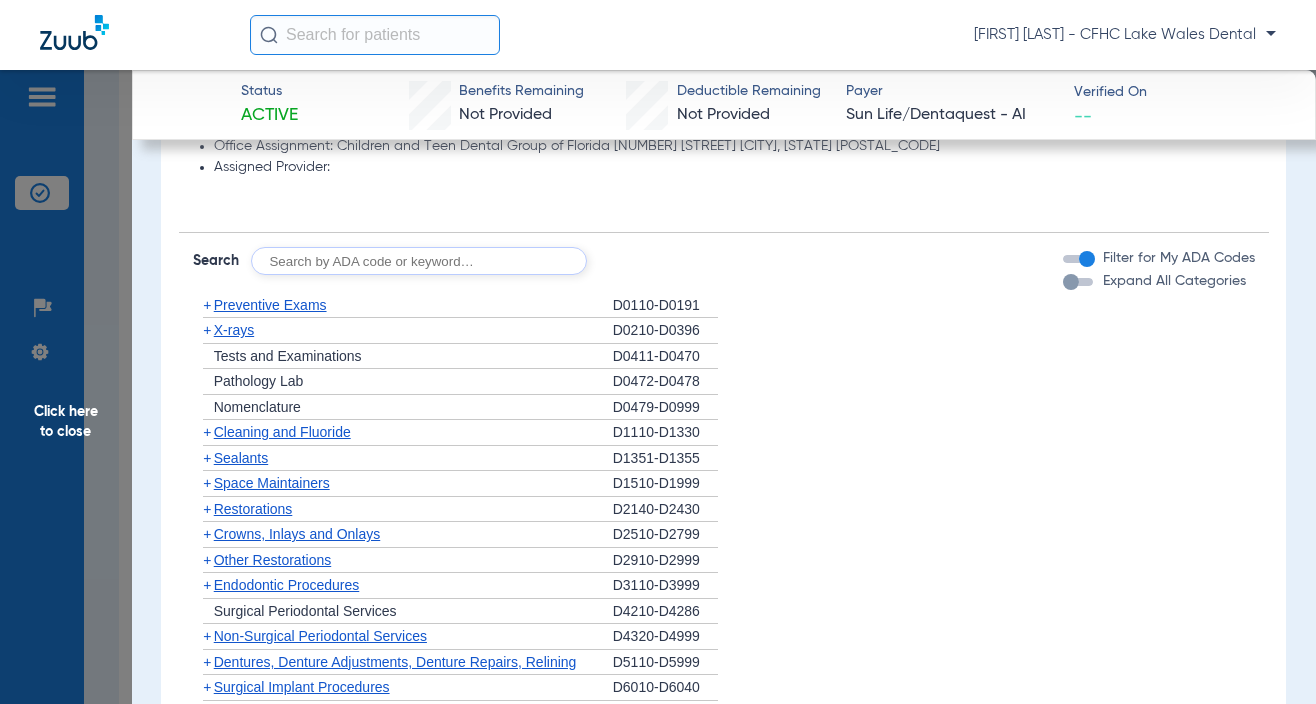 click on "+" 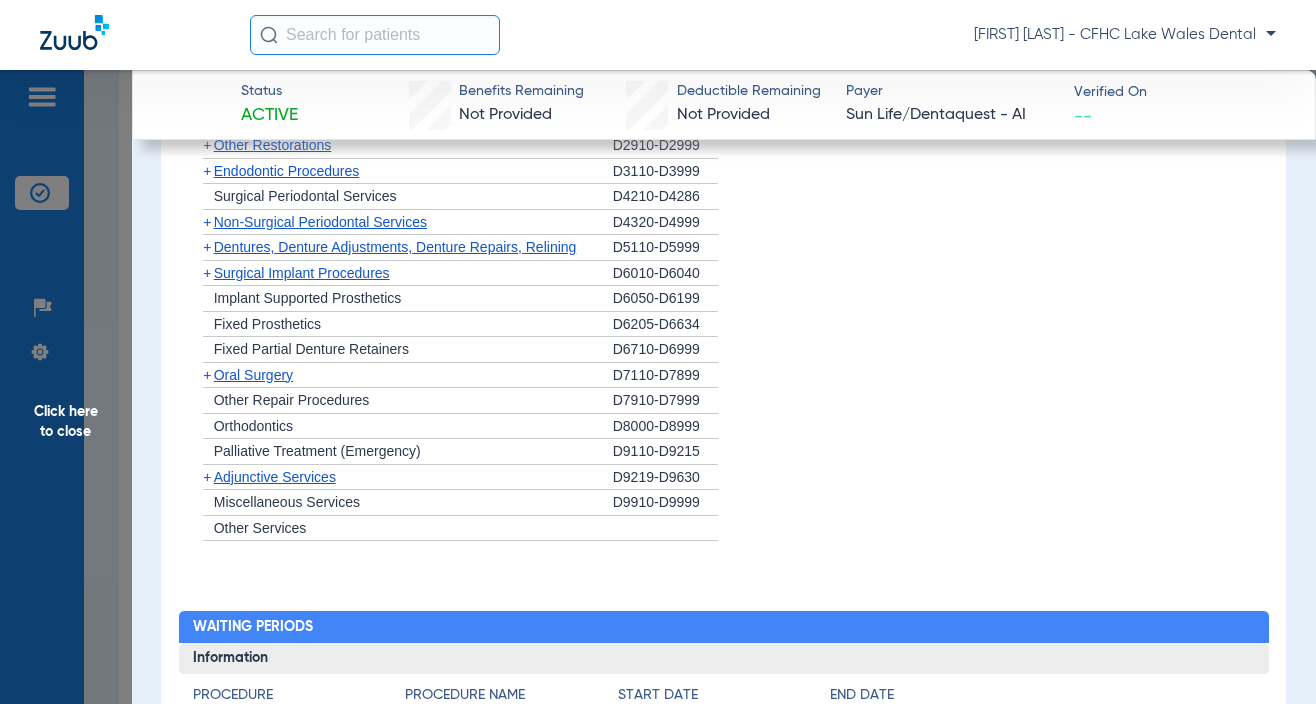 scroll, scrollTop: 1300, scrollLeft: 0, axis: vertical 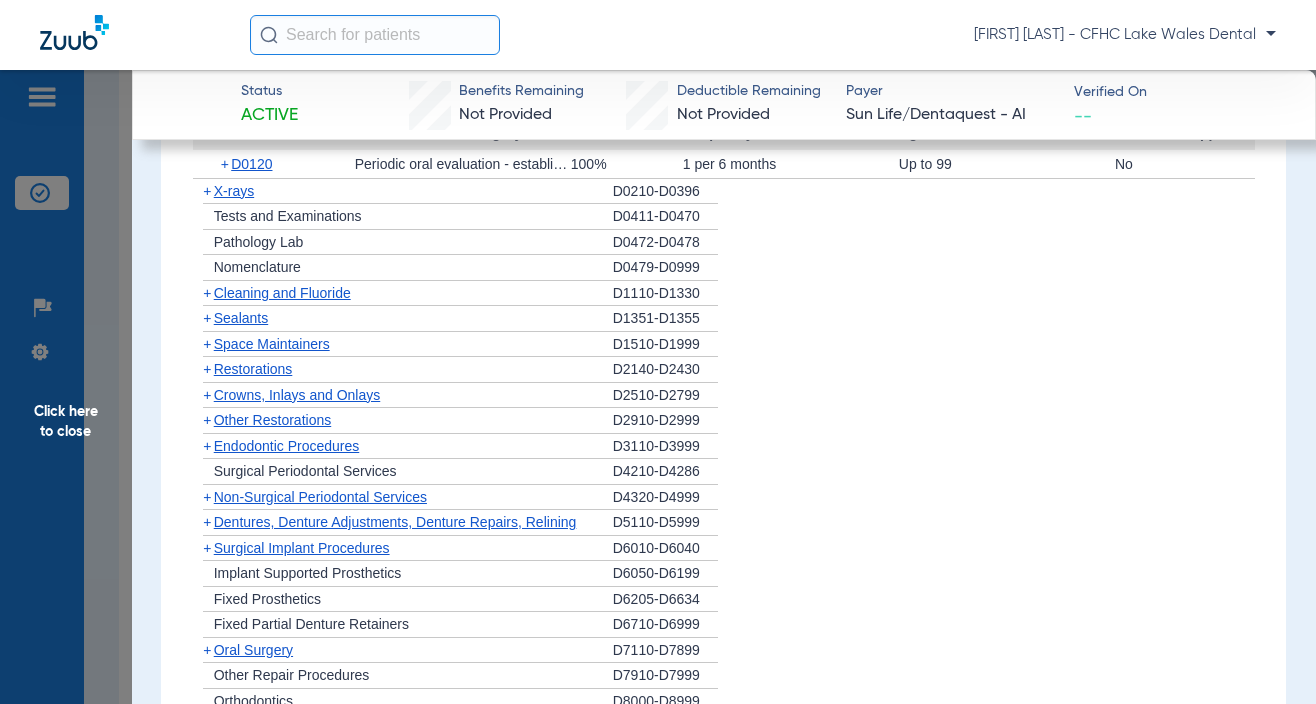click on "X-rays" 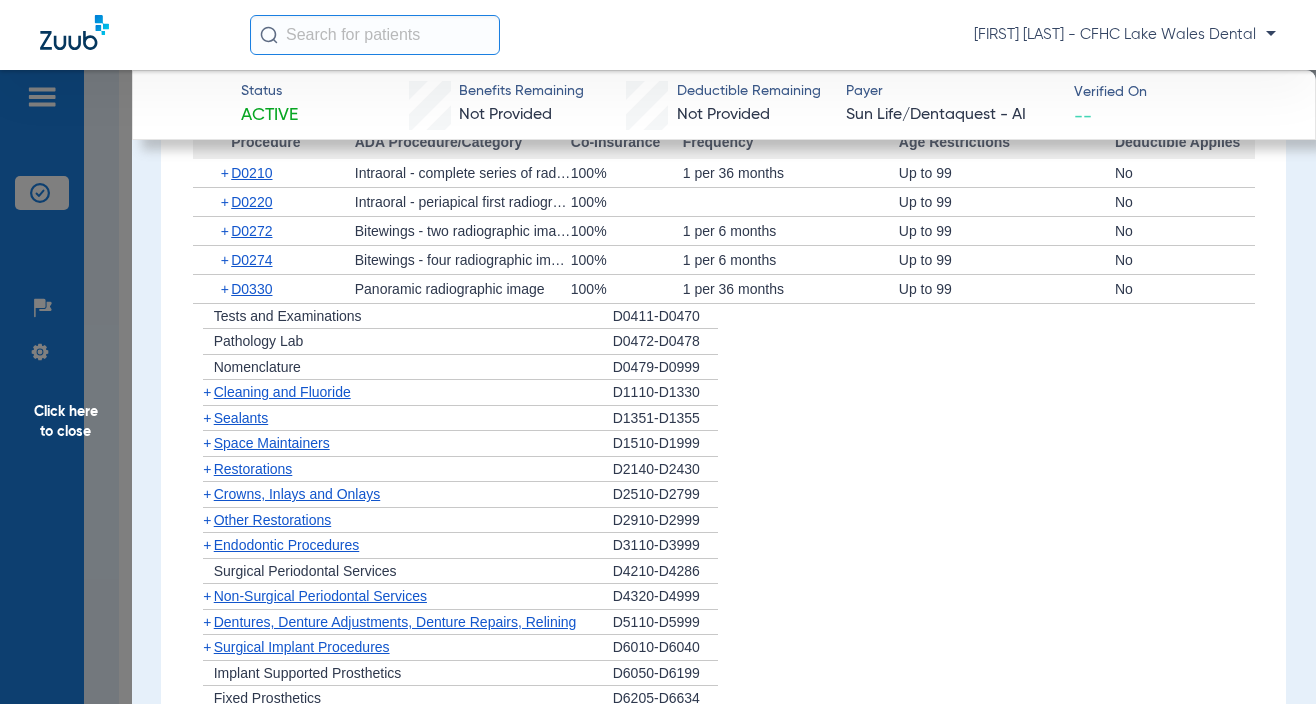 scroll, scrollTop: 1200, scrollLeft: 0, axis: vertical 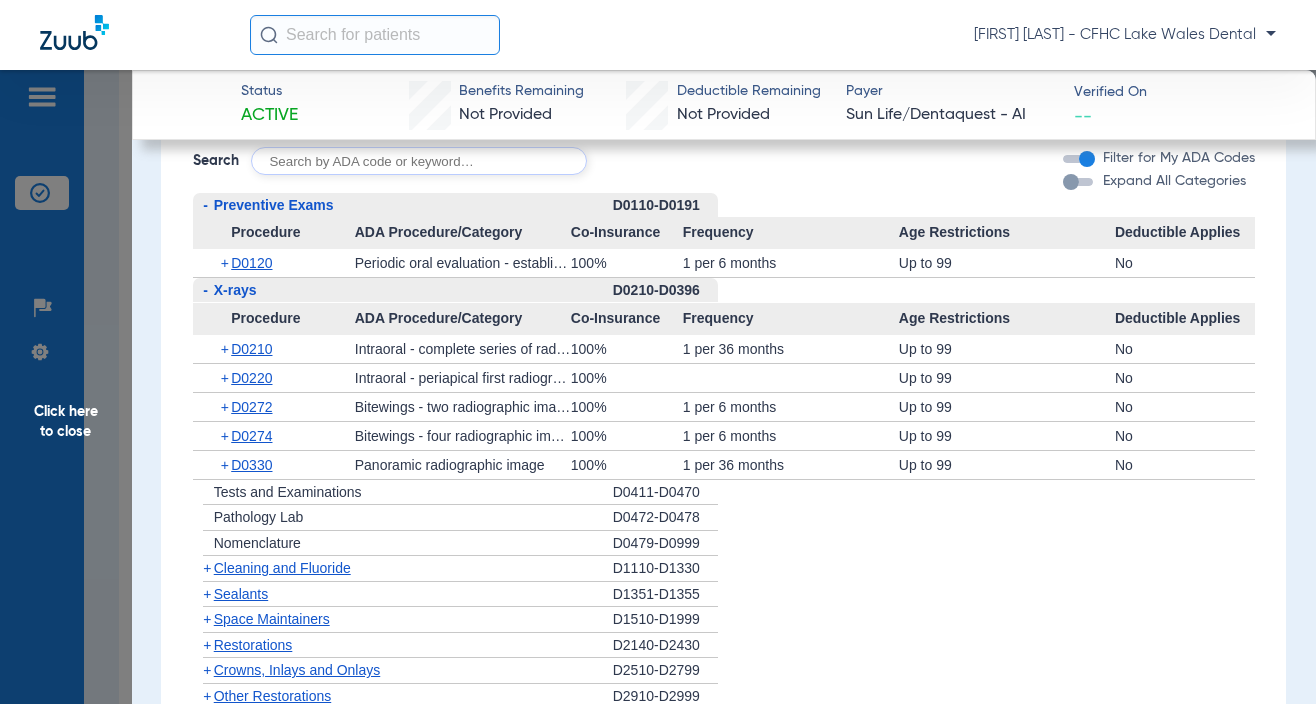 click on "+   Space Maintainers   D1510-D1999" 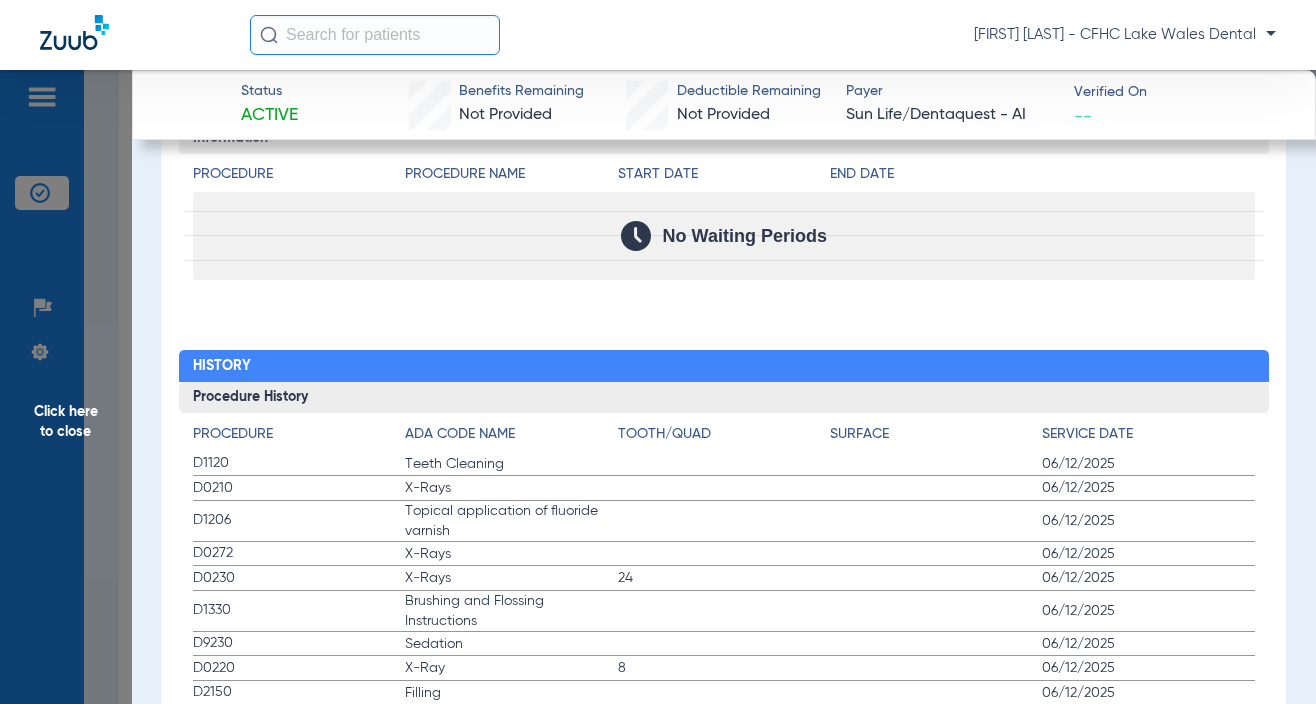 scroll, scrollTop: 2400, scrollLeft: 0, axis: vertical 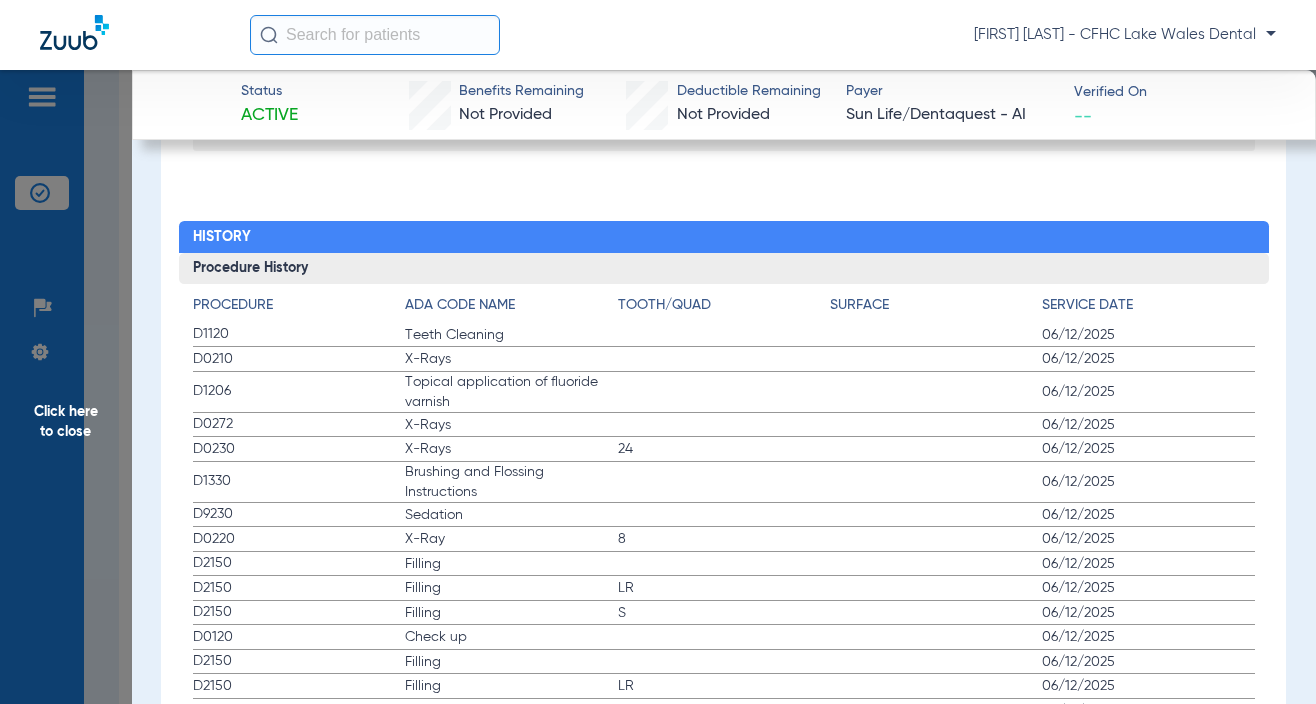 click on "Status Active  Benefits Remaining   Not Provided   Deductible Remaining   Not Provided  Payer Sun Life/Dentaquest - Ai  Verified On
--   [LAST], [FIRST]   Edit   ([MEMBER_ID])   DOB: [DATE]   - HoH   FL Children Medicaid  arrow_drop_down  Save to PDF  arrow_drop_down  Verify Benefits   Subscriber Information   First name  [FIRST]  Last name  [LAST]  DOB  mm / dd / yyyy [DATE]  Member ID  [MEMBER_ID]  Group ID (optional)  [GROUP_ID]  Insurance Payer   Insurance
Sun Life/dentaquest - Ai  Provider   Dentist
Luis Congote  [PROVIDER_ID]  Summary Breakdown   Full Breakdown  Benefits Summary Patient & Plan Information Patient First name:  [FIRST]  Last name:  [LAST]  DOB:  [DATE]  Assignment:    Subscriber First name:  [FIRST]  Last name:  [LAST]  DOB:  [DATE]  Plan Status:  Active  Effective Date:  [DATE]  Benefits Type:  In-Network  Plan Type:  Medicaid  Waiting Period:  Check Disclaimers  Missing Tooth Clause:  Applies  Downgrades:  Check Disclaimers  Plan Name:  FL Children Medicaid  Benefits Maximum: --" 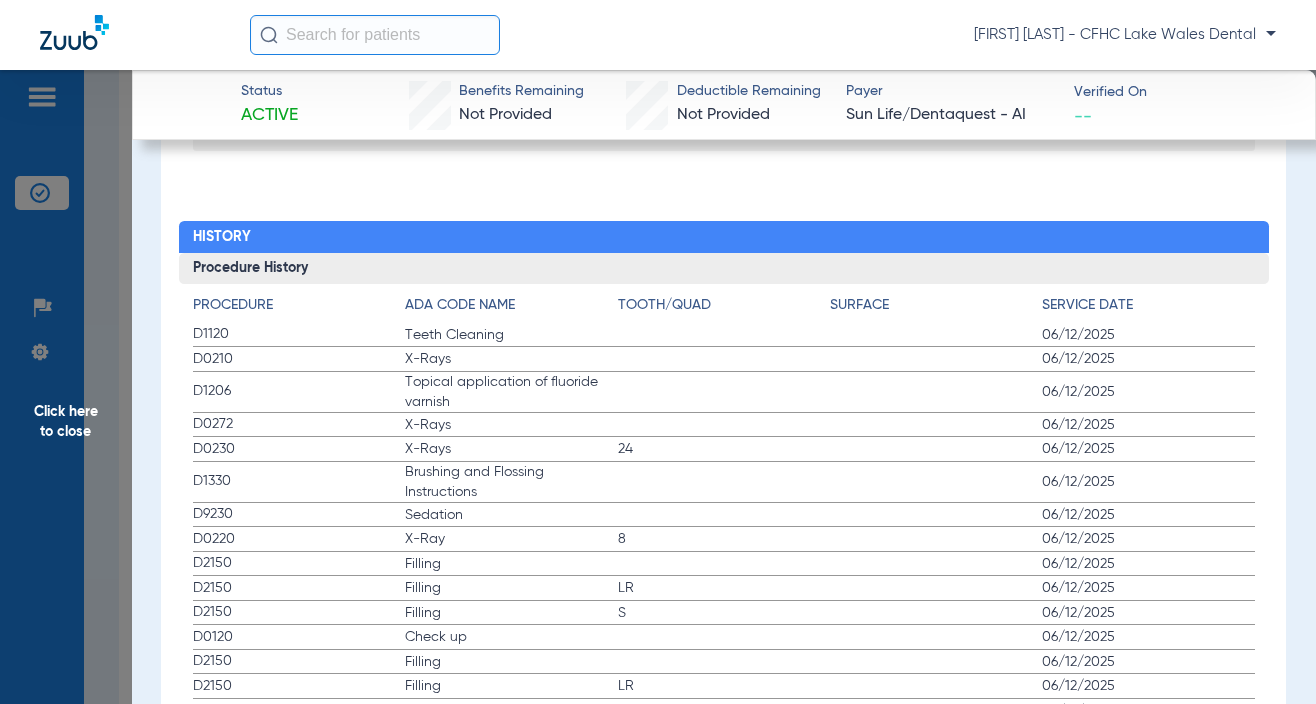 click on "Click here to close" 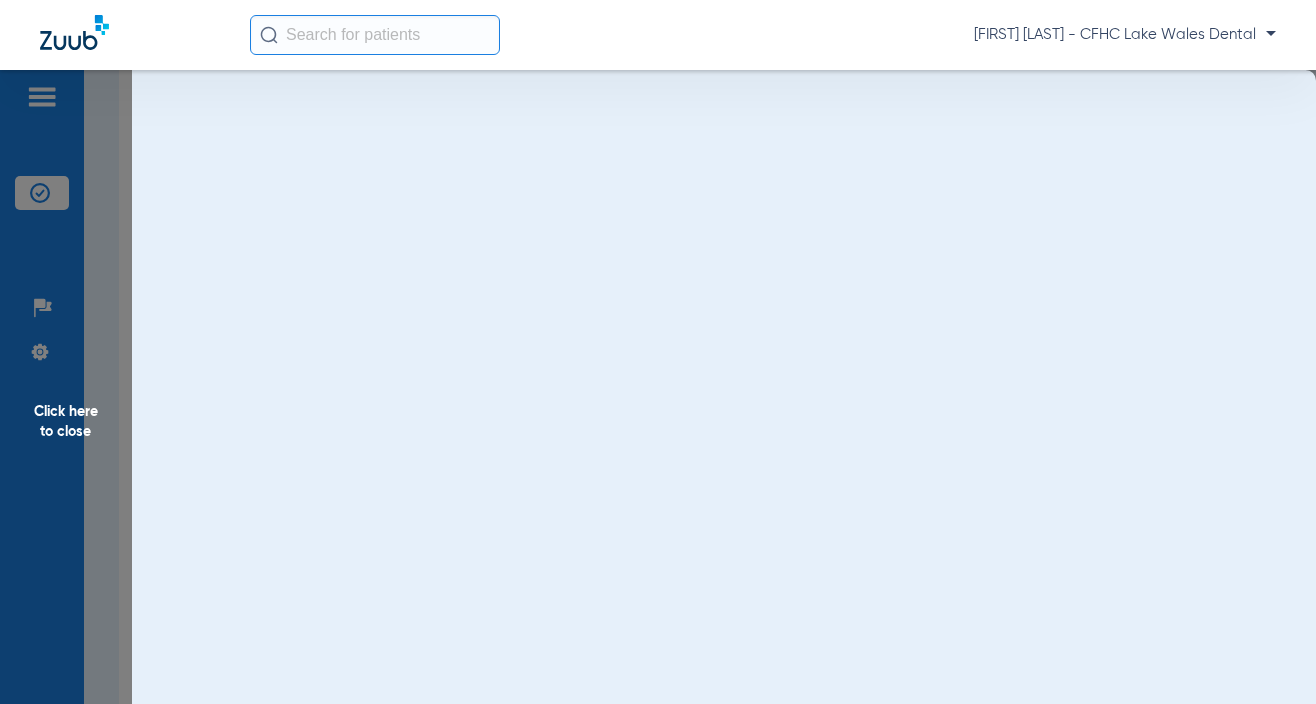scroll, scrollTop: 0, scrollLeft: 0, axis: both 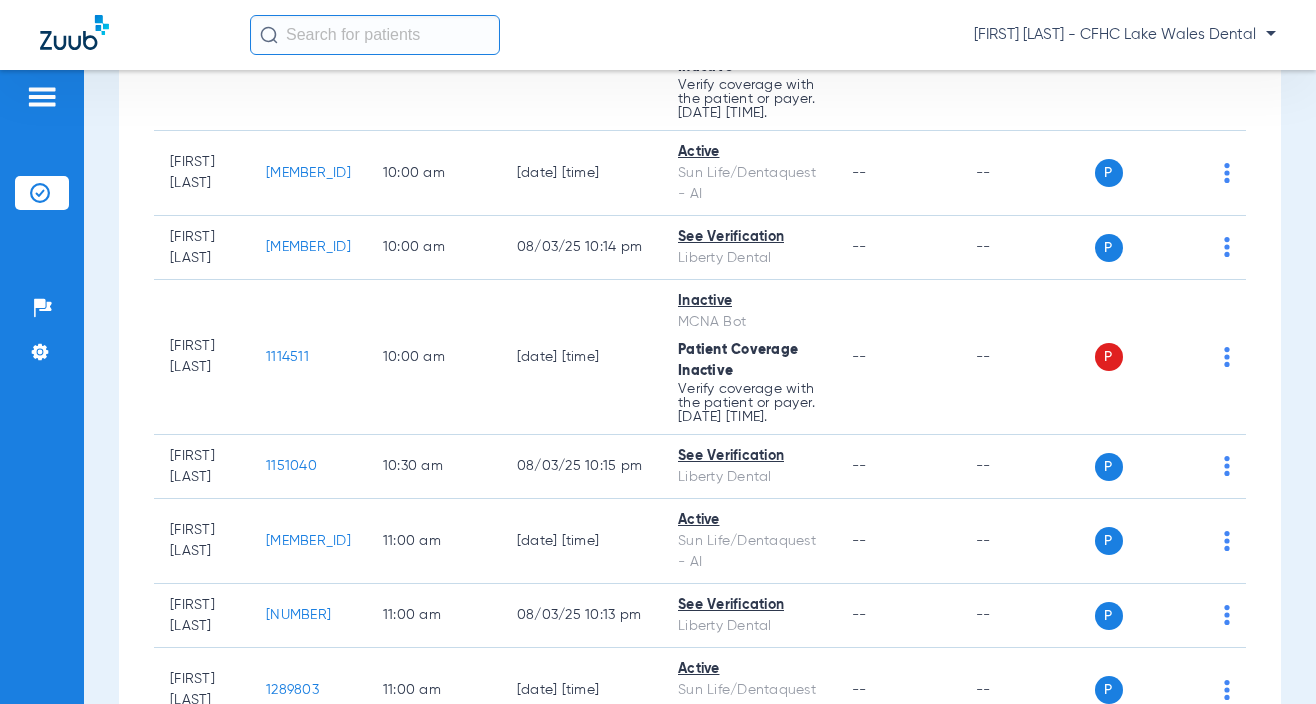 drag, startPoint x: 55, startPoint y: 522, endPoint x: 69, endPoint y: 515, distance: 15.652476 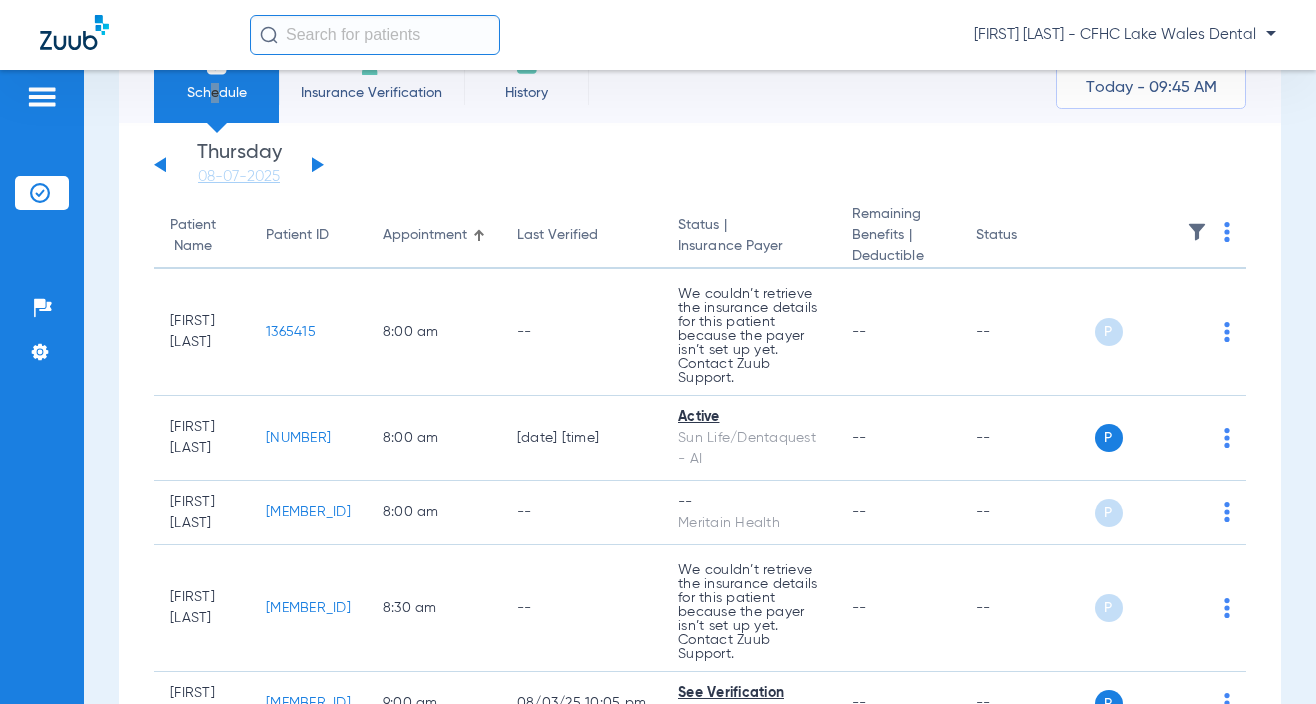scroll, scrollTop: 0, scrollLeft: 0, axis: both 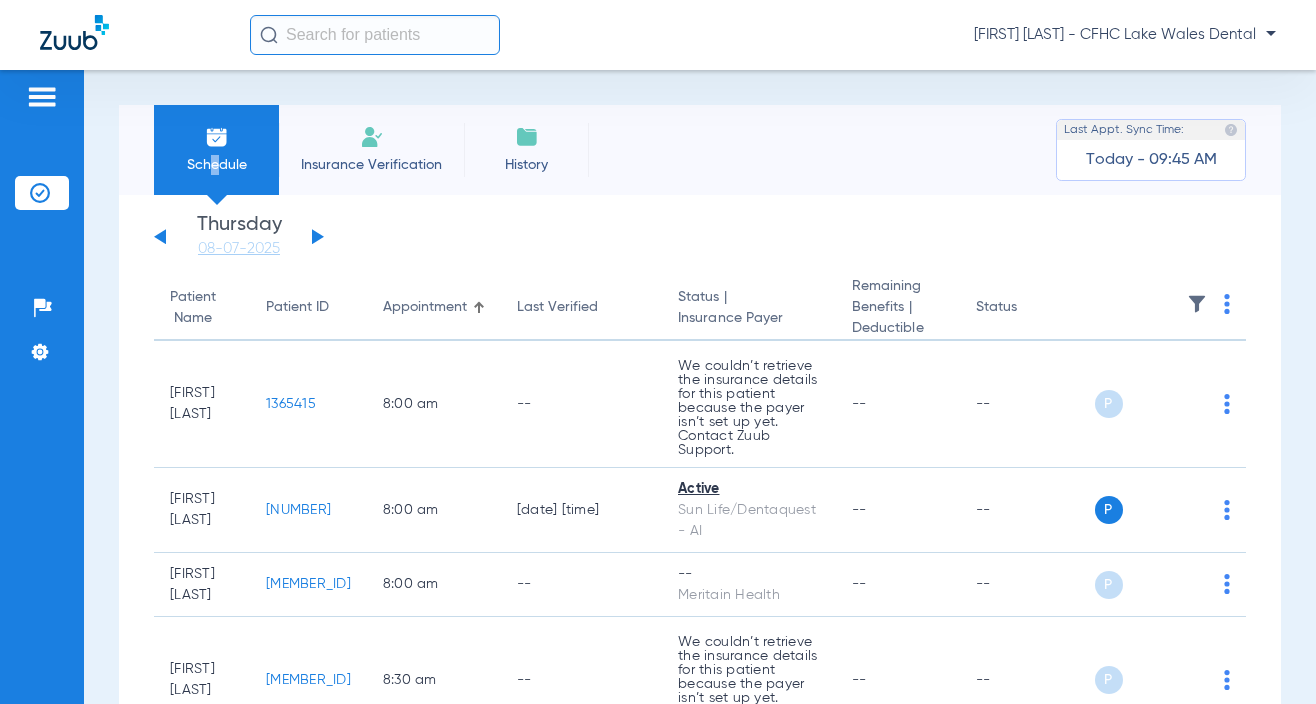 click on "Insurance Verification" 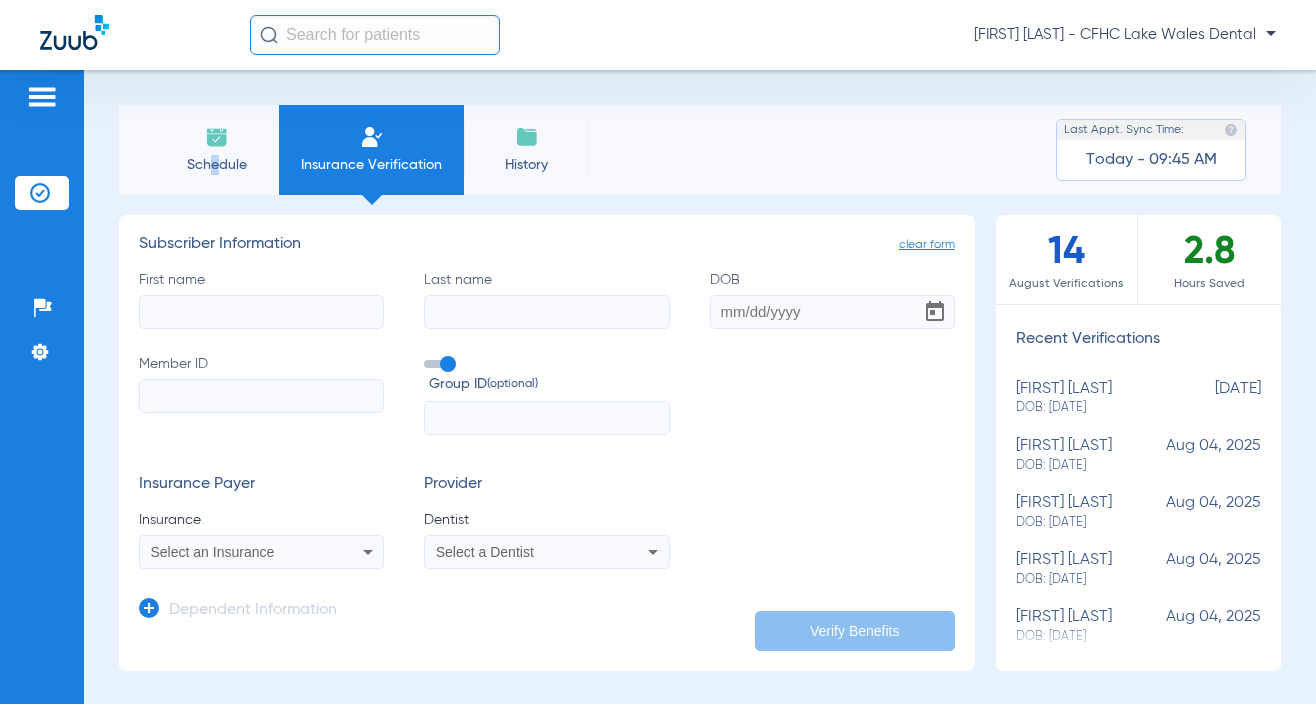 click on "Patients  Insurance Verification  Setup  Help Center Settings" 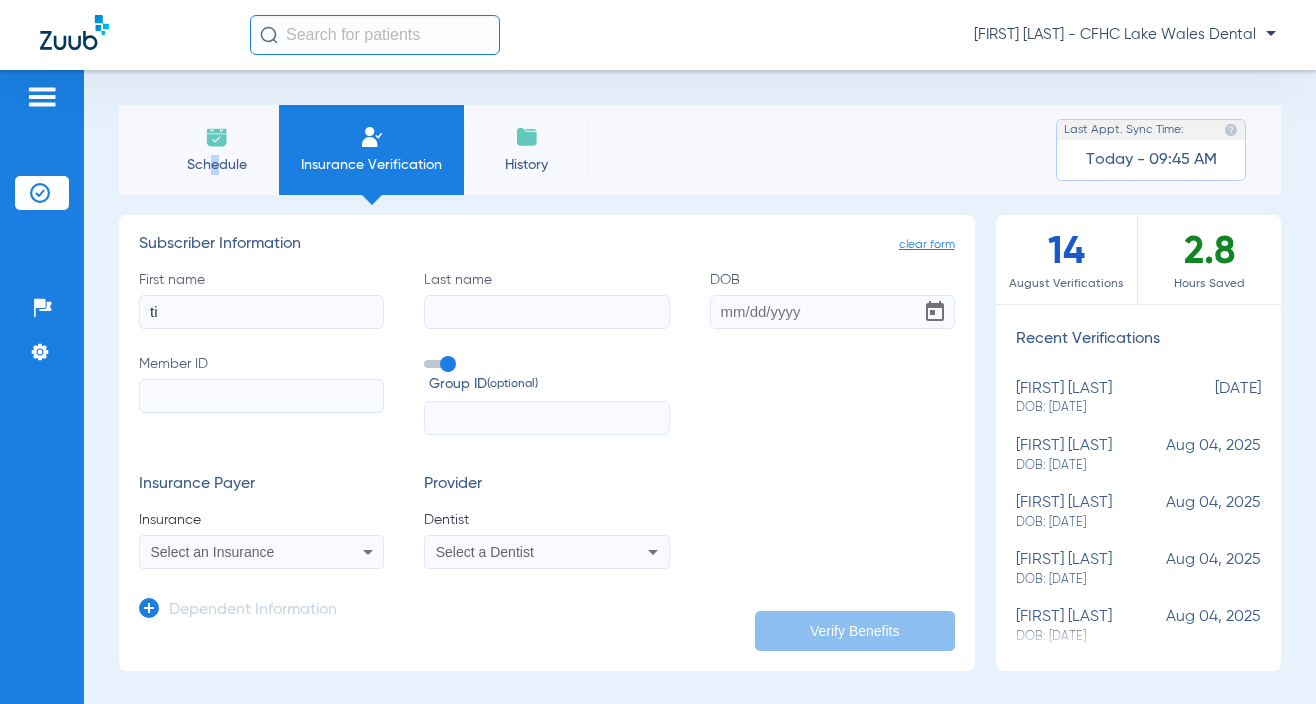 type on "t" 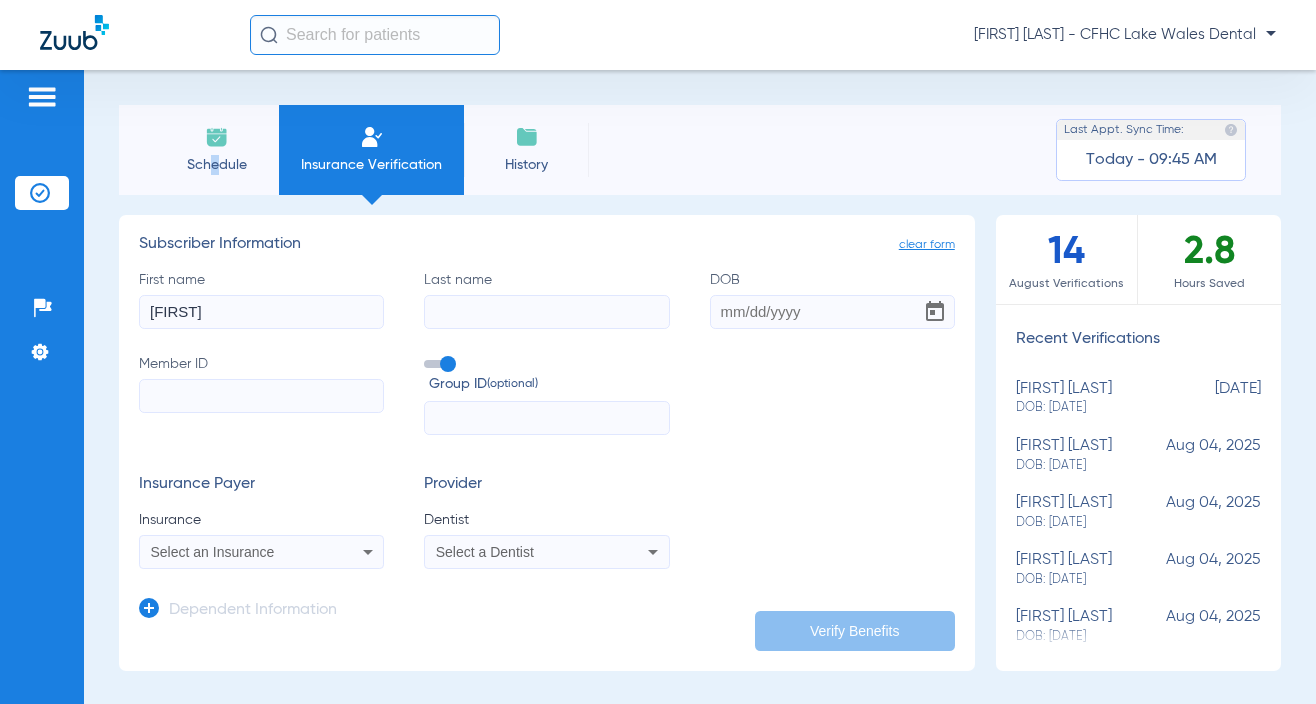 type on "[FIRST]" 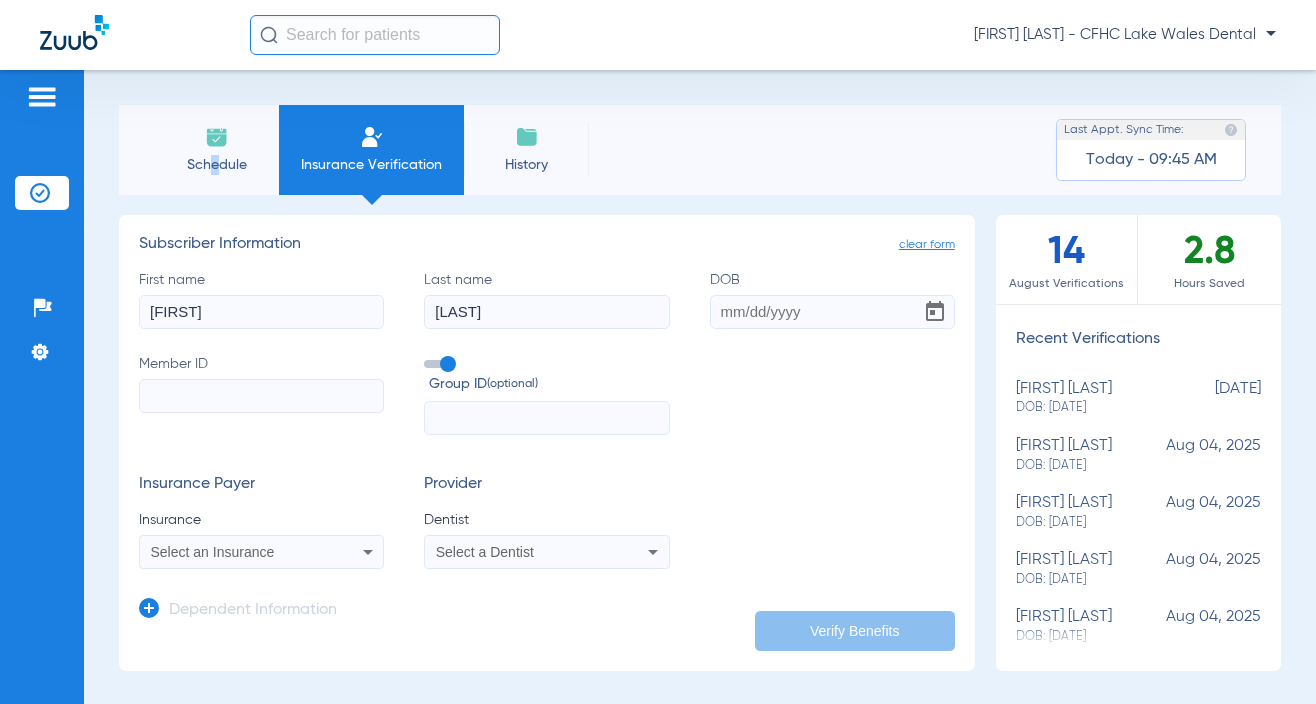 type on "[LAST]" 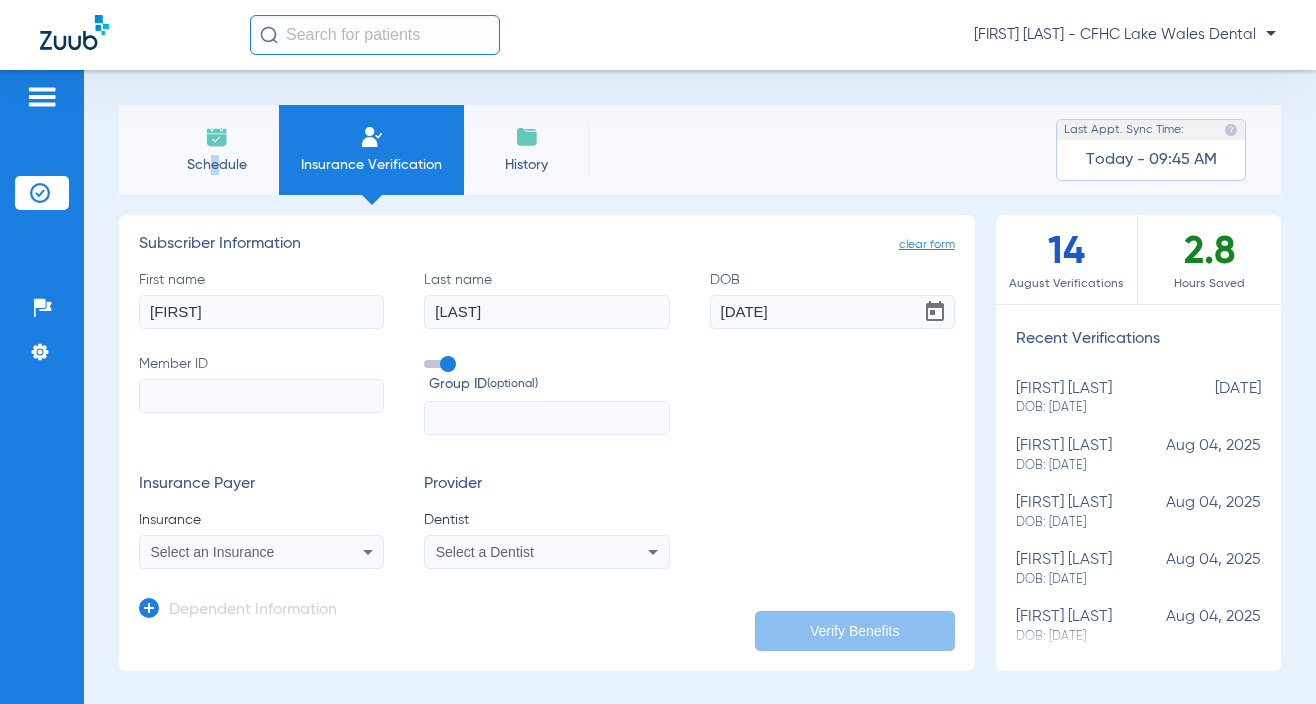 type on "[DATE]" 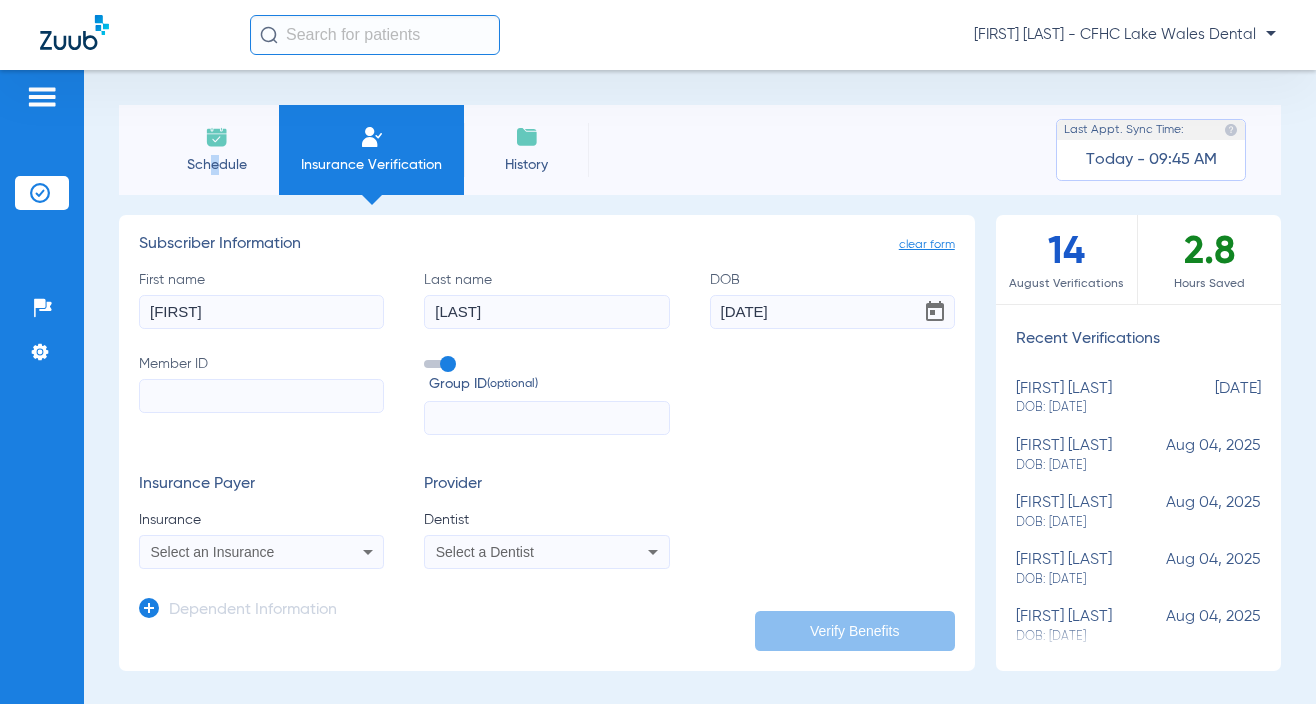 type 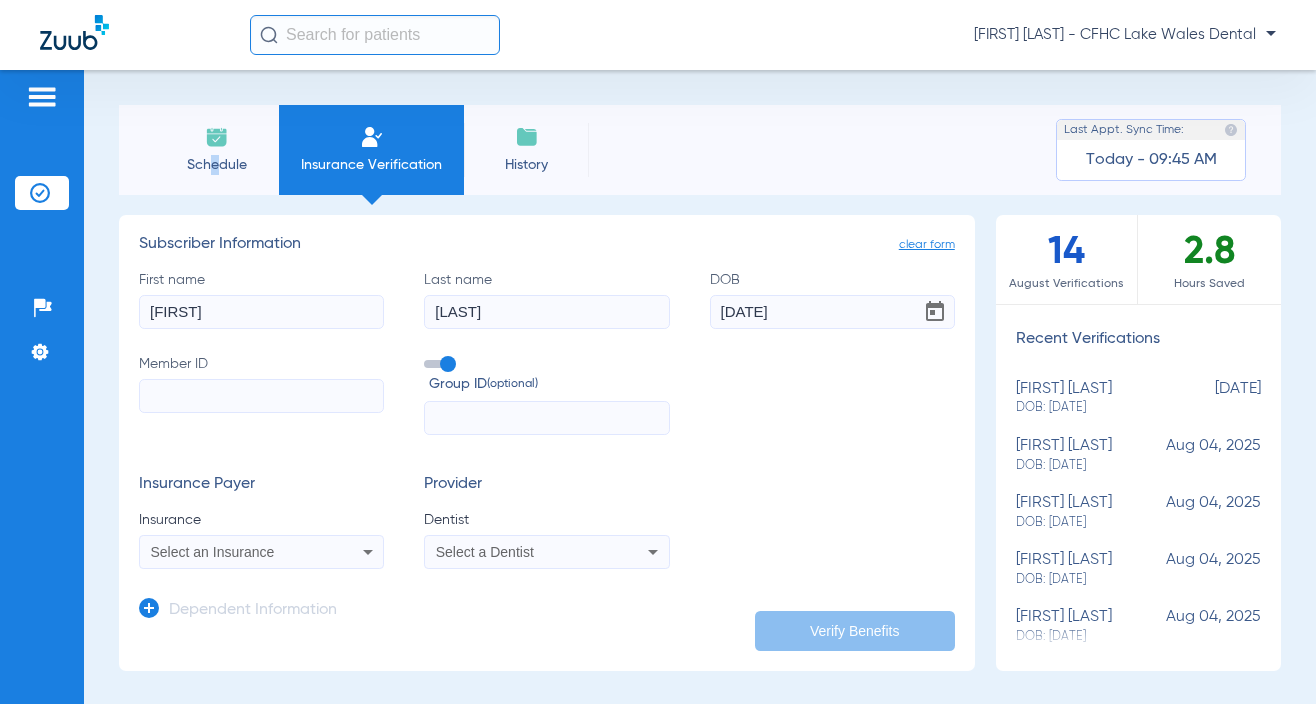 paste on "[PHONE]" 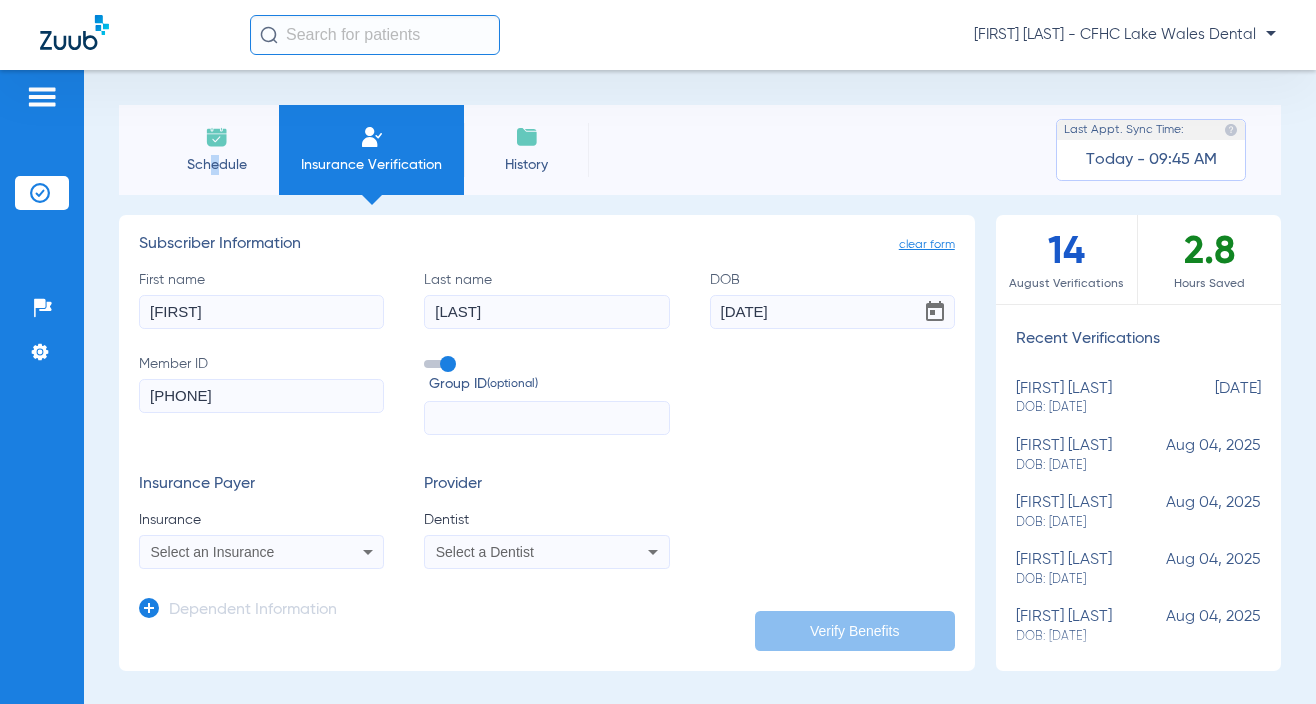 type on "[PHONE]" 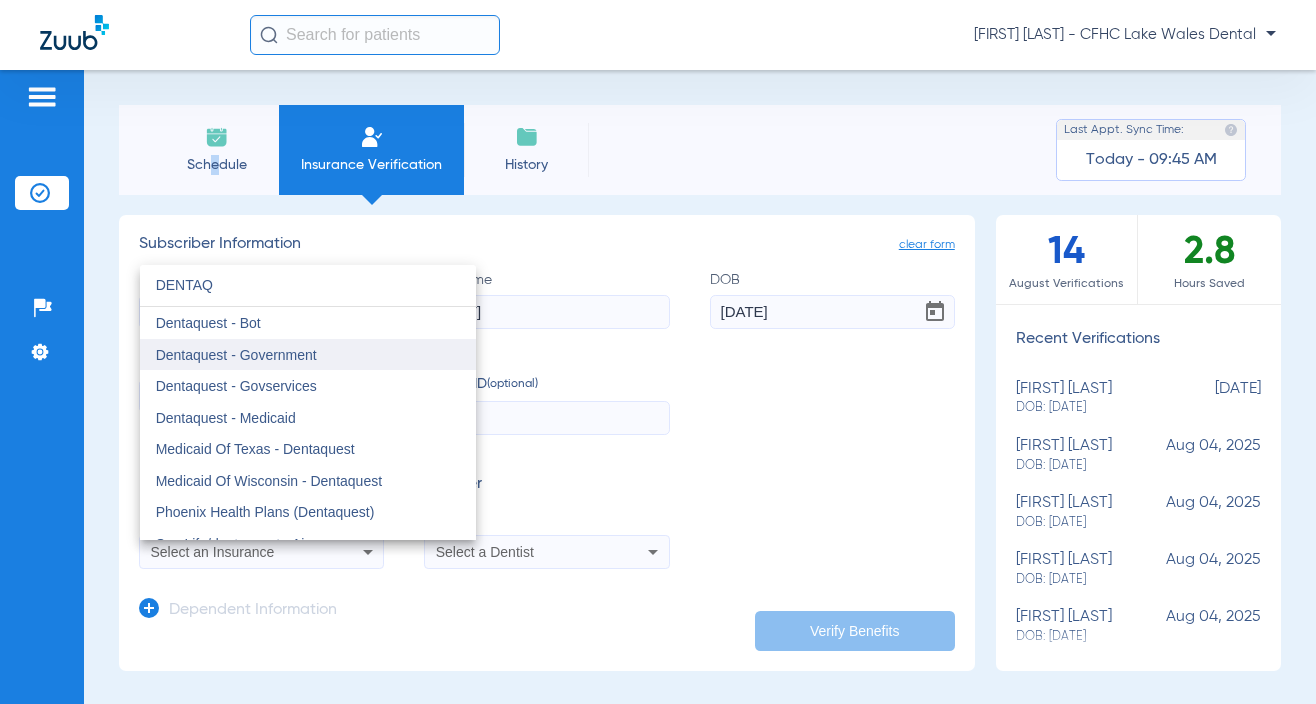 type on "DENTAQ" 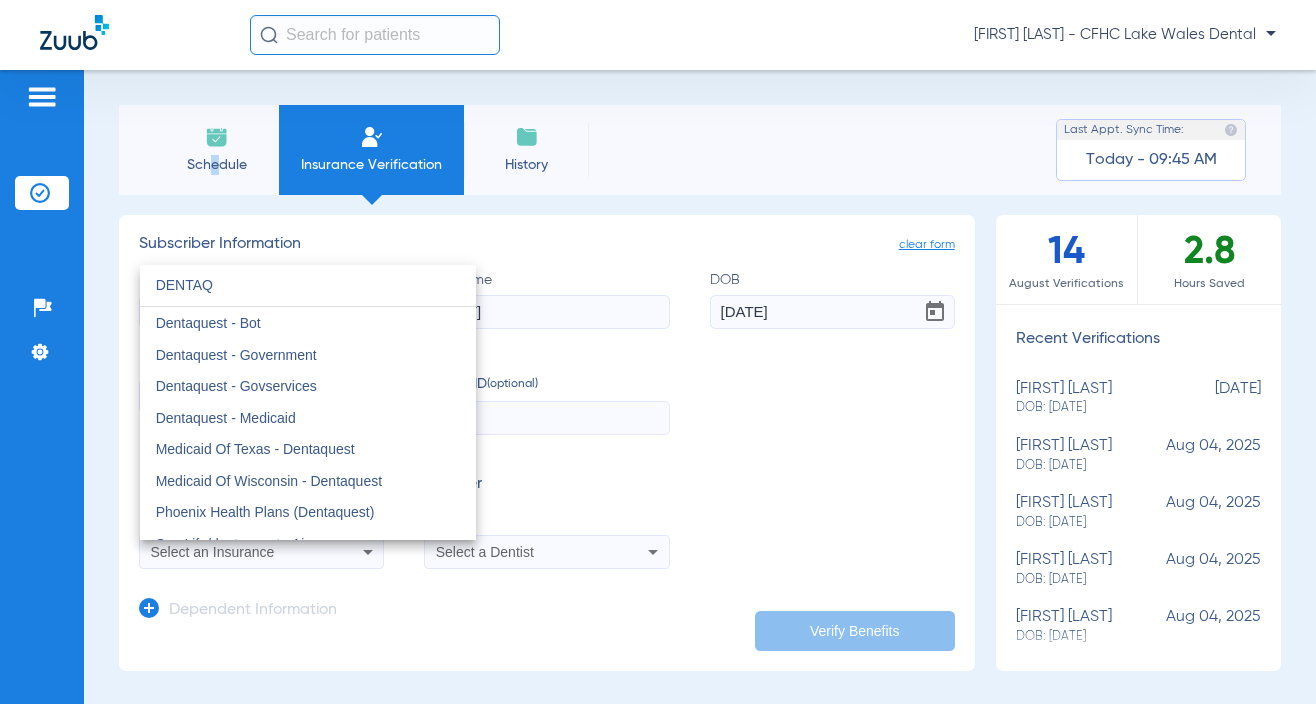 click on "Dentaquest - Government" at bounding box center (308, 355) 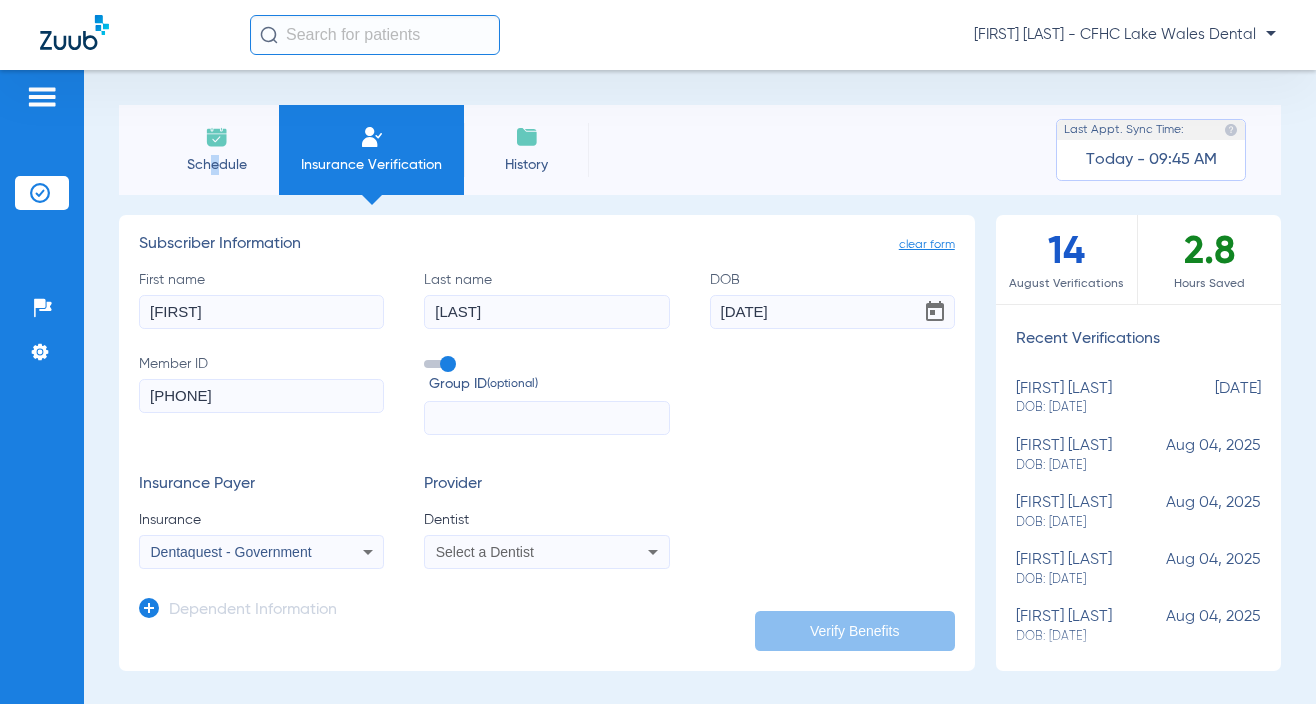 click on "Select a Dentist" at bounding box center [485, 552] 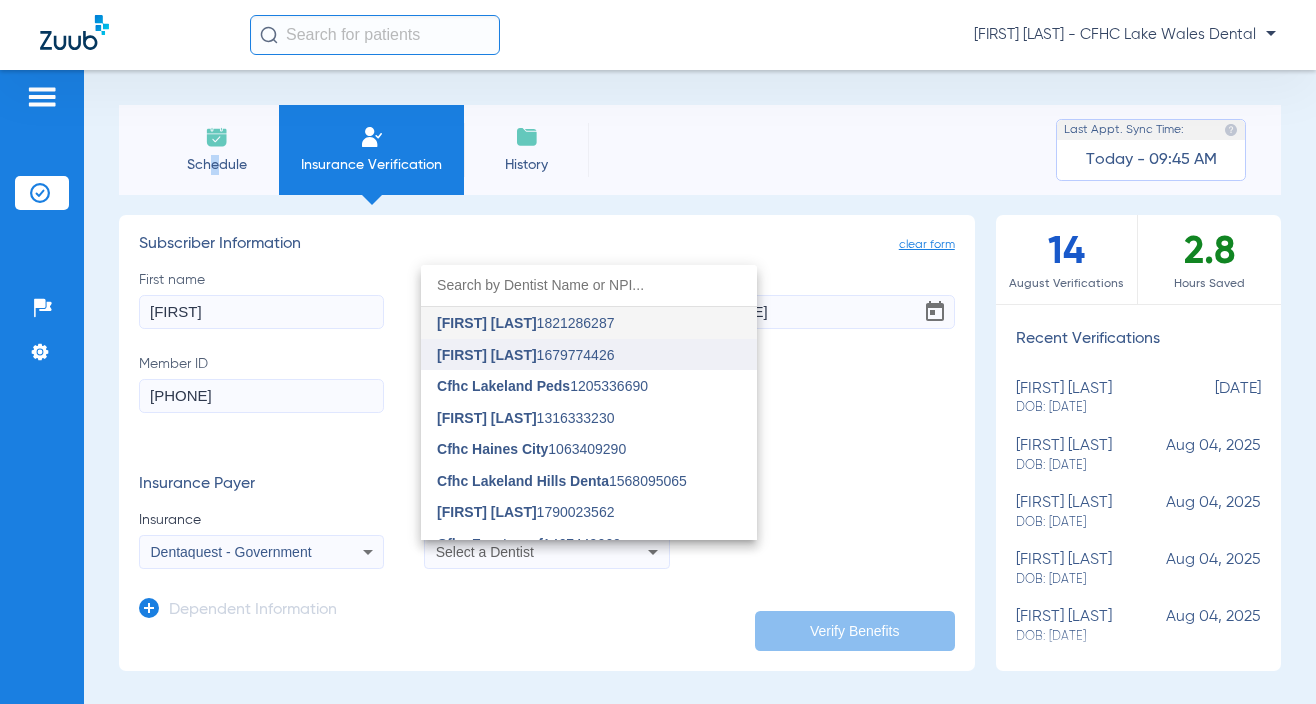 click on "[FIRST] [LAST]" at bounding box center [487, 355] 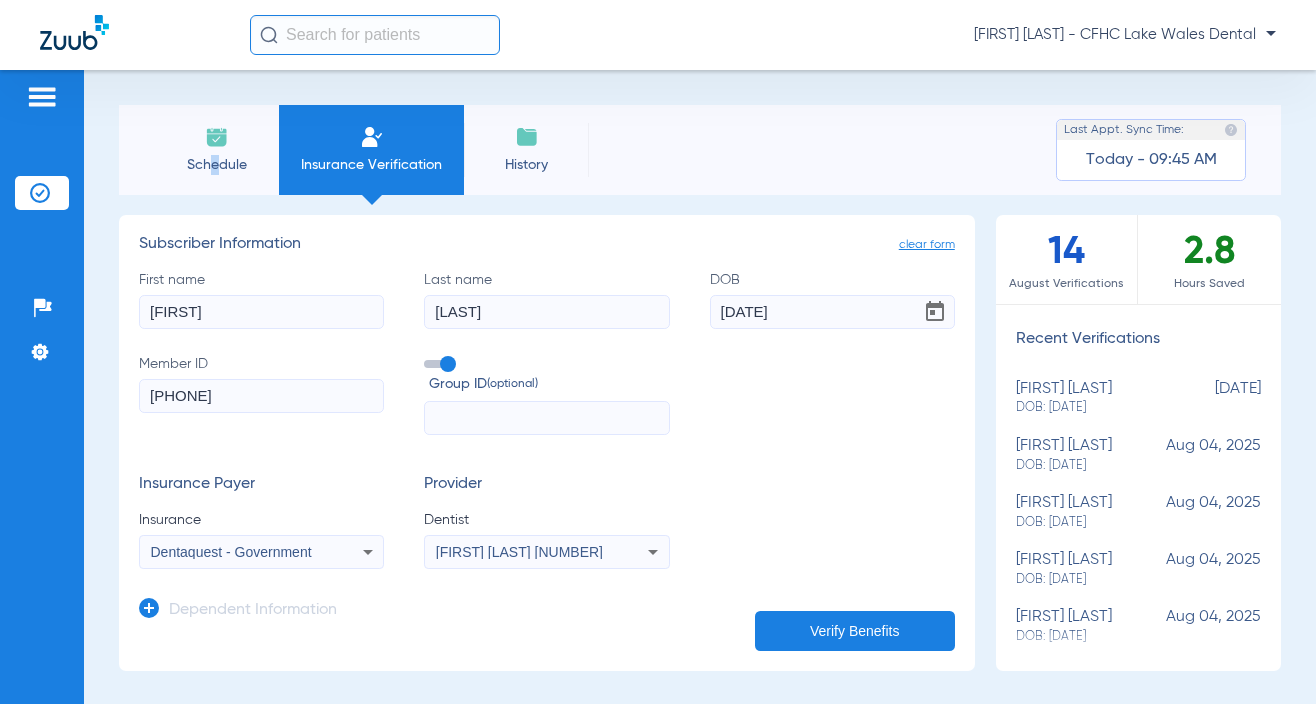 click on "clear form   Subscriber Information
First name  [FIRST]  Last name  [LAST]  DOB  [DATE]  Member ID  [NUMBER]  Group ID  (optional)  Insurance Payer   Insurance
Dentaquest - Government  Provider   Dentist
[FIRST] [LAST]  [NUMBER]  Dependent Information   Verify Benefits" 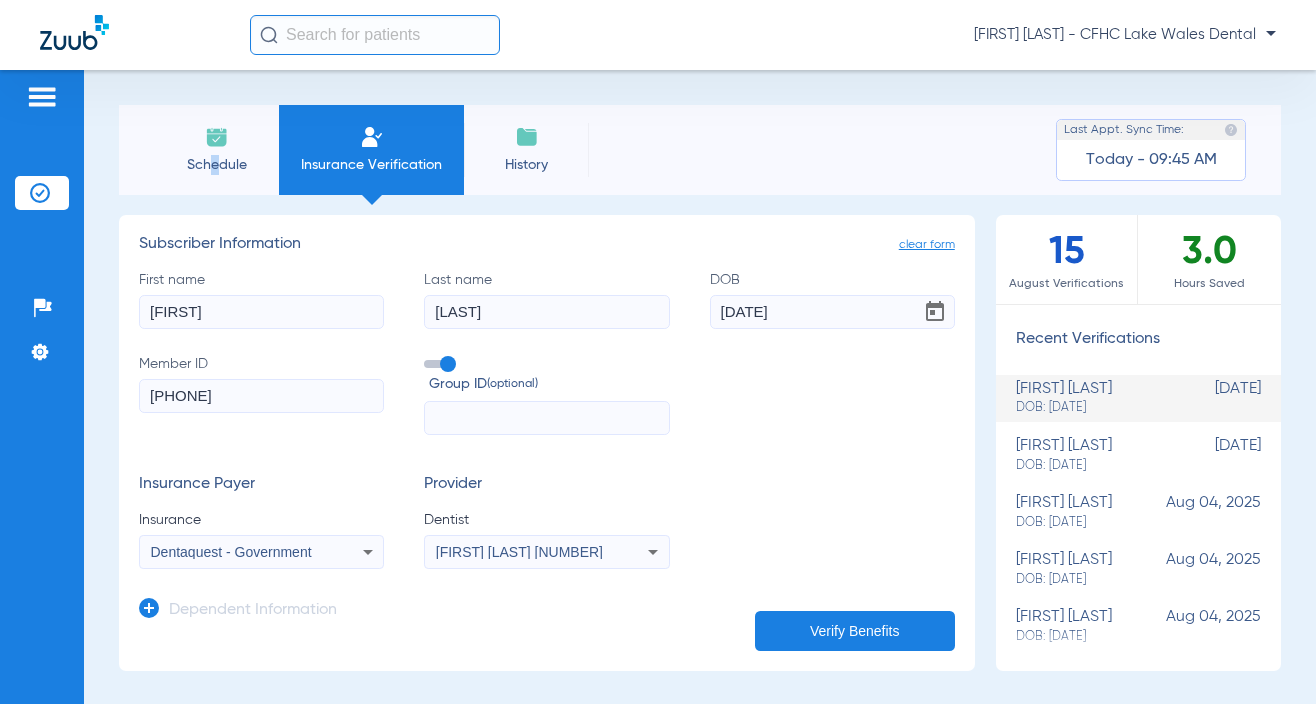 click on "Schedule Insurance Verification History  Last Appt. Sync Time:   Today - [TIME]   clear form   Subscriber Information
First name  [FIRST]  Last name  [LAST]  DOB  [DATE]  Member ID  [NUMBER]  Group ID  (optional)  Insurance Payer   Insurance
Dentaquest - Government  Provider   Dentist
[FIRST] [LAST]  [NUMBER]  Dependent Information   Verify Benefits   15   August Verifications   3.0   Hours Saved   Recent Verifications   [FIRST] [LAST]   DOB: [DATE]   Aug 05, 2025   [FIRST] [LAST]   DOB: [DATE]   Aug 05, 2025   [FIRST] [LAST]   DOB: [DATE]   Aug 04, 2025   [FIRST] [LAST]   DOB: [DATE]   Aug 04, 2025   [FIRST] [LAST]   DOB: [DATE]   Aug 04, 2025   [FIRST] [LAST]   DOB: [DATE]   Aug 04, 2025   [FIRST] [LAST]   DOB: [DATE]   Aug 04, 2025   [FIRST] [LAST]   DOB: [DATE]   Aug 04, 2025   [FIRST] [LAST]   DOB: [DATE]   Aug 04, 2025   [FIRST] [LAST]   DOB: [DATE]   Aug 04, 2025   [FIRST] [LAST]   DOB: [DATE]   Aug 02, 2025   DOB: [DATE]  Status" at bounding box center [700, 387] 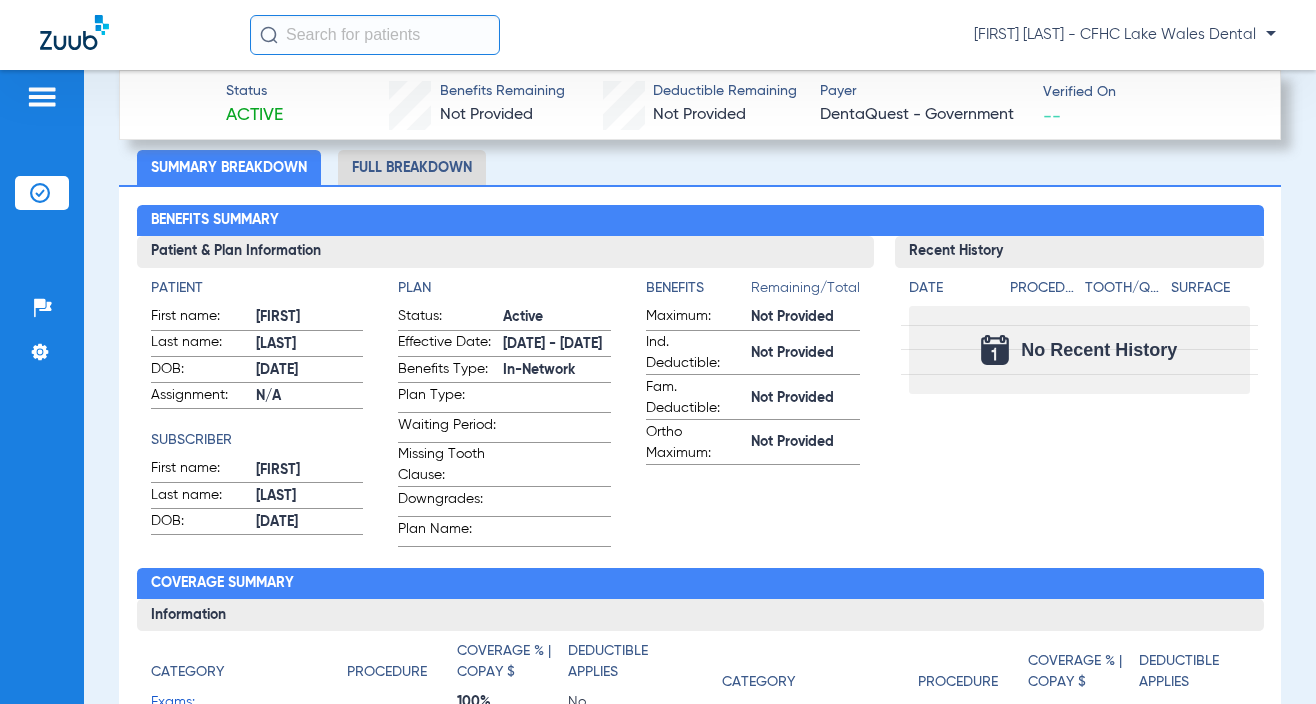 scroll, scrollTop: 700, scrollLeft: 0, axis: vertical 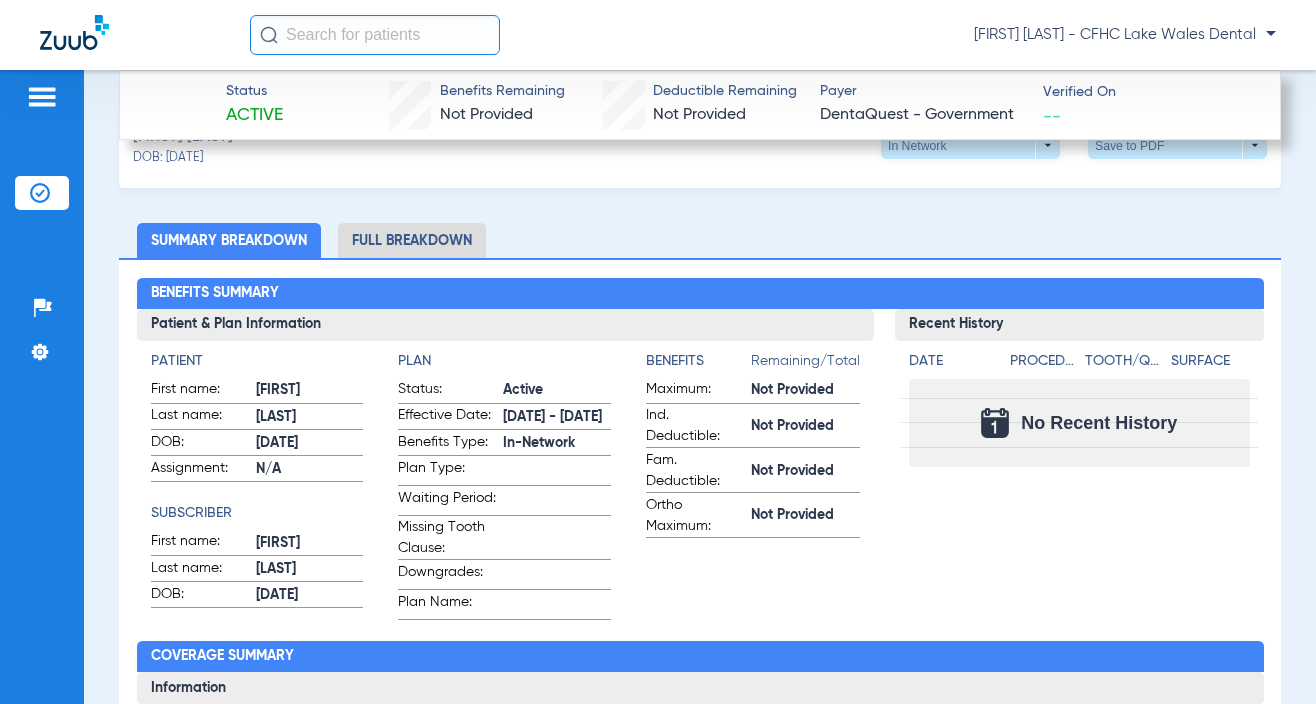 drag, startPoint x: 952, startPoint y: 583, endPoint x: 927, endPoint y: 648, distance: 69.641945 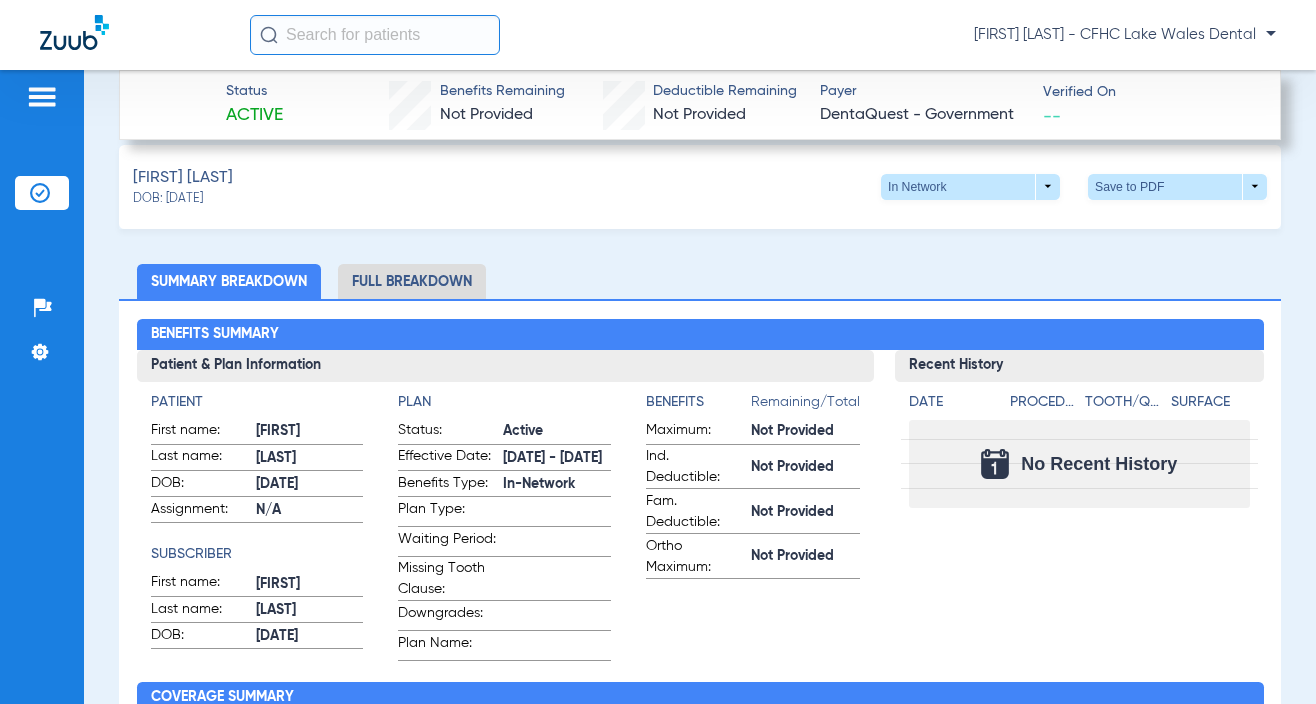 scroll, scrollTop: 600, scrollLeft: 0, axis: vertical 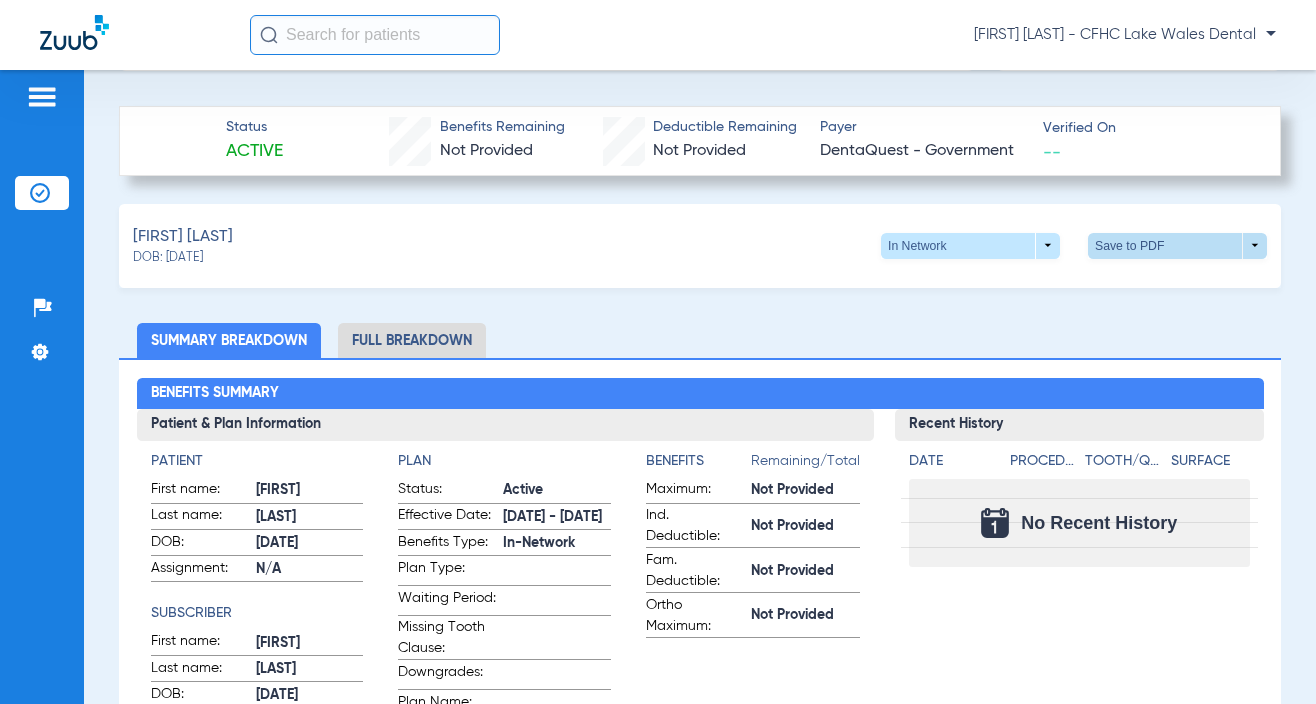 click 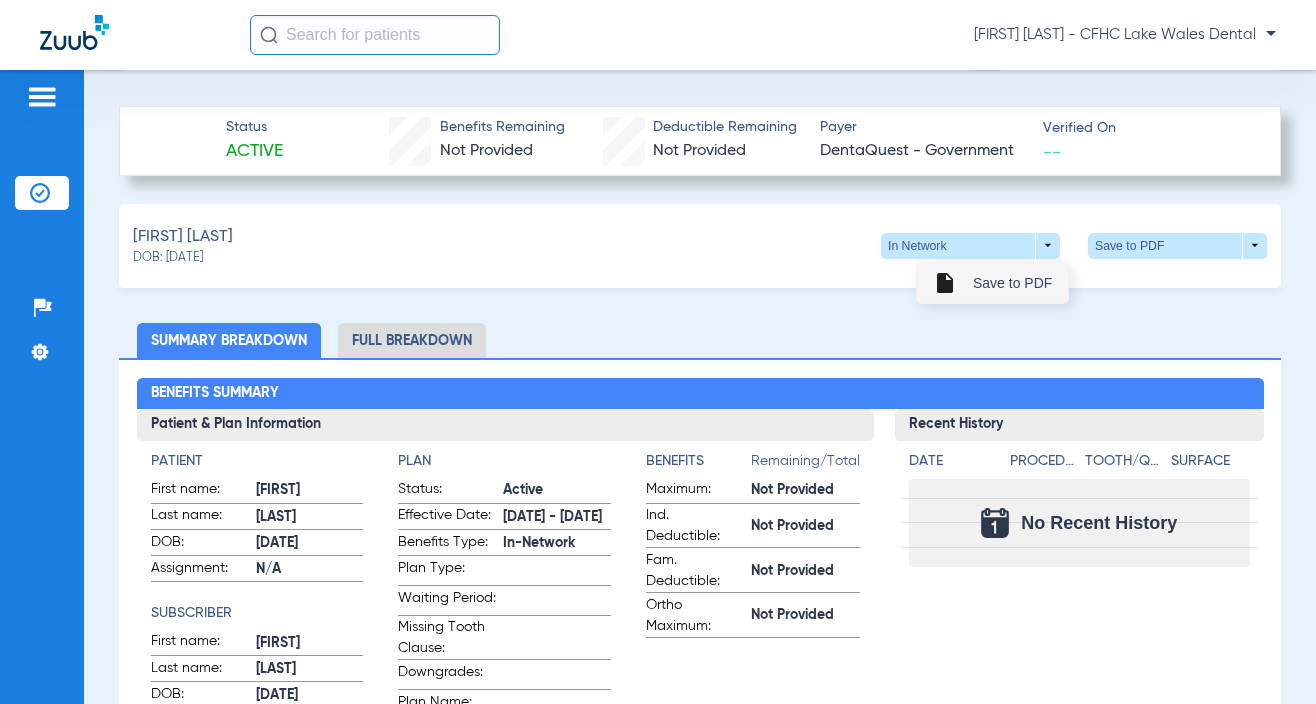click on "insert_drive_file  Save to PDF" at bounding box center [992, 283] 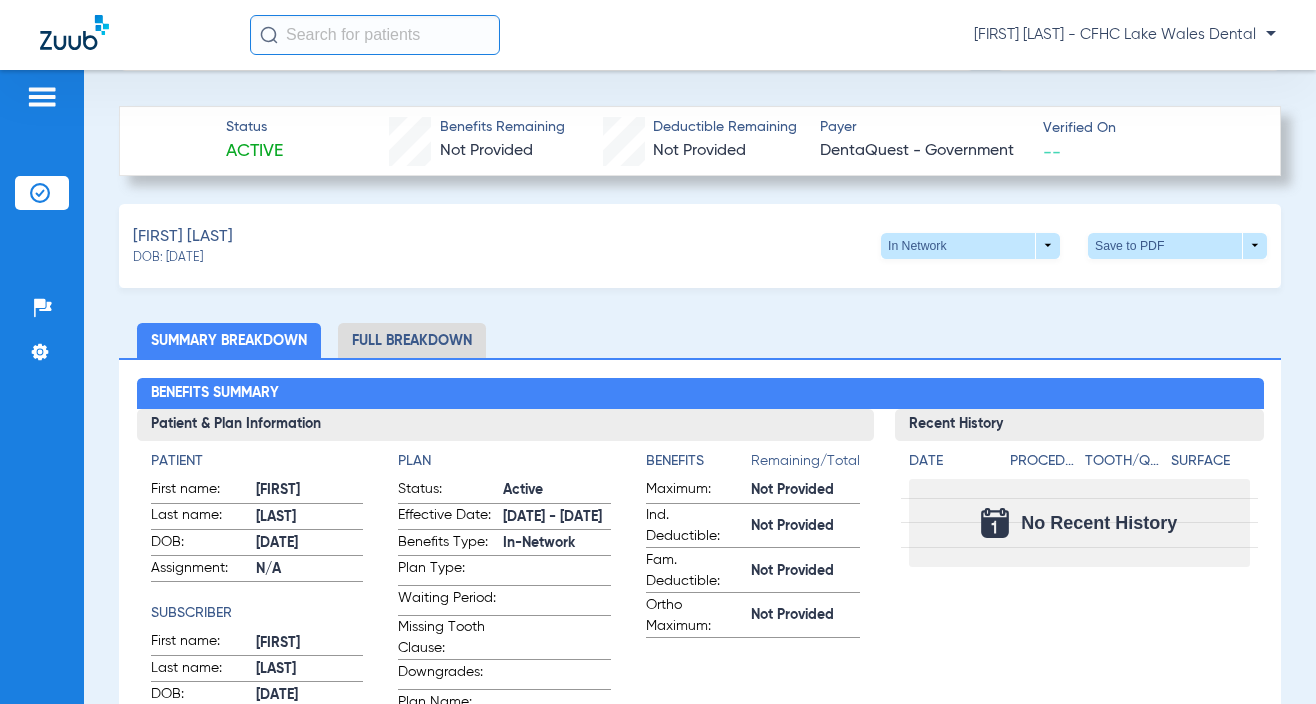 drag, startPoint x: 67, startPoint y: 568, endPoint x: 173, endPoint y: 541, distance: 109.38464 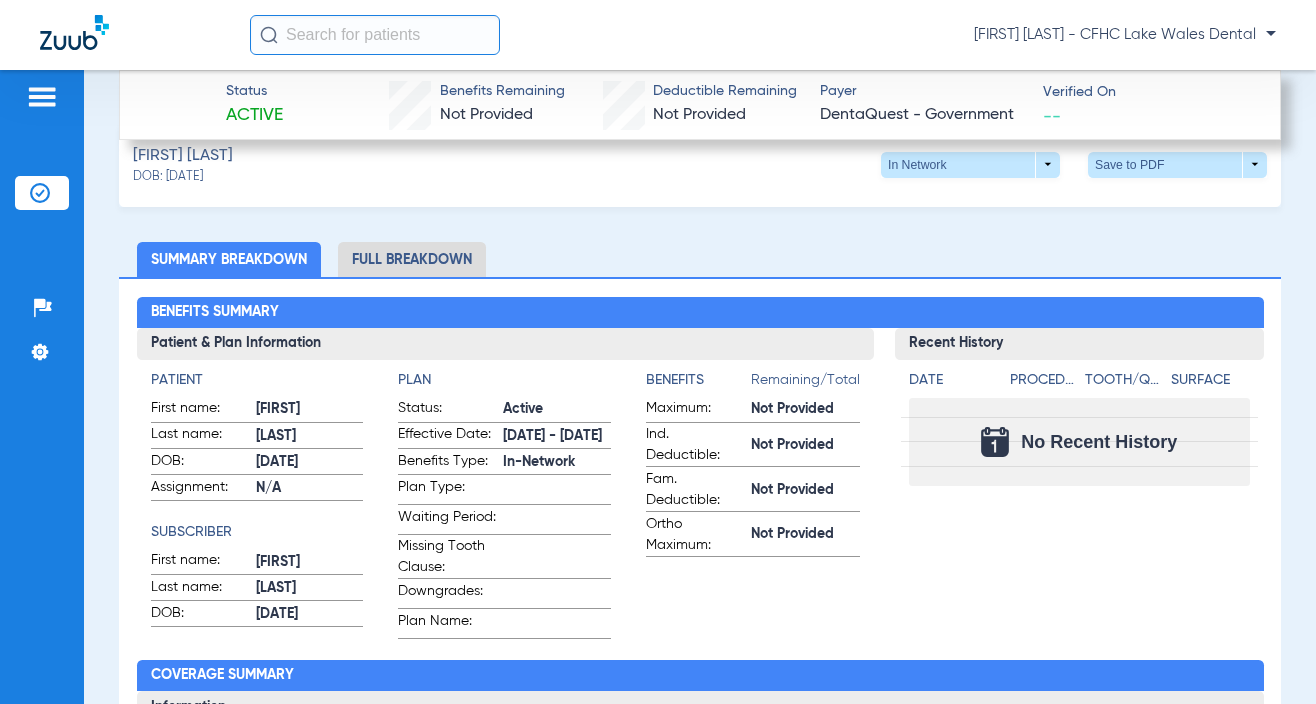 scroll, scrollTop: 700, scrollLeft: 0, axis: vertical 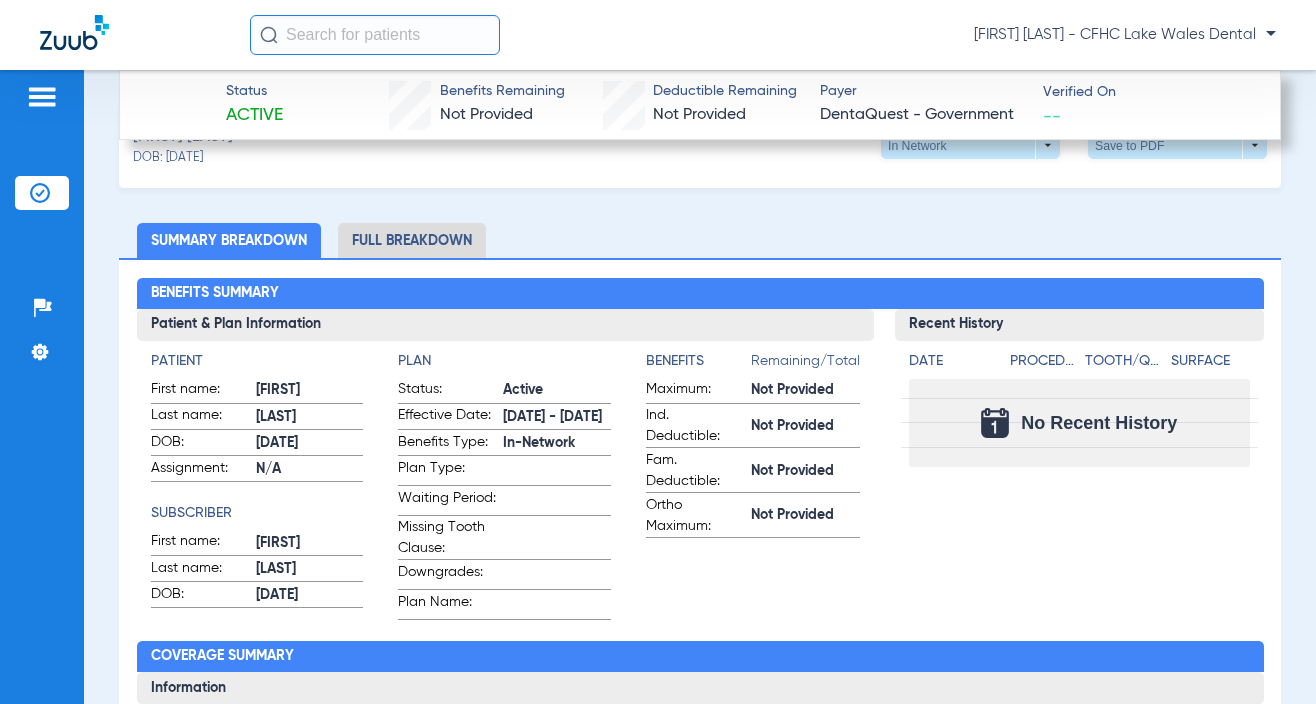 click on "Recent History Date Procedure Tooth/Quad Surface  No Recent History" 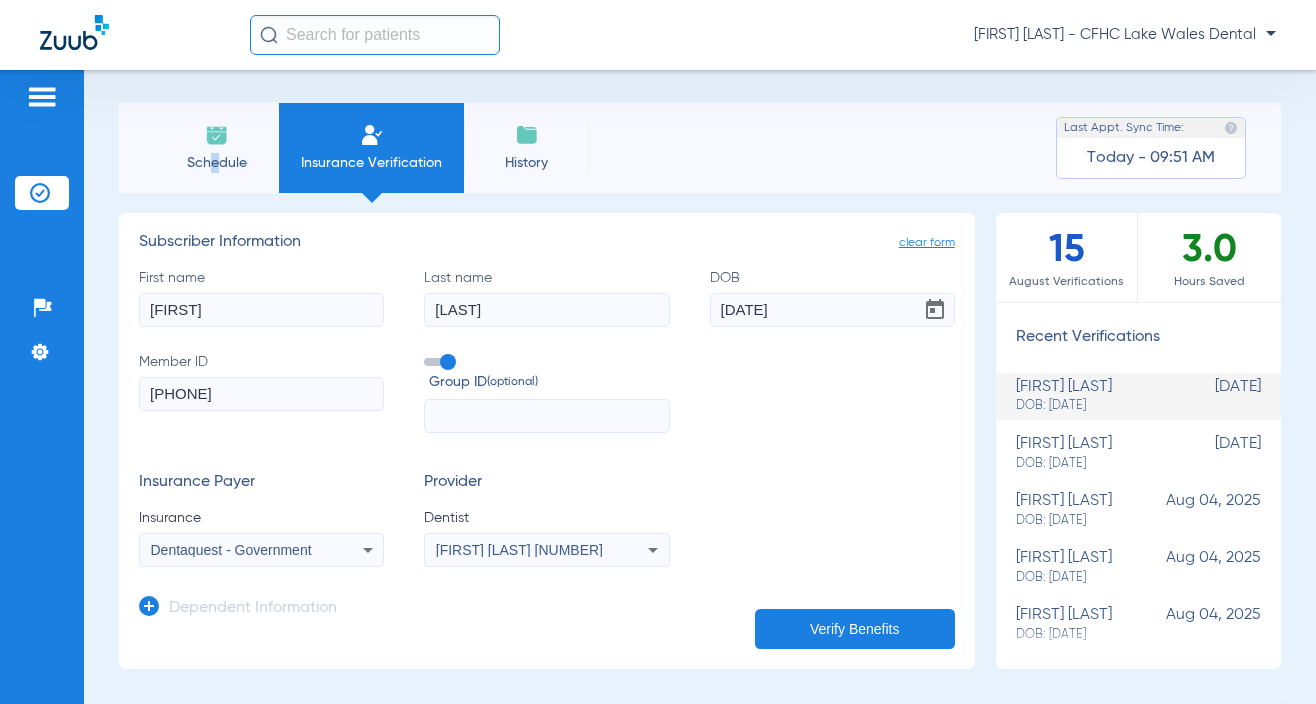 scroll, scrollTop: 0, scrollLeft: 0, axis: both 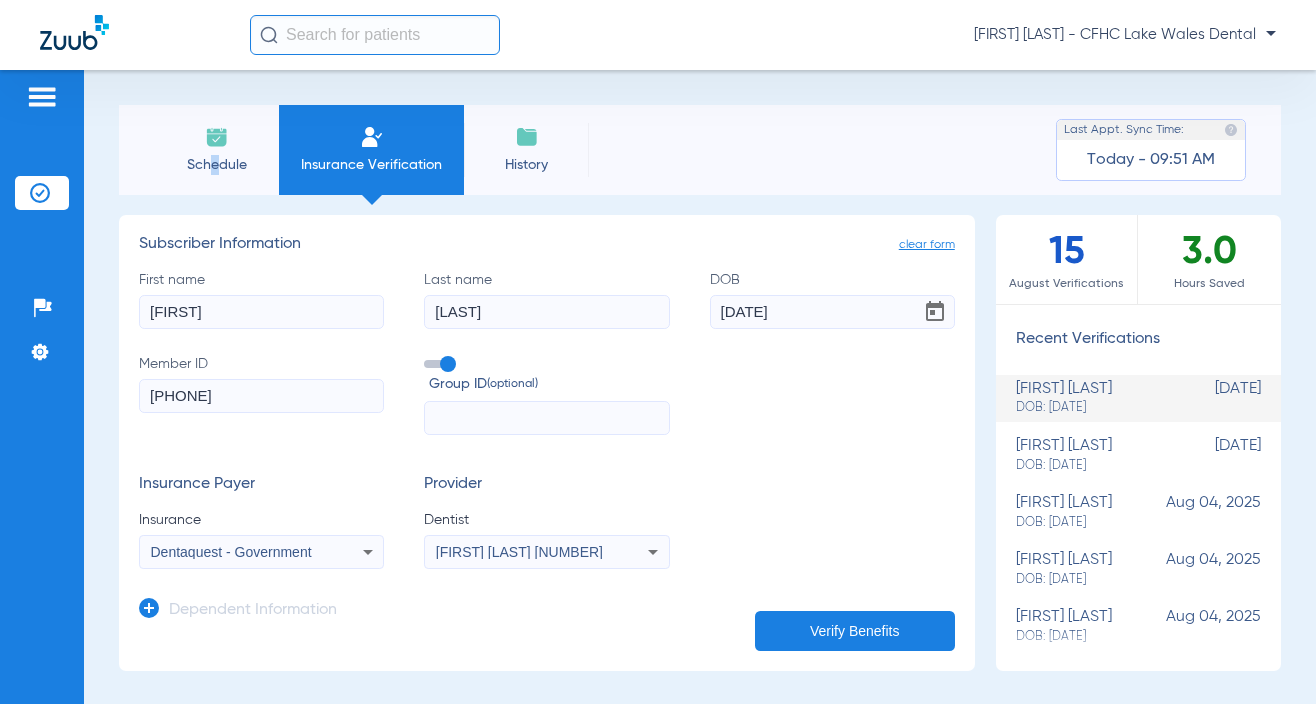 click on "Schedule" 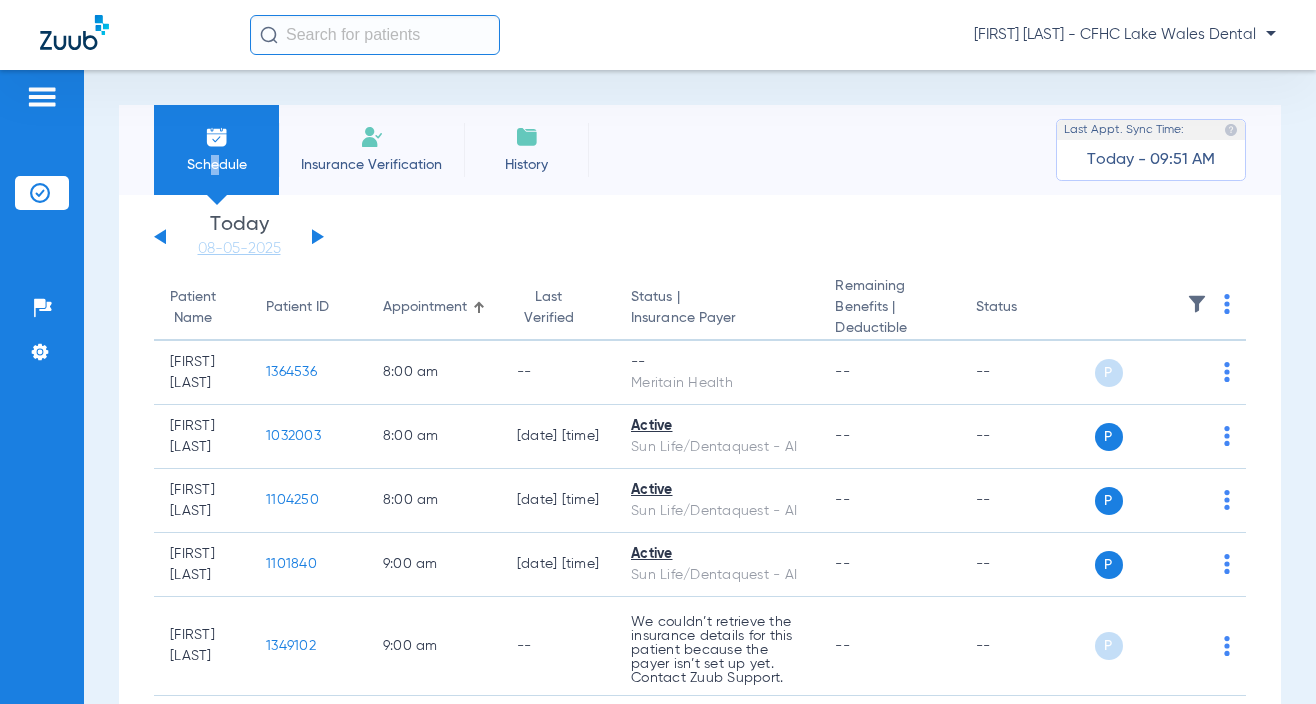 click 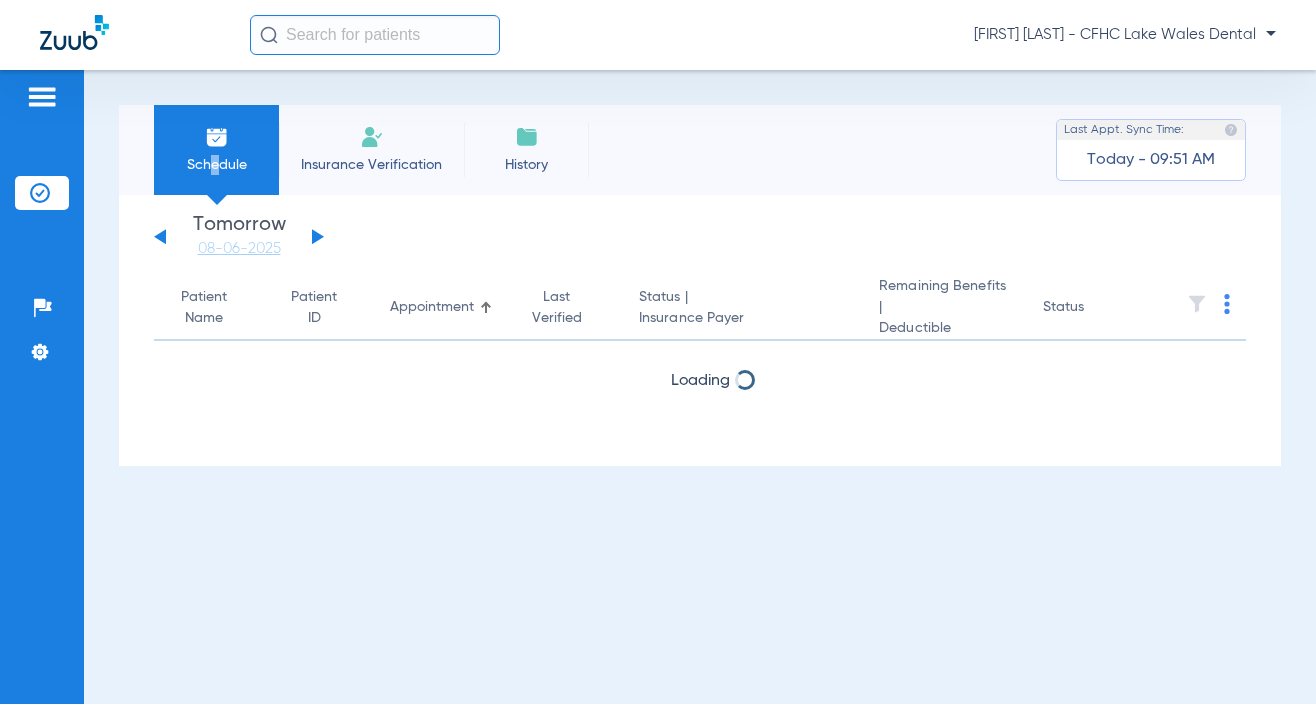 click 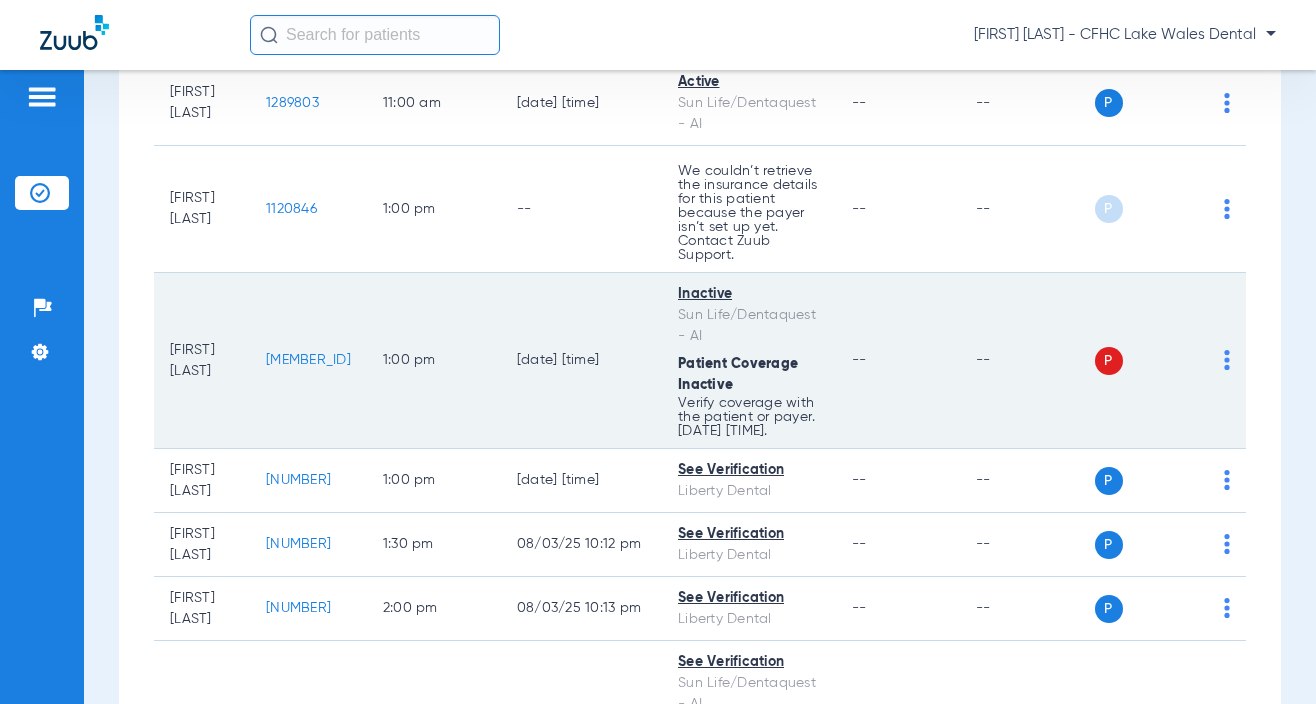 scroll, scrollTop: 1500, scrollLeft: 0, axis: vertical 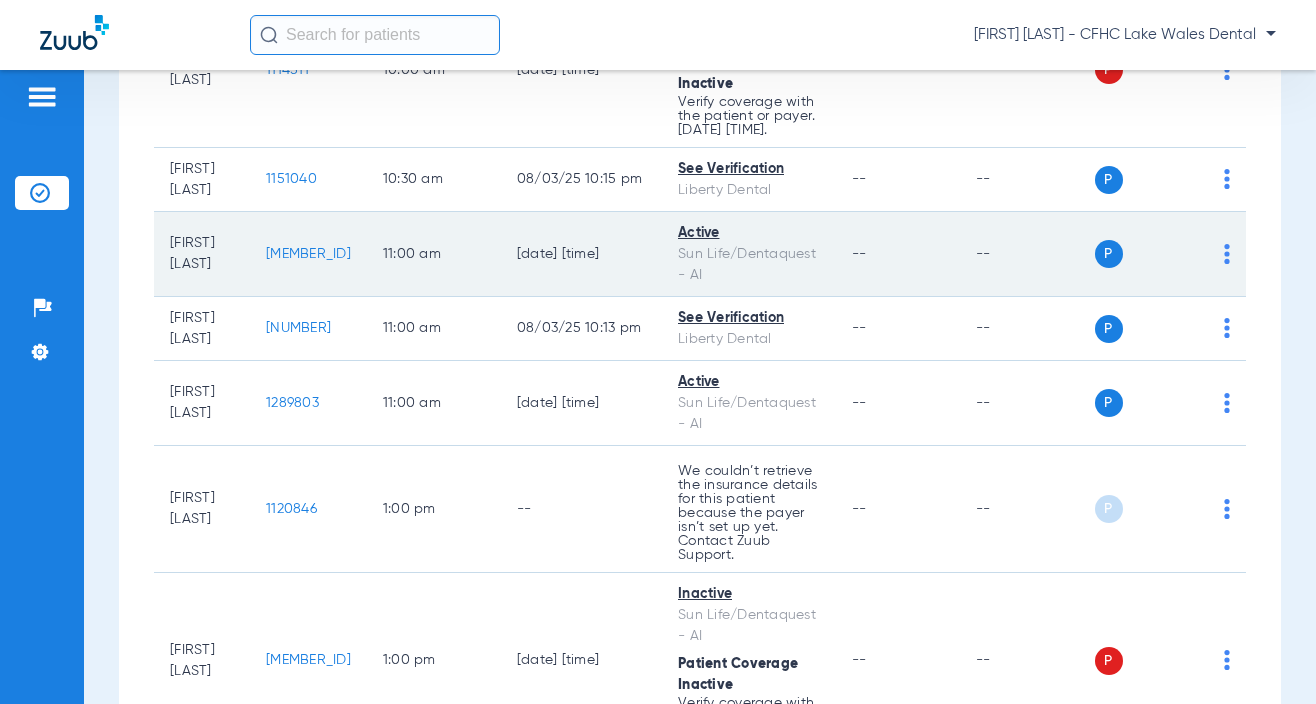 click on "[MEMBER_ID]" 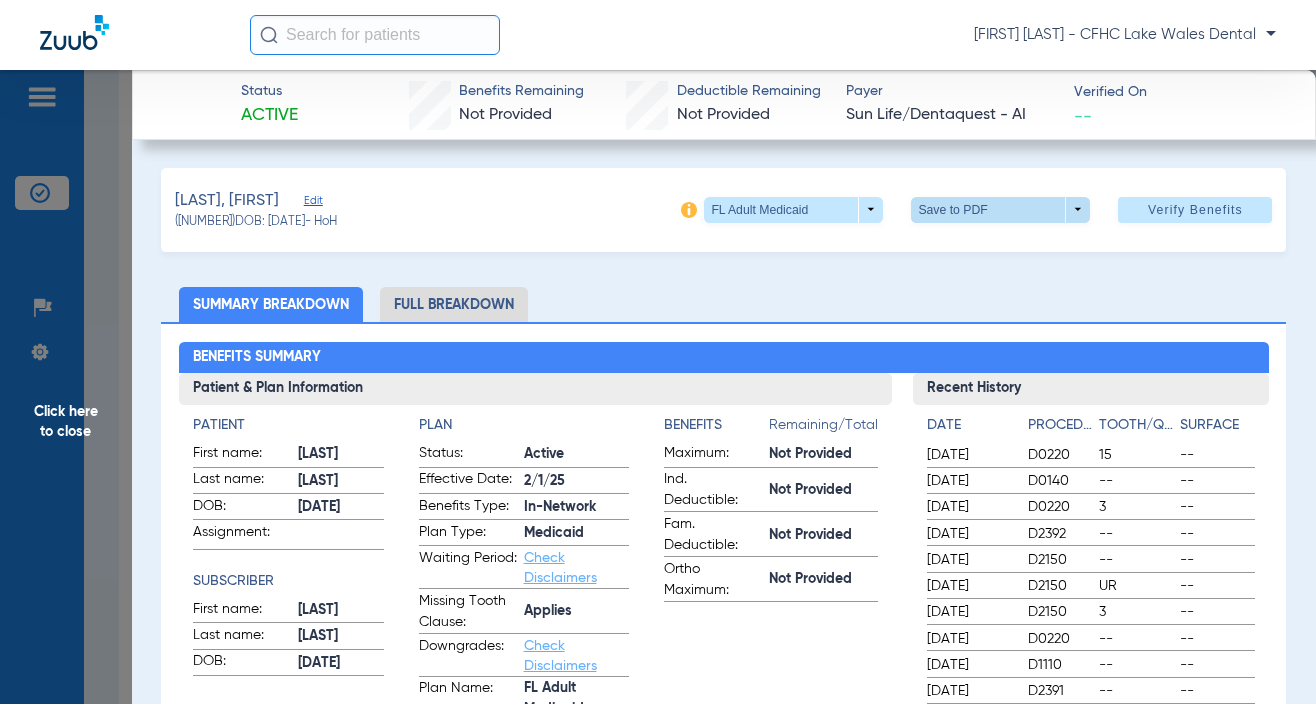 click 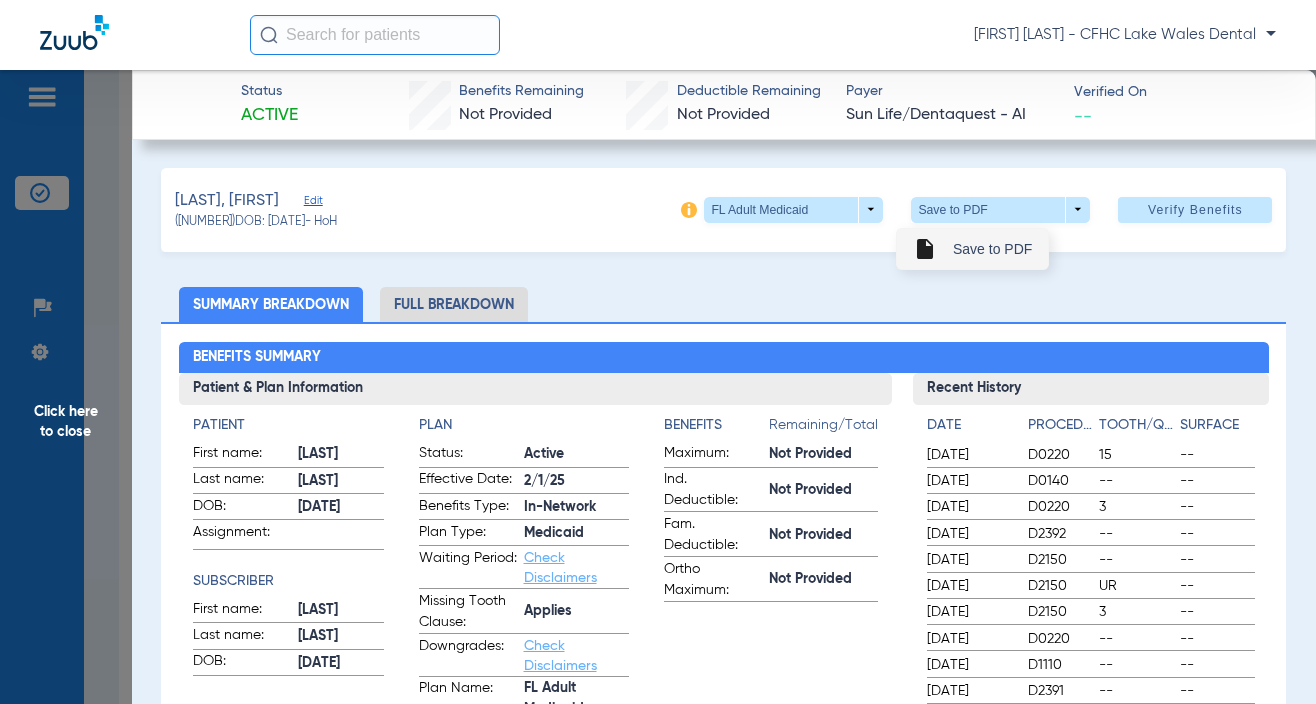 click on "Save to PDF" at bounding box center (992, 249) 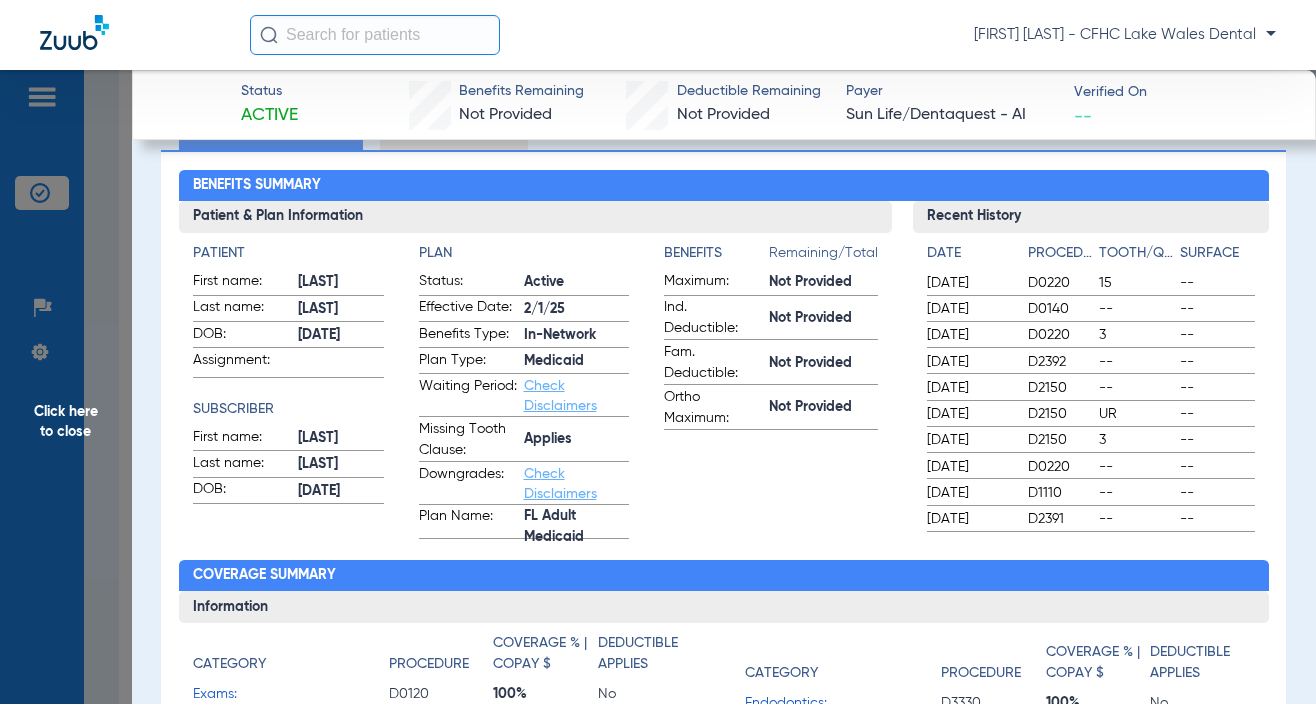 scroll, scrollTop: 200, scrollLeft: 0, axis: vertical 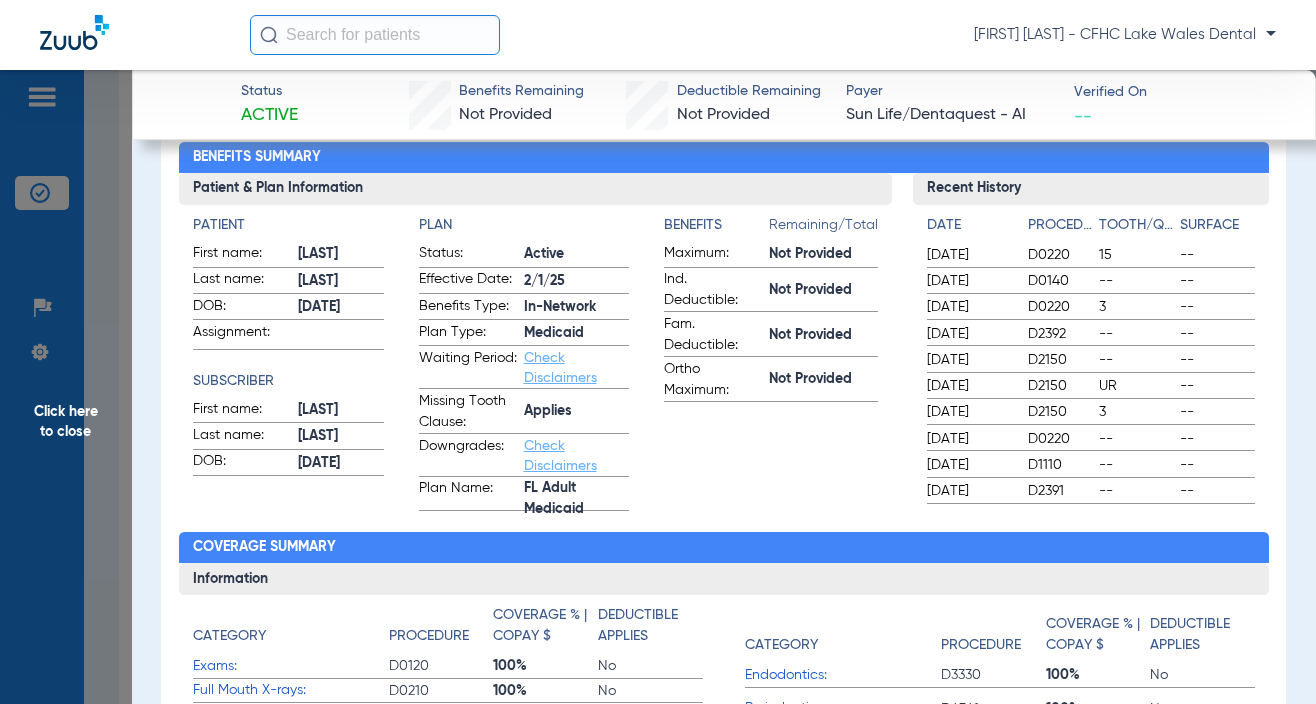 click on "Benefits Summary Patient & Plan Information Patient First name:  [FIRST]  Last name:  [LAST]  DOB:  [DATE]  Assignment:    Subscriber First name:  [FIRST]  Last name:  [LAST]  DOB:  [DATE]  Plan Status:  Active  Effective Date:  2/1/25  Benefits Type:  In-Network  Plan Type:  Medicaid  Waiting Period:  Check Disclaimers  Missing Tooth Clause:  Applies  Downgrades:  Check Disclaimers  Plan Name:  FL Adult Medicaid  Benefits  Remaining/Total  Maximum:  Not Provided  Ind. Deductible:  Not Provided  Fam. Deductible:  Not Provided  Ortho Maximum:  Not Provided  Recent History Date Procedure Tooth/Quad Surface  10/04/2022  D0220 15 --  10/04/2022  D0140 -- --  05/14/2018  D0220 3 --  05/14/2018  D2392 -- --  05/14/2018  D2150 -- --  05/14/2018  D2150 UR --  05/14/2018  D2150 3 --  05/14/2018  D0220 -- --  04/23/2018  D1110 -- --  04/05/2017  D2391 -- -- Coverage Summary Information Category Procedure Coverage % | Copay $ Deductible Applies Exams: D0120  100%      No  Full Mouth X-rays: D0210  100%      No" 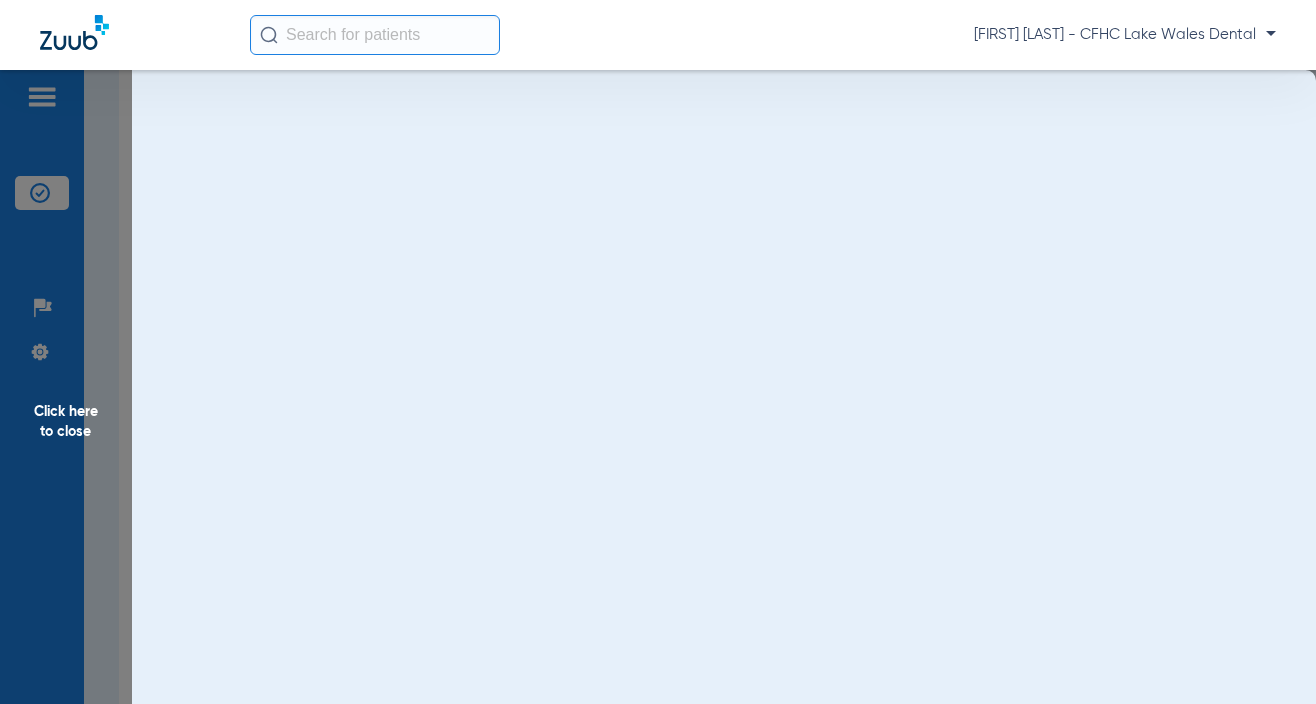 scroll, scrollTop: 0, scrollLeft: 0, axis: both 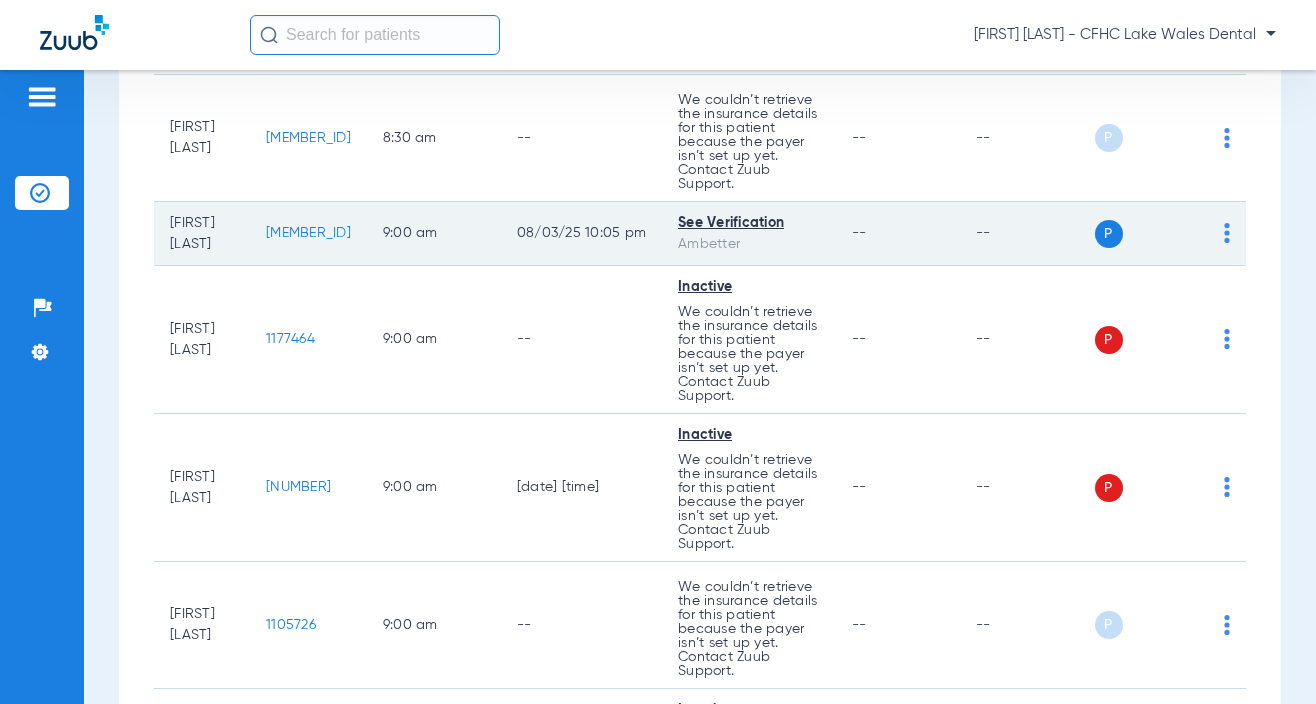 click on "[MEMBER_ID]" 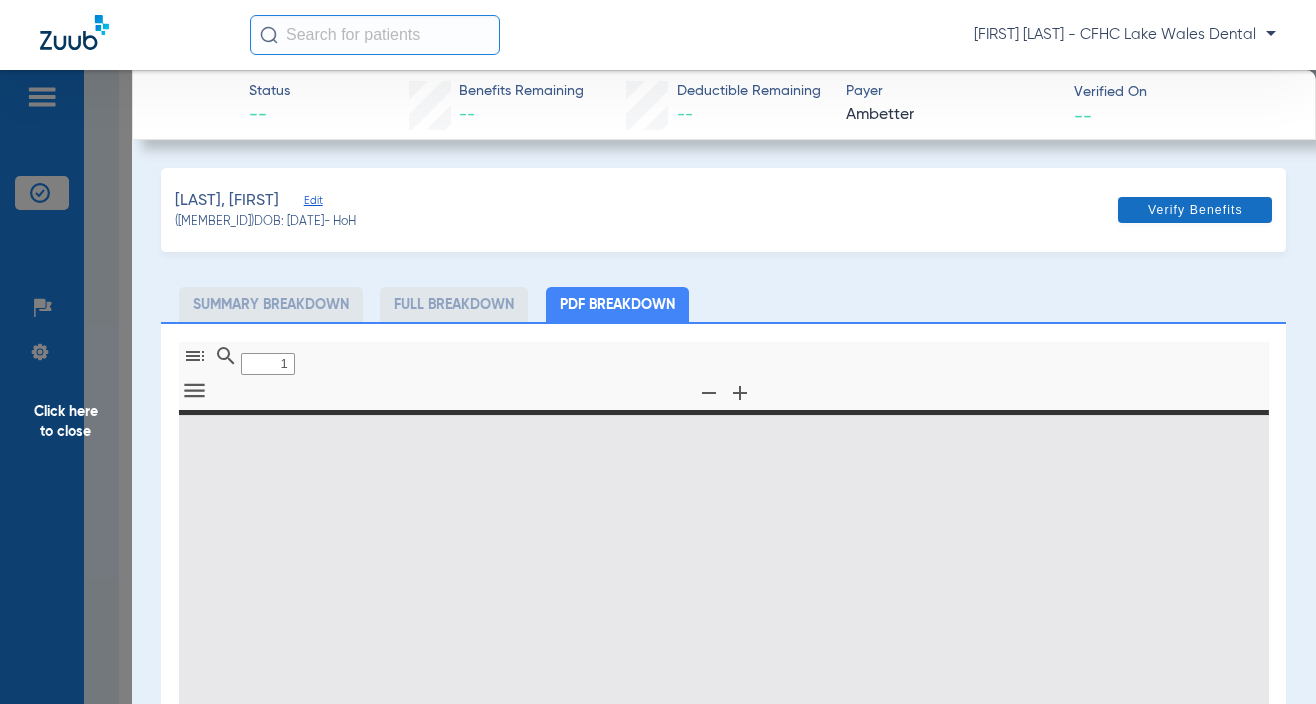 type on "0" 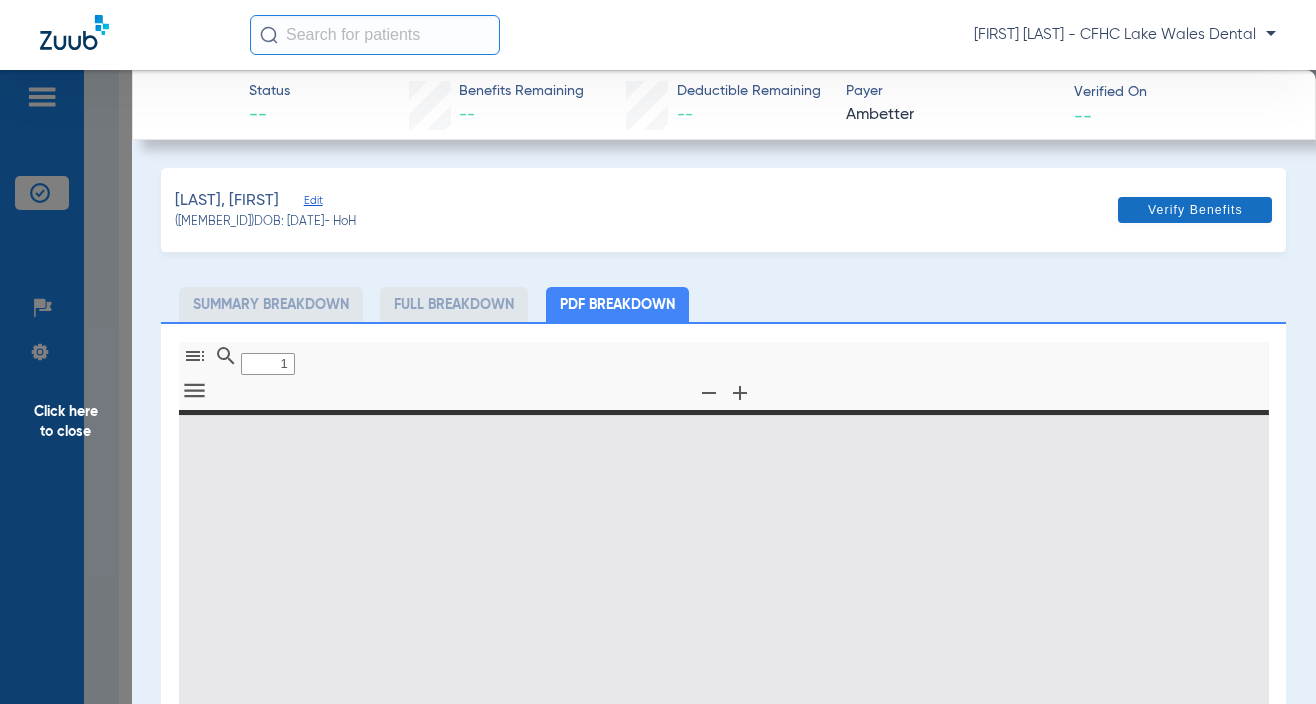select on "page-width" 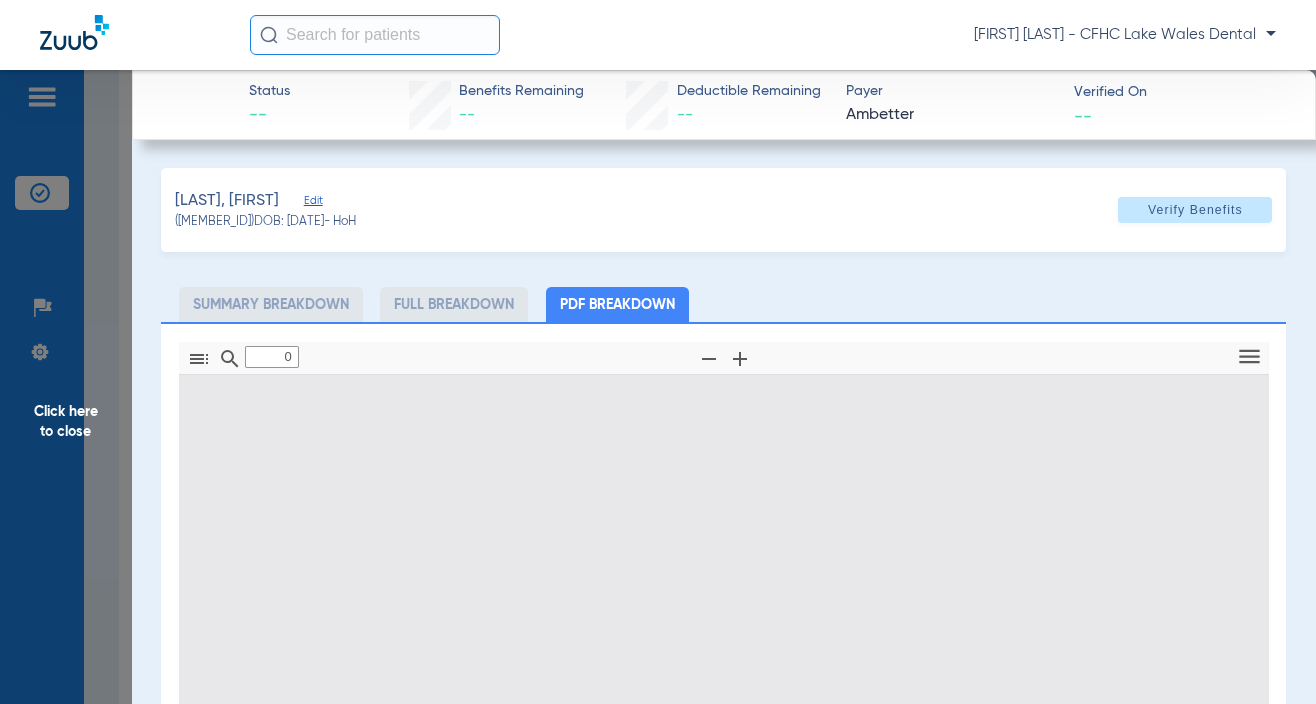 type on "1" 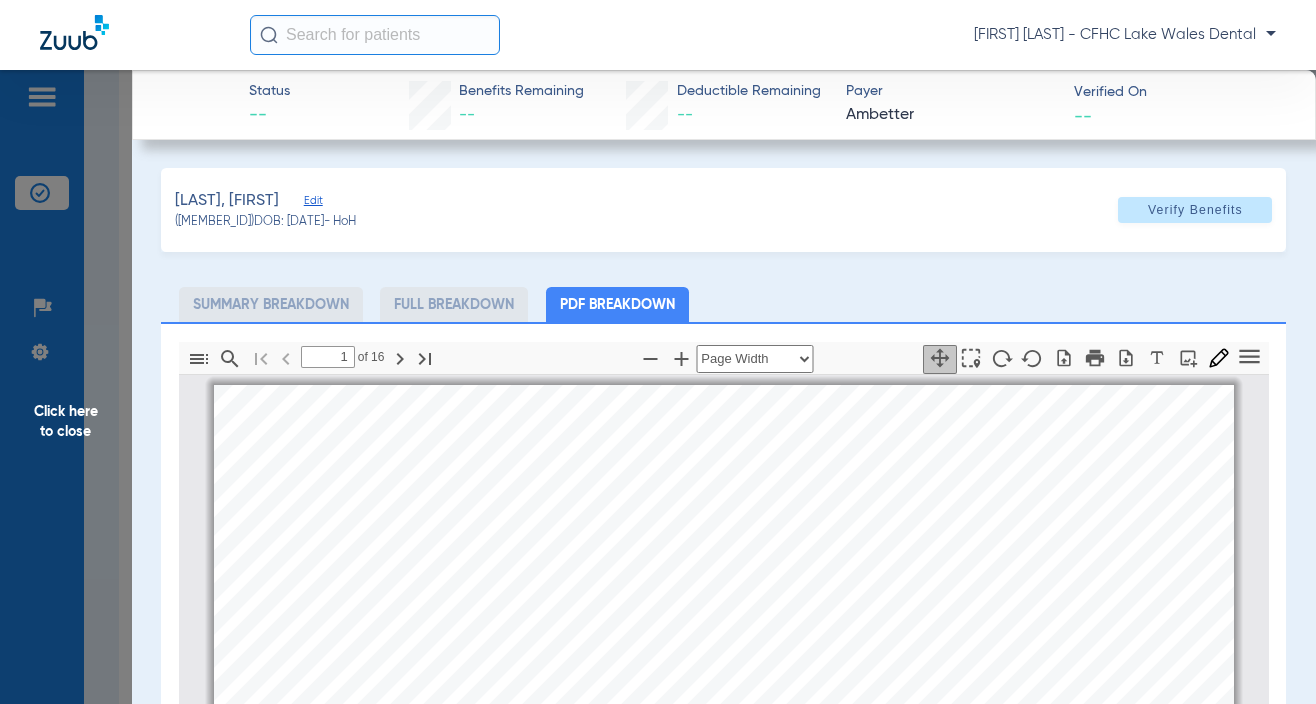 scroll, scrollTop: 10, scrollLeft: 0, axis: vertical 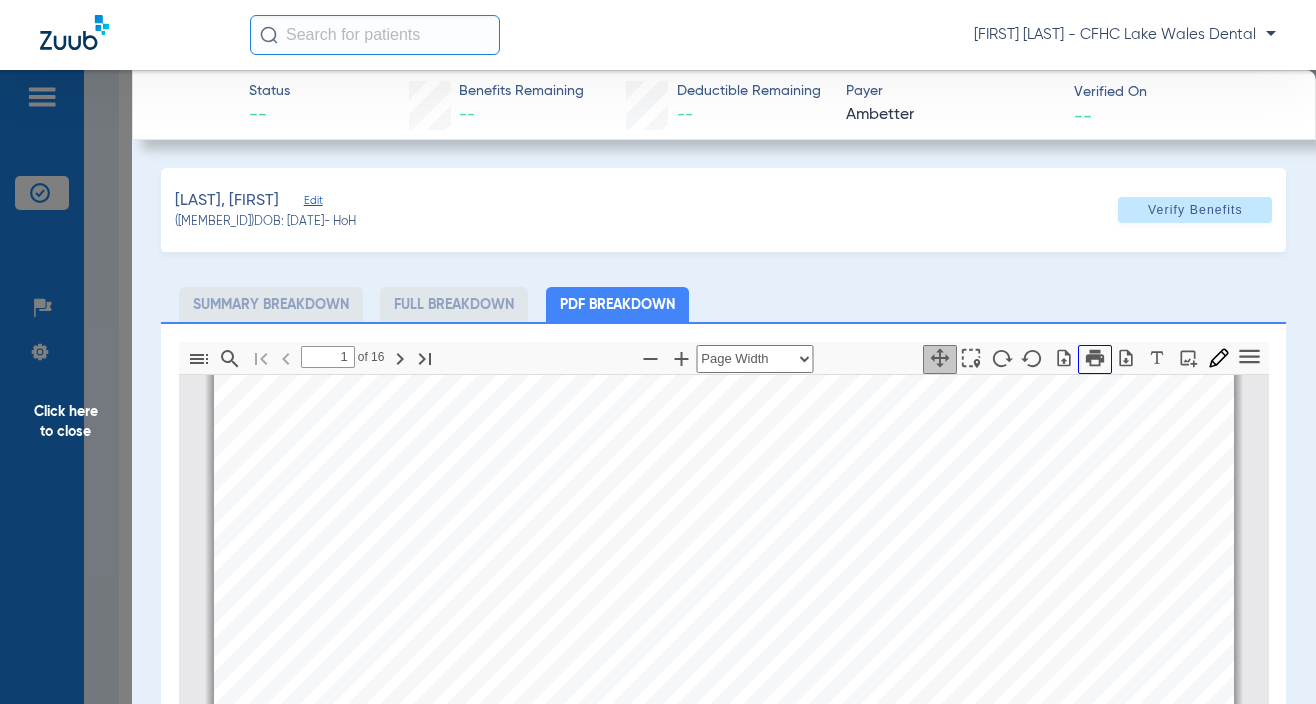 click 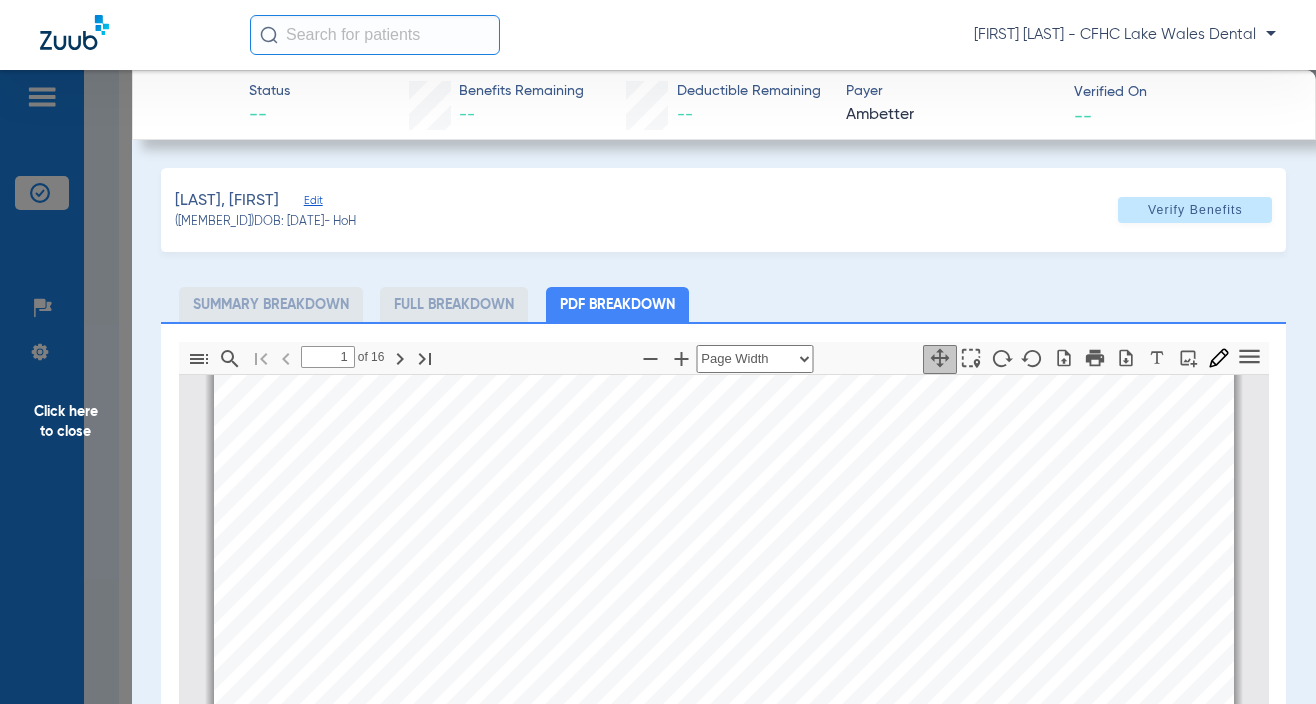 drag, startPoint x: 1016, startPoint y: 288, endPoint x: 975, endPoint y: 173, distance: 122.09013 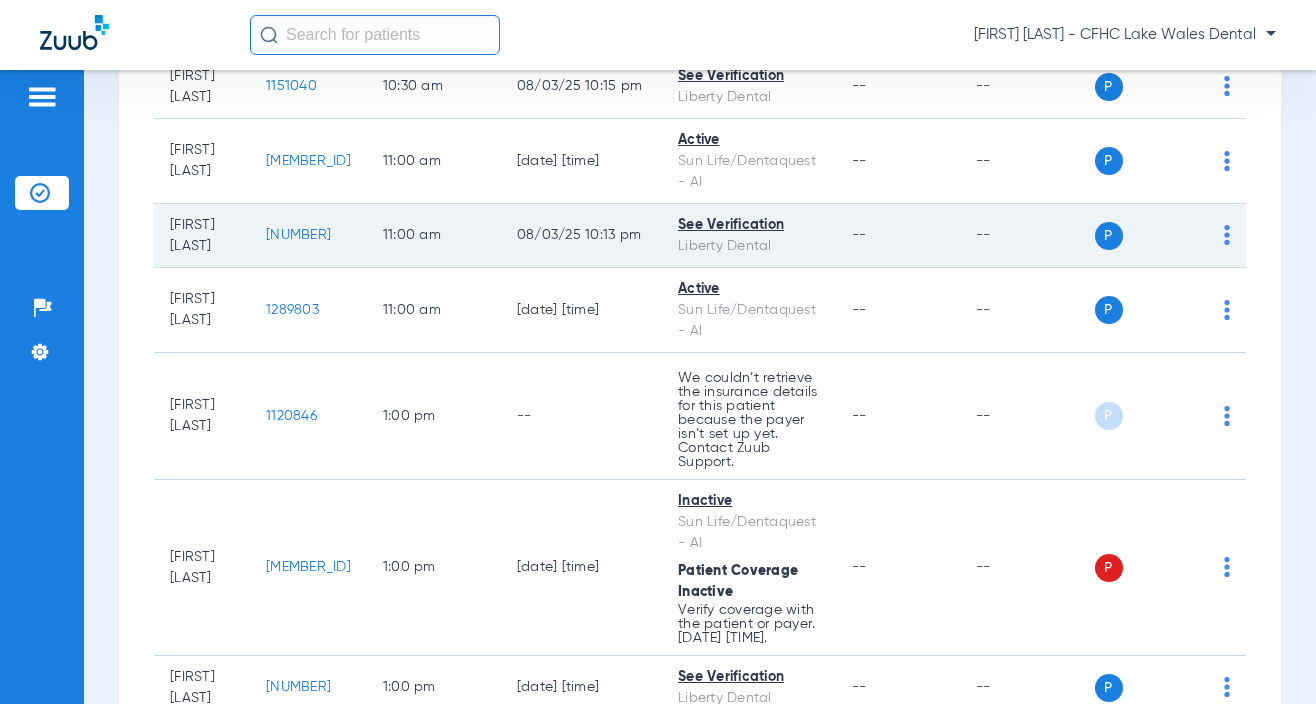 scroll, scrollTop: 1600, scrollLeft: 0, axis: vertical 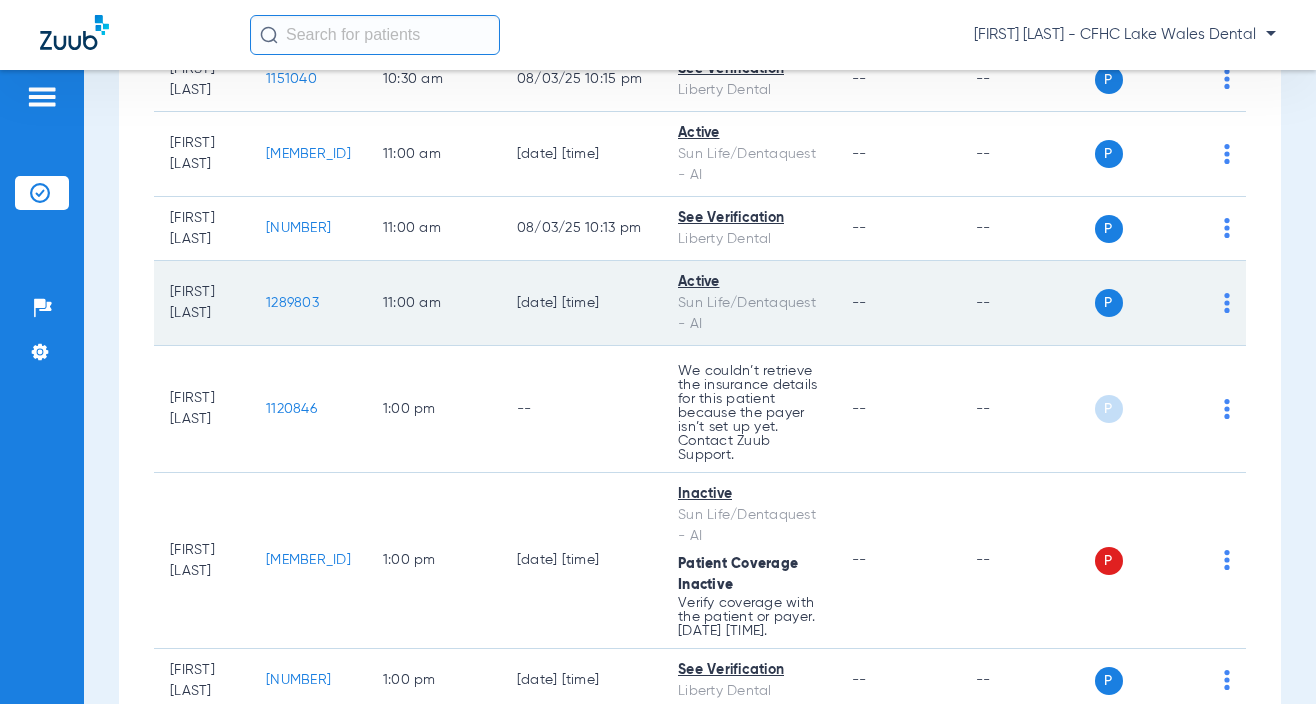 click on "1289803" 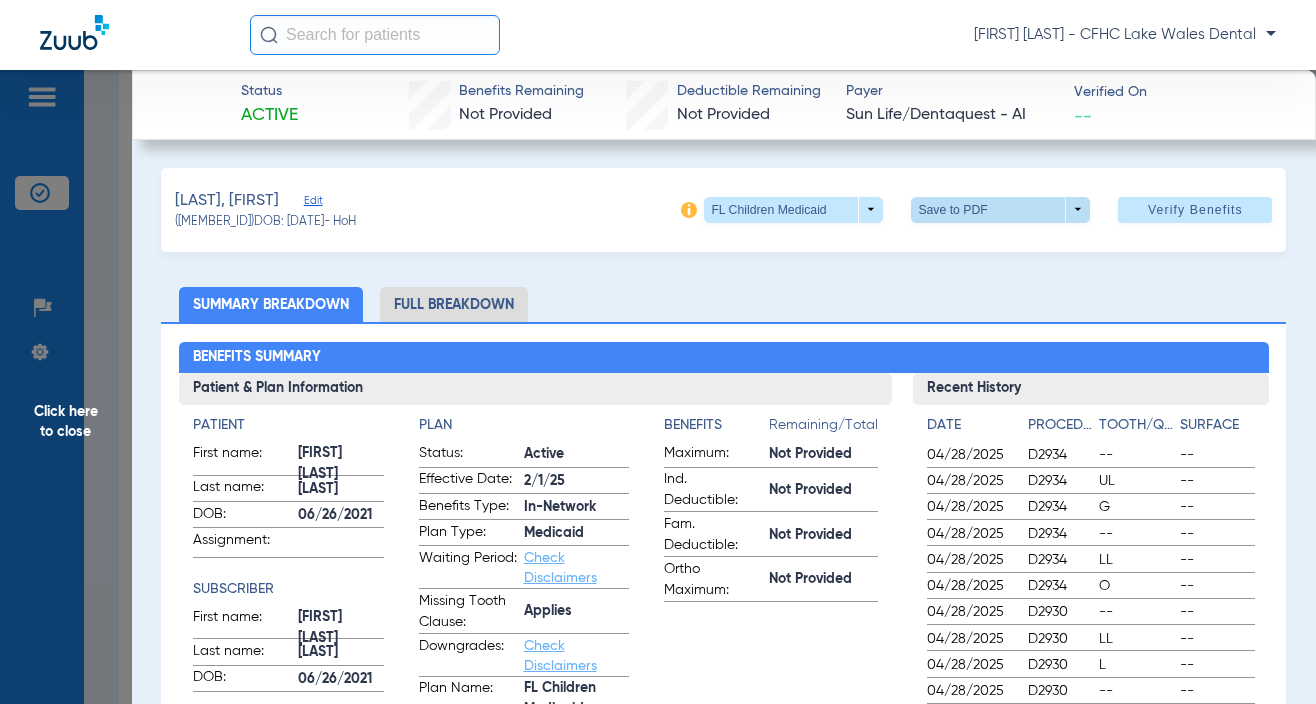 click 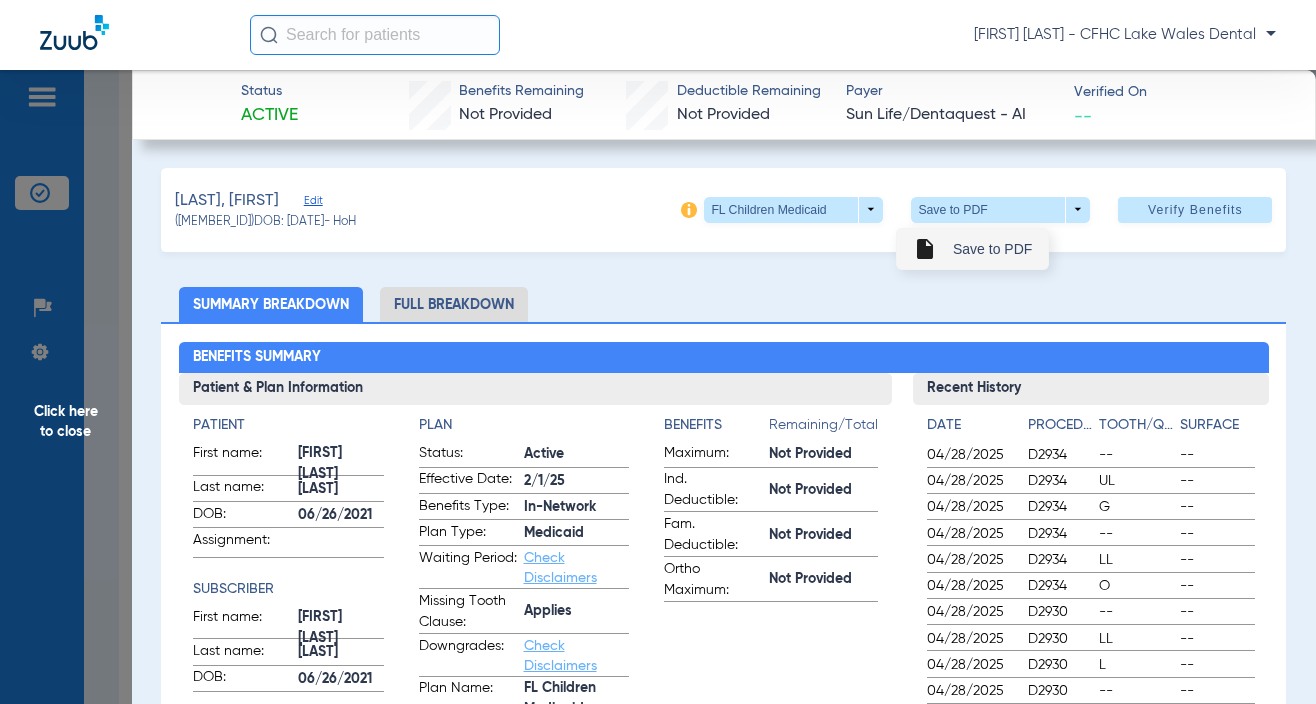 click on "Save to PDF" at bounding box center [992, 249] 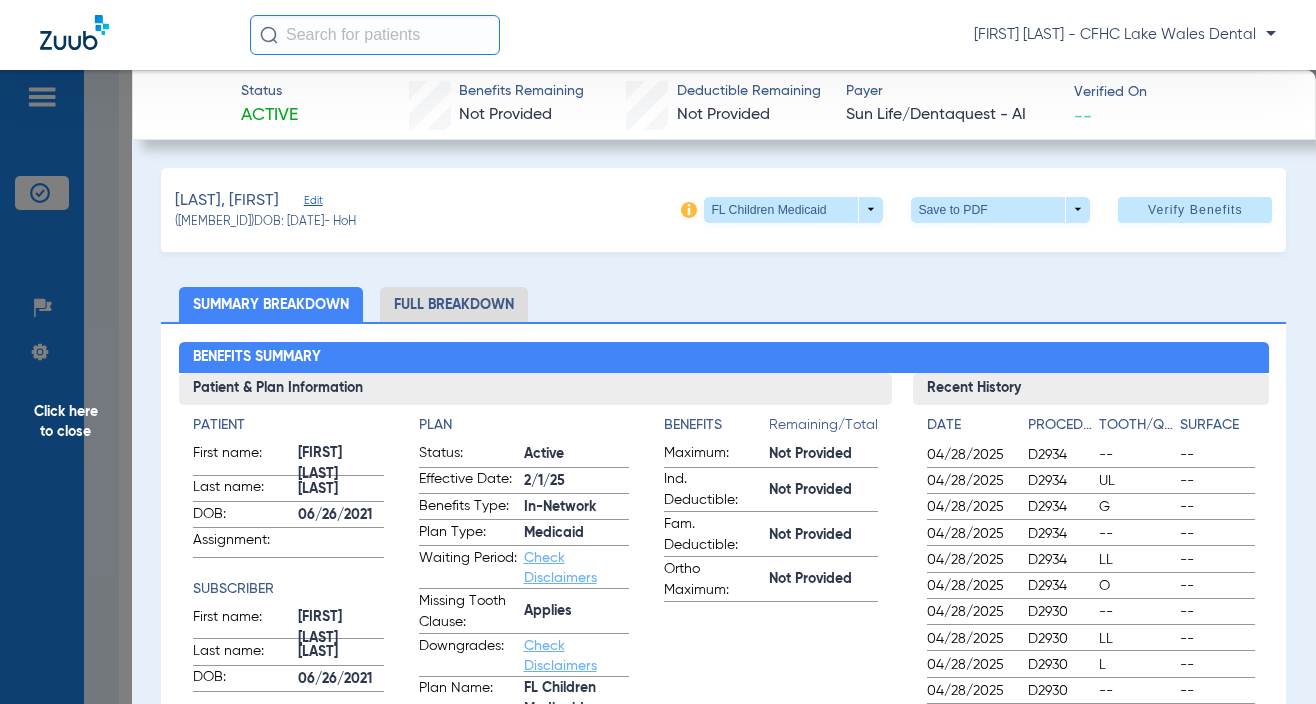 click on "Click here to close" 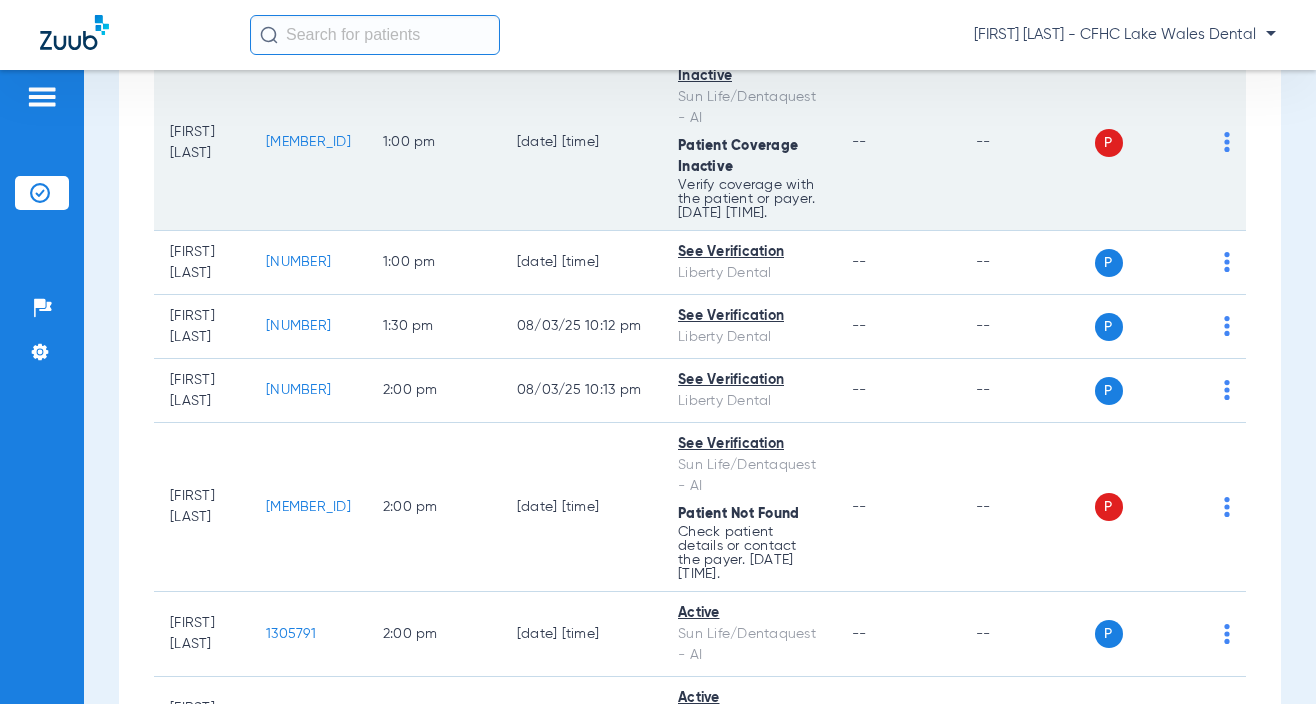 scroll, scrollTop: 1900, scrollLeft: 0, axis: vertical 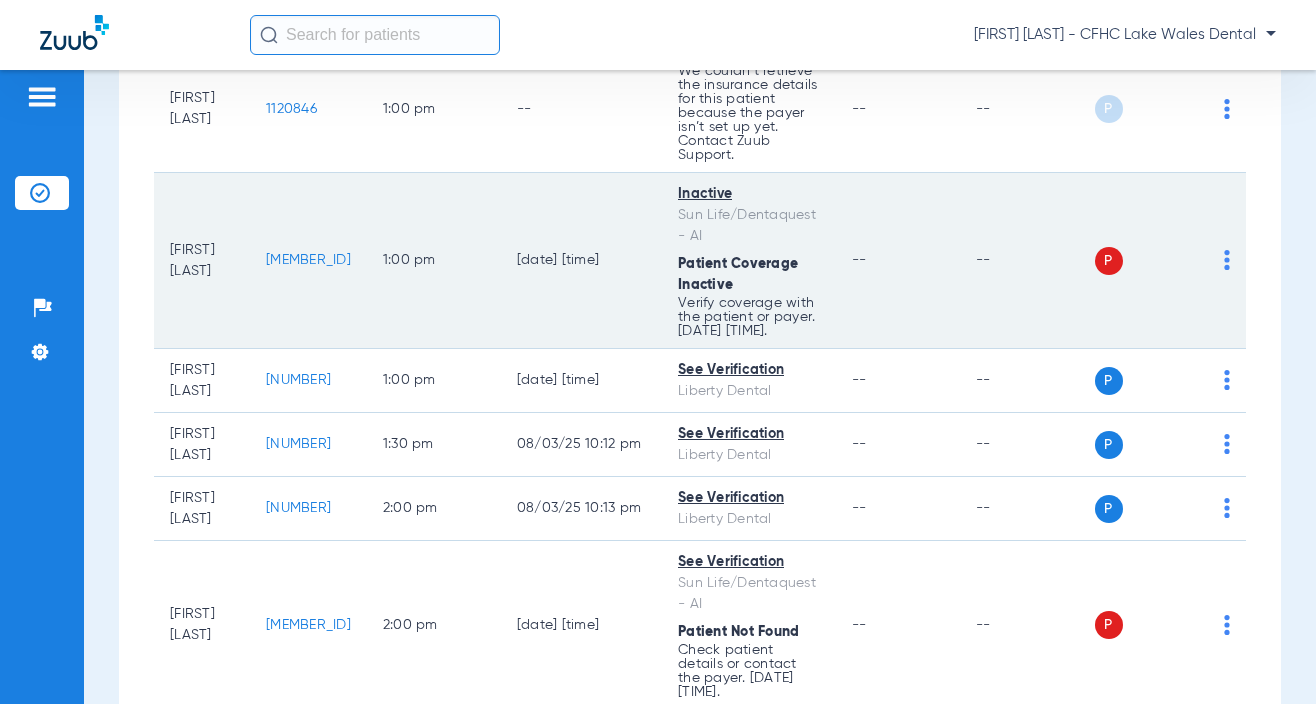 click on "[MEMBER_ID]" 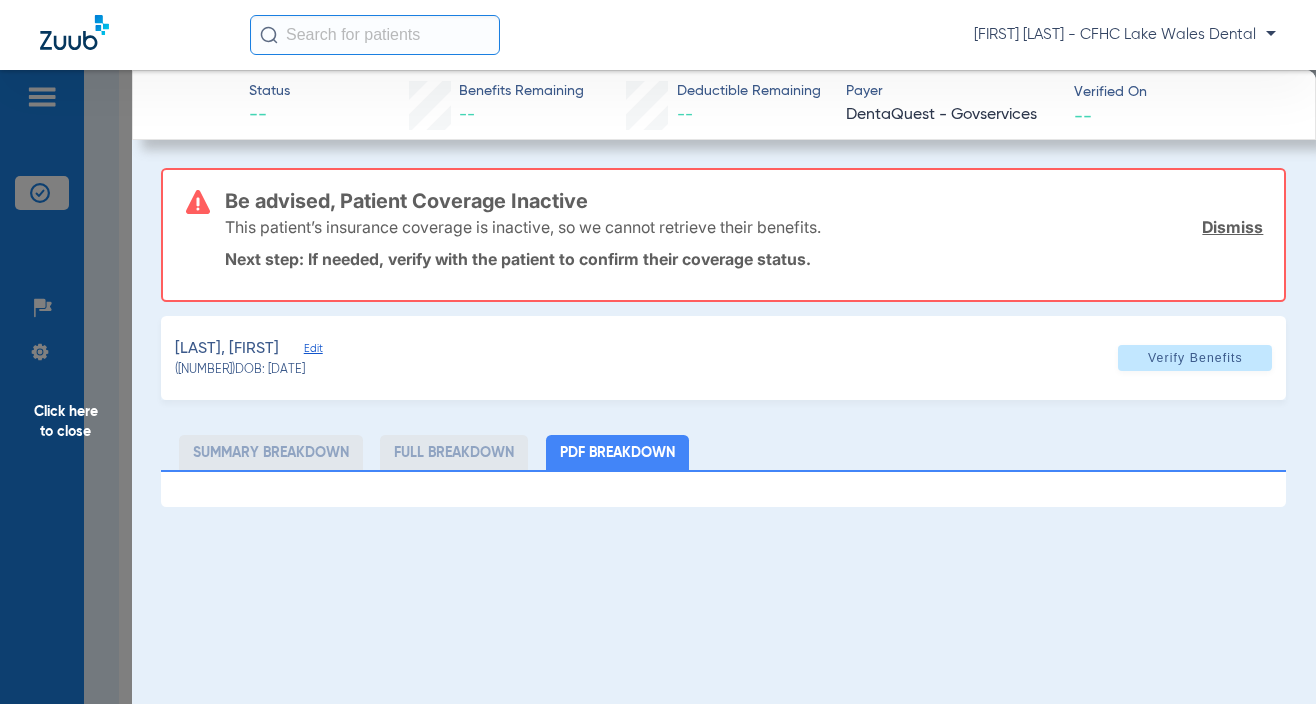 click on "Dismiss" 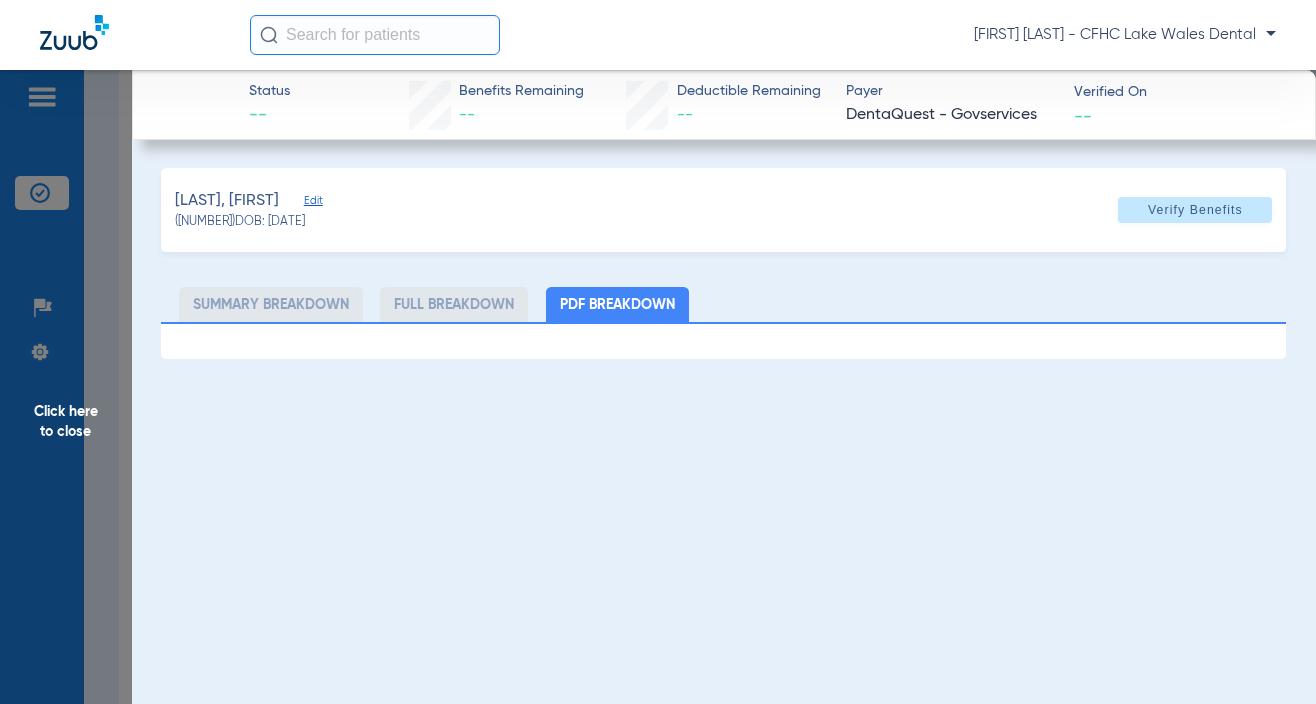 drag, startPoint x: 191, startPoint y: 276, endPoint x: 343, endPoint y: 231, distance: 158.52129 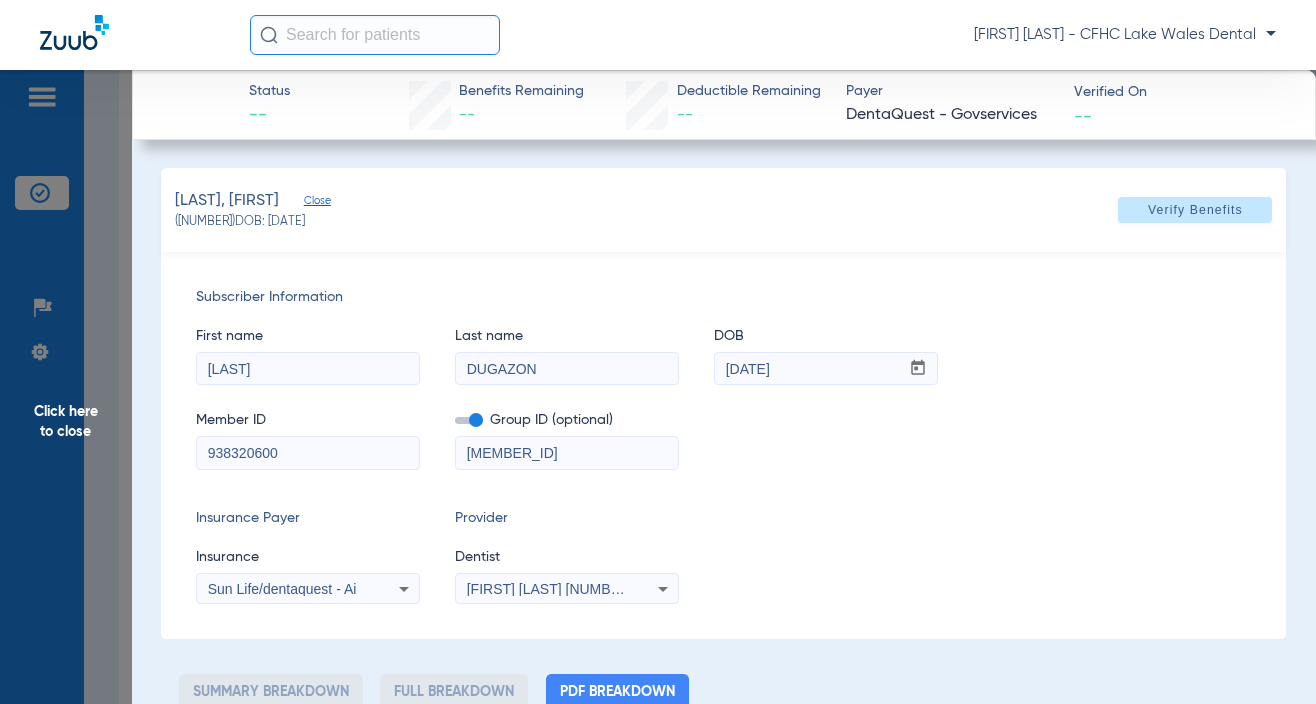 click on "[MEMBER_ID]" at bounding box center [567, 453] 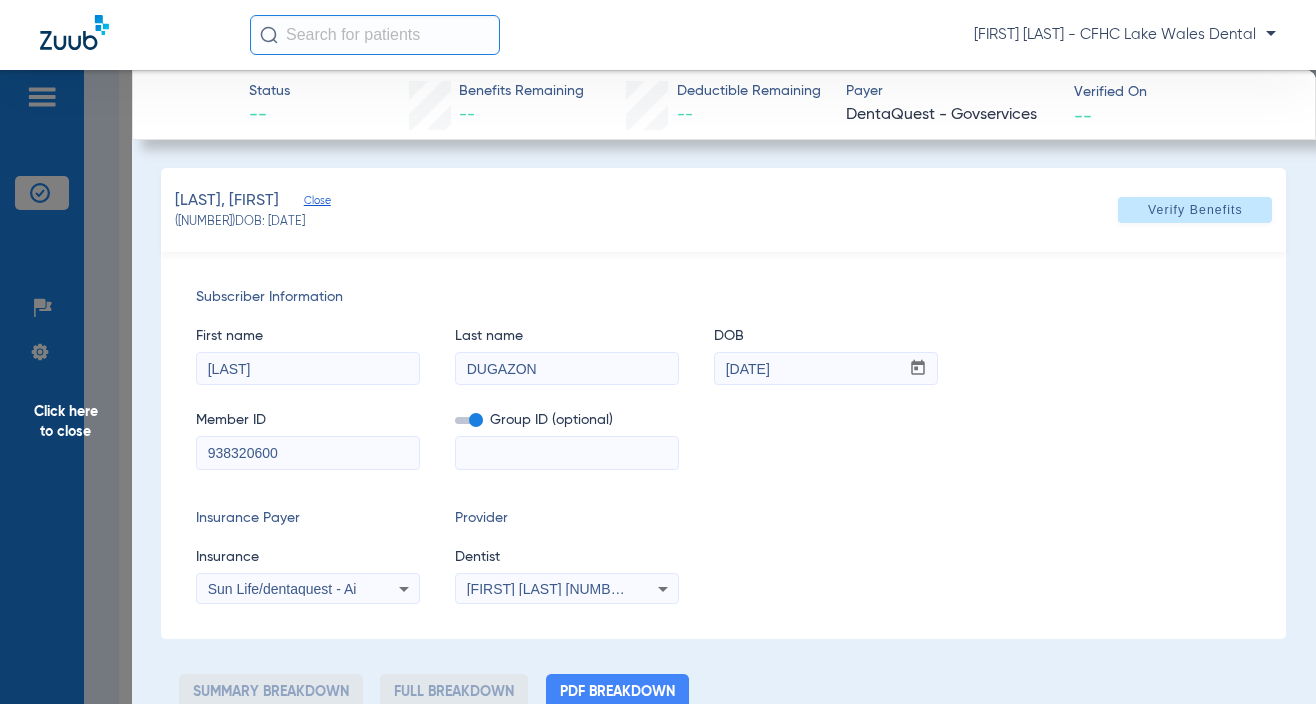 type 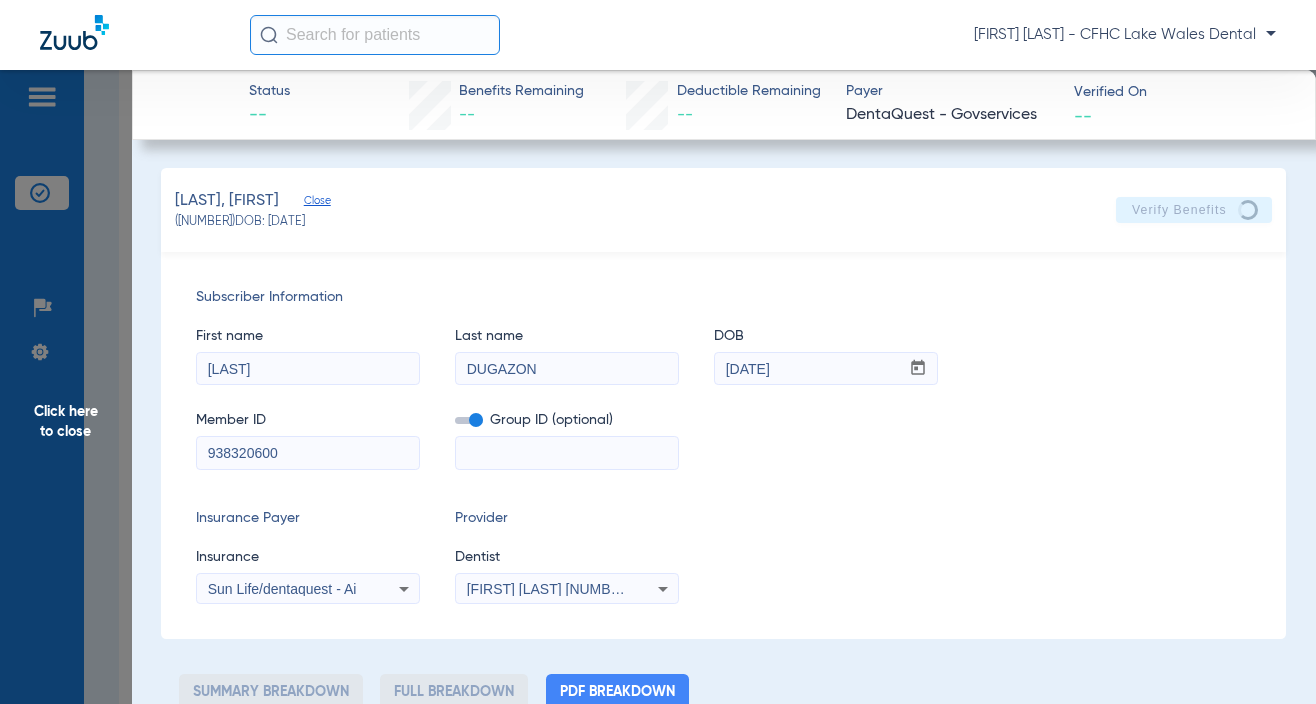 drag, startPoint x: 903, startPoint y: 656, endPoint x: 889, endPoint y: 633, distance: 26.925823 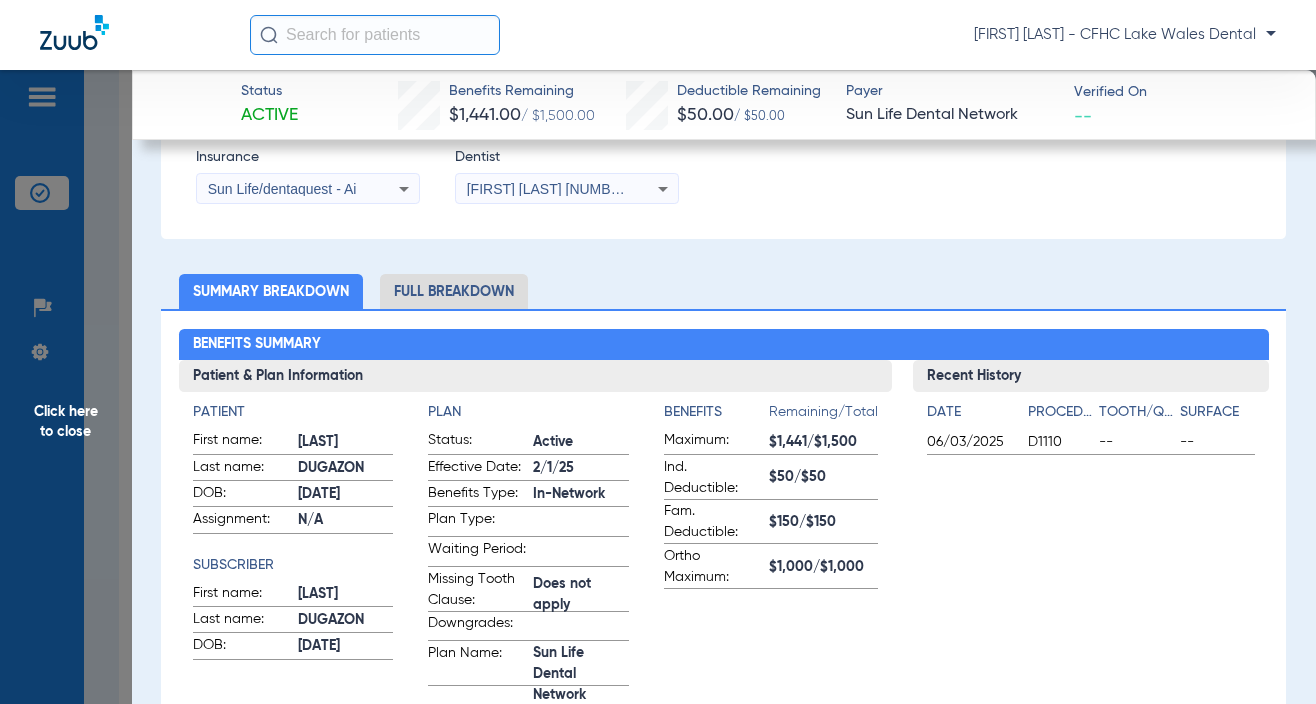 scroll, scrollTop: 0, scrollLeft: 0, axis: both 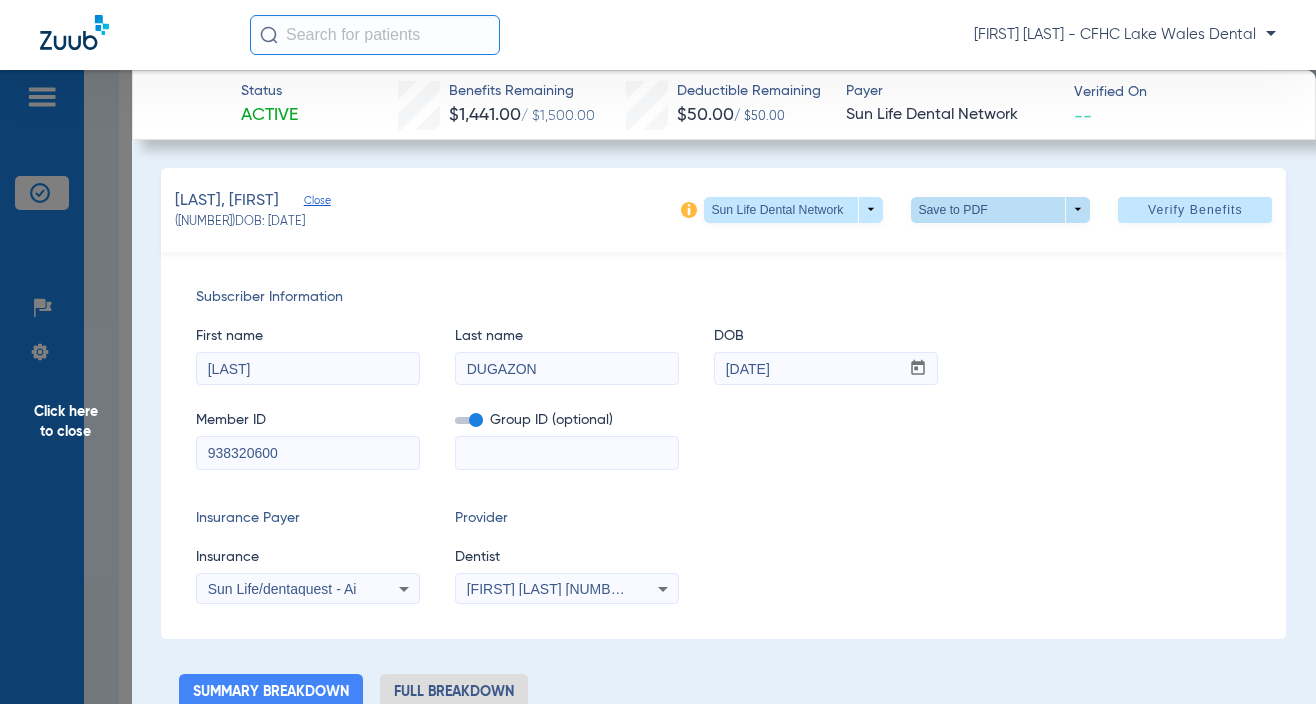 click 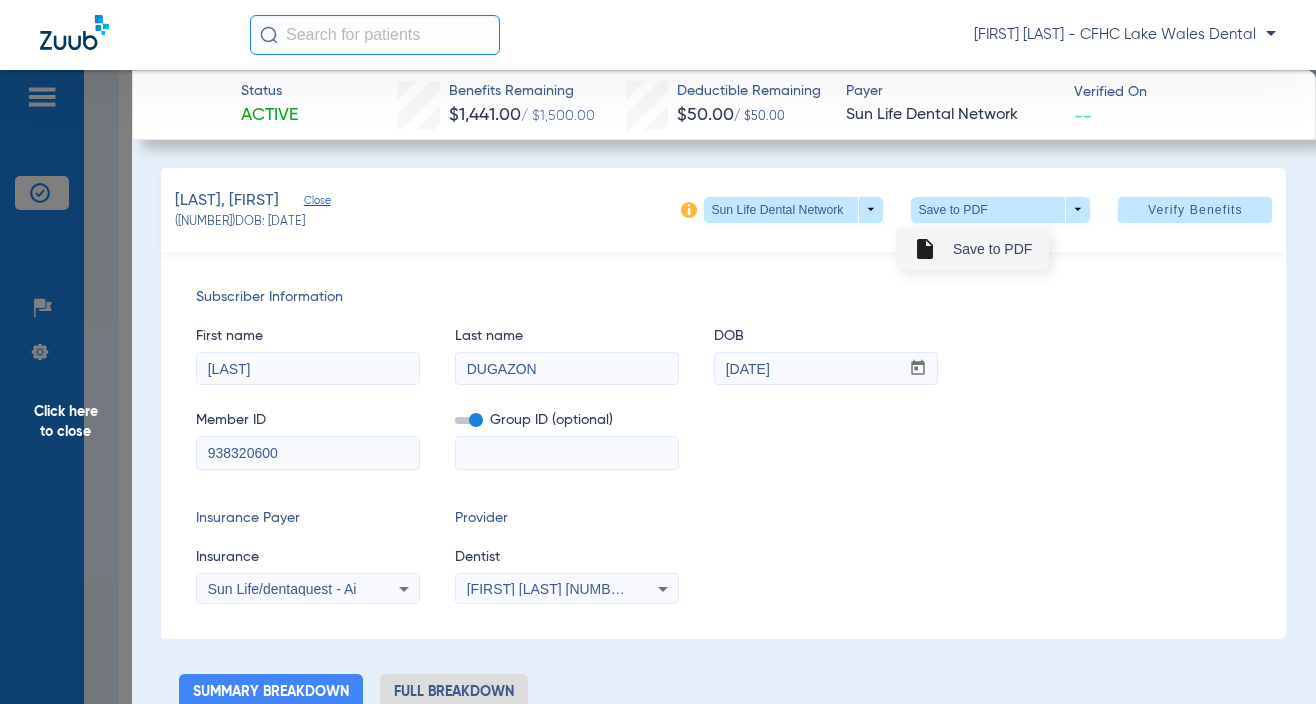 click on "insert_drive_file  Save to PDF" at bounding box center (972, 249) 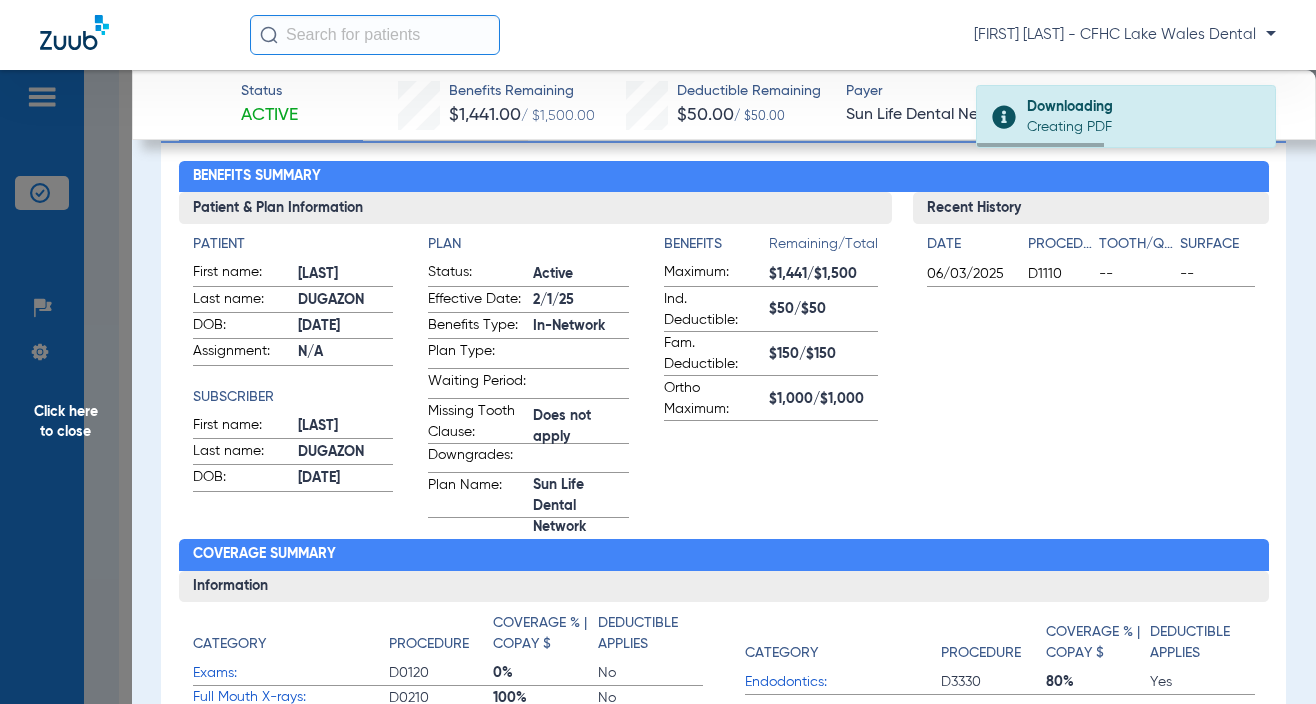 scroll, scrollTop: 600, scrollLeft: 0, axis: vertical 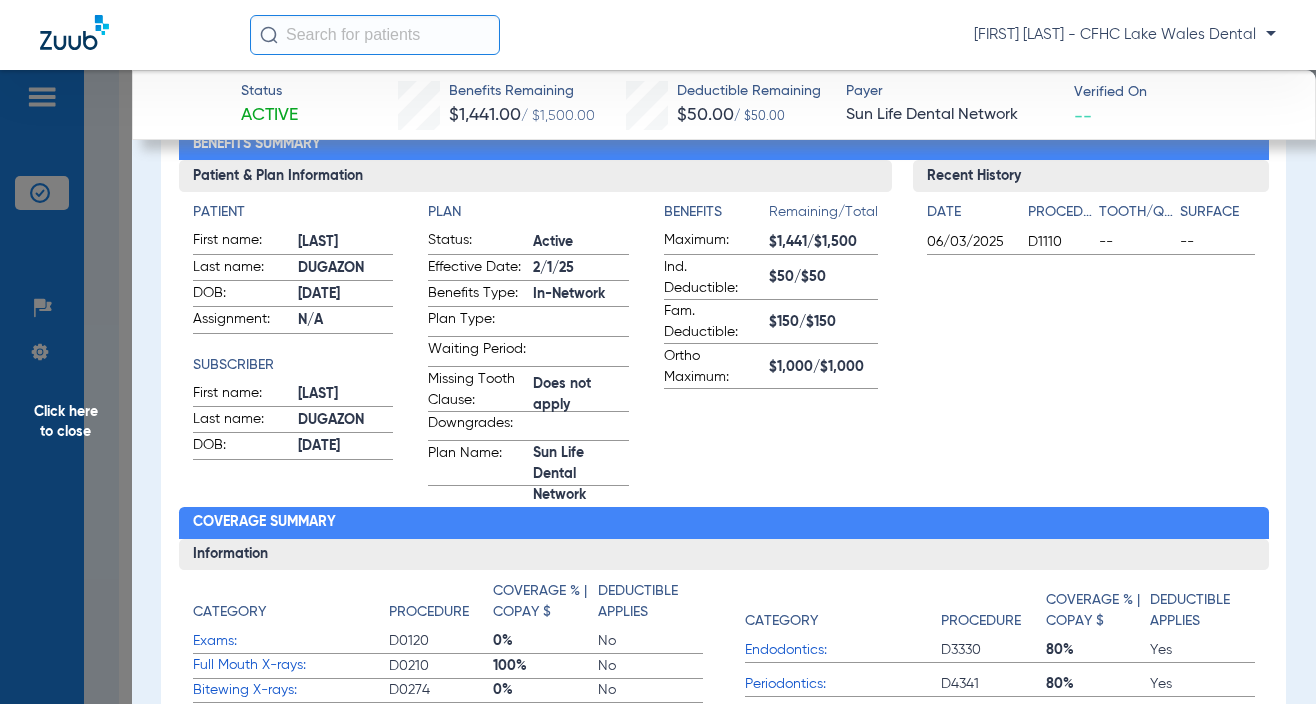 click on "Click here to close" 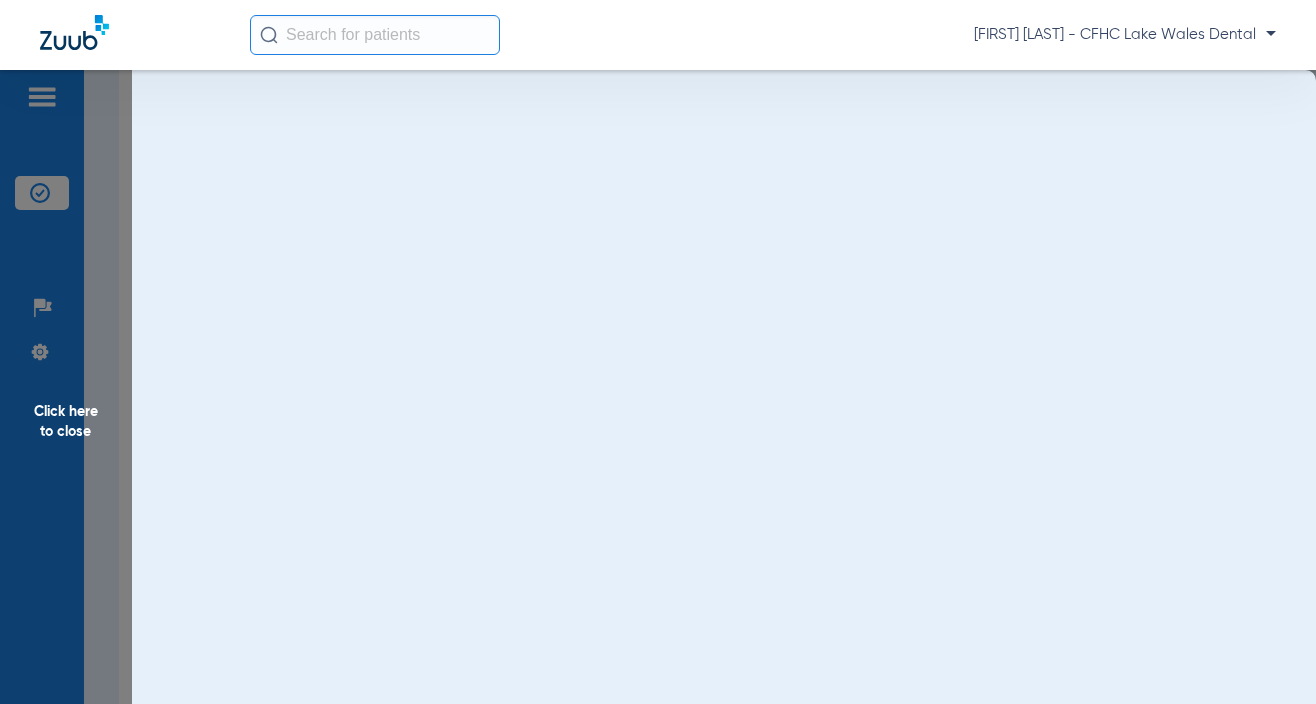 scroll, scrollTop: 0, scrollLeft: 0, axis: both 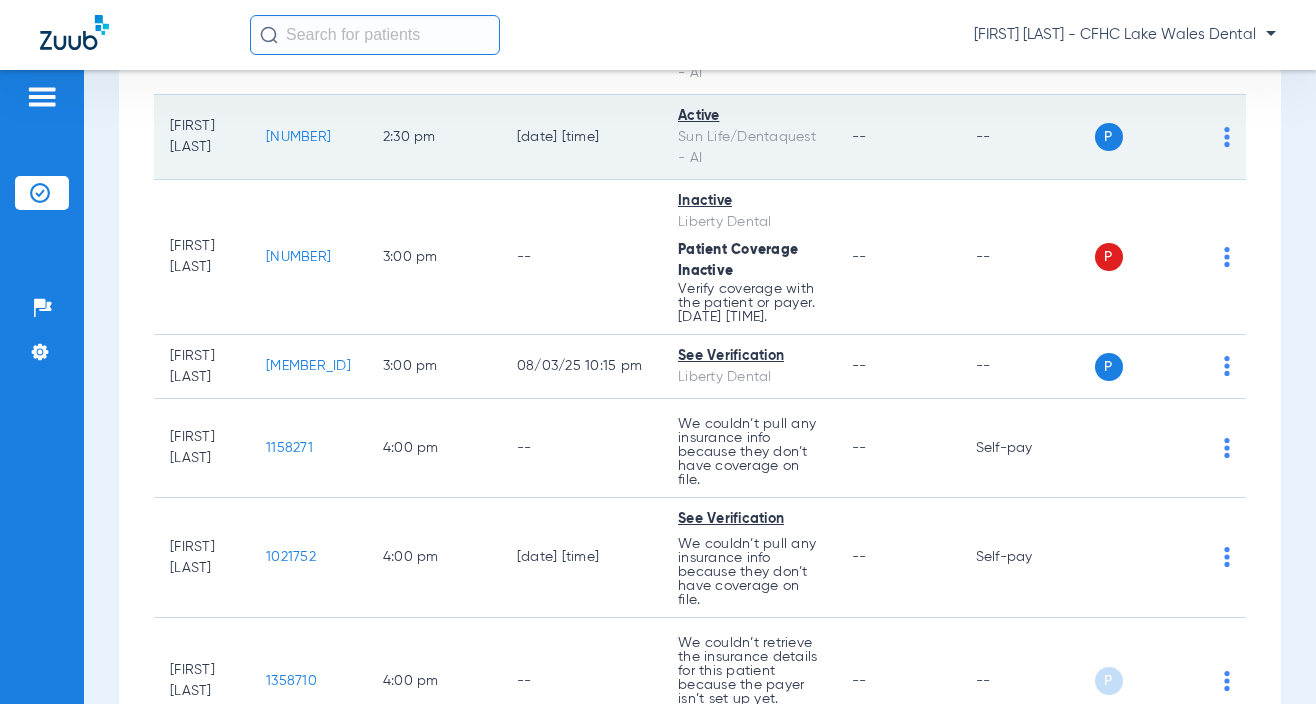 click on "[NUMBER]" 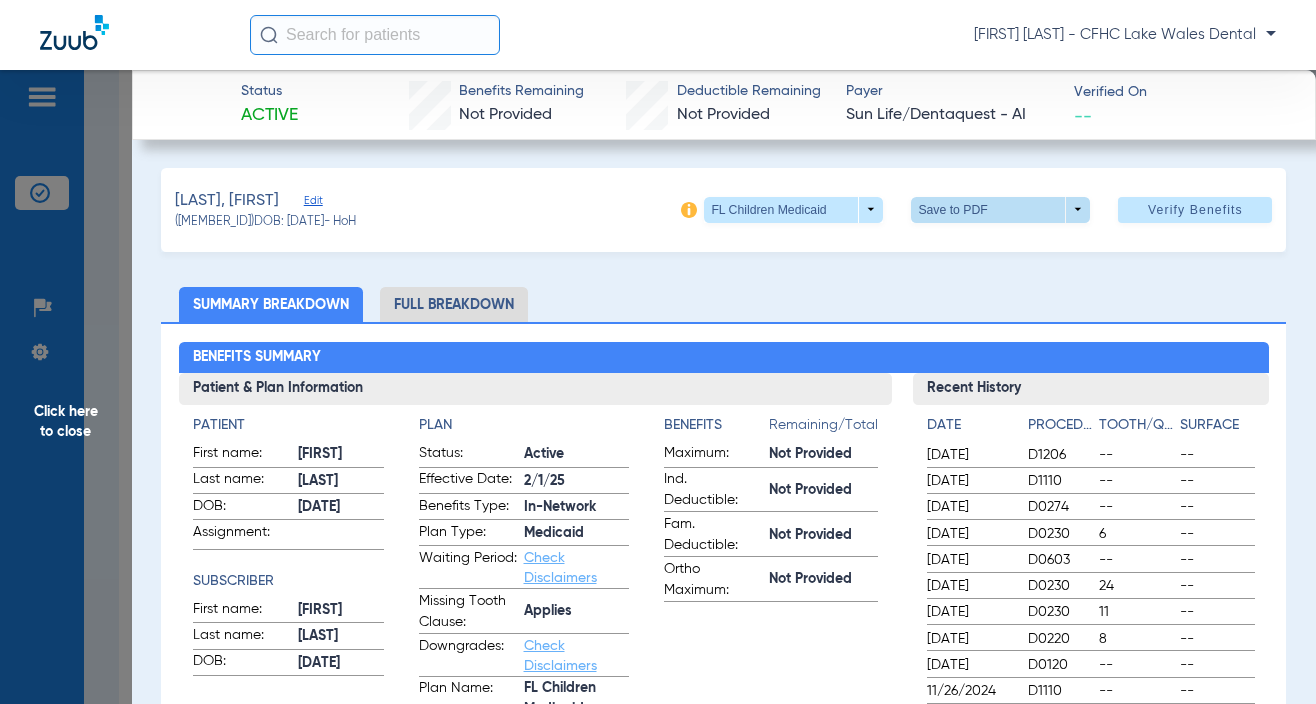 click 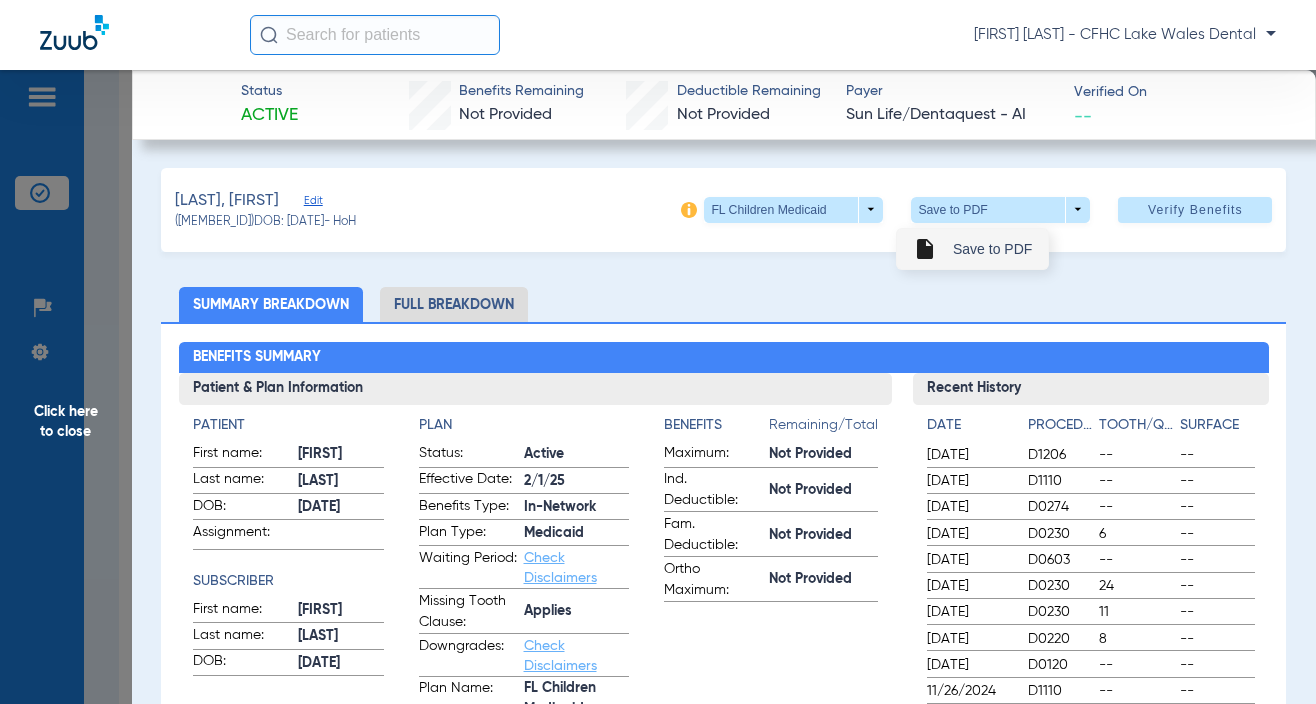 click on "insert_drive_file  Save to PDF" at bounding box center (972, 249) 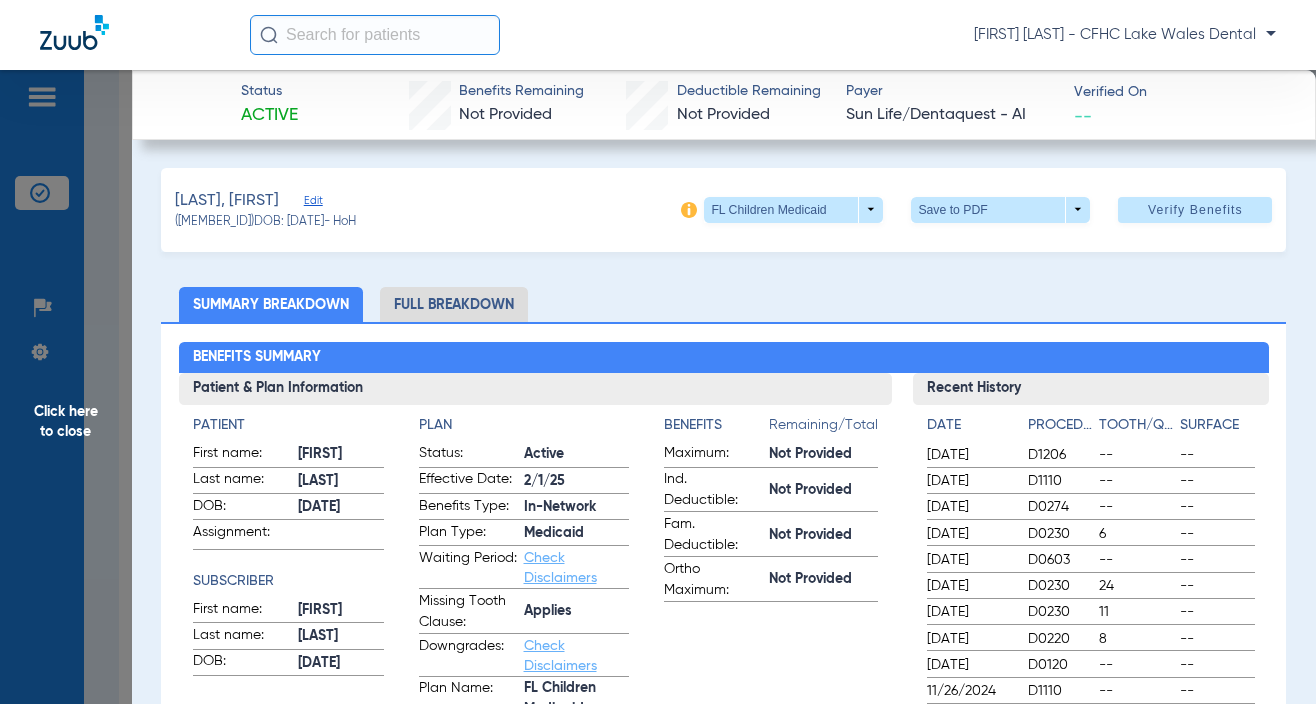 drag, startPoint x: 1146, startPoint y: 553, endPoint x: 644, endPoint y: 7, distance: 741.70074 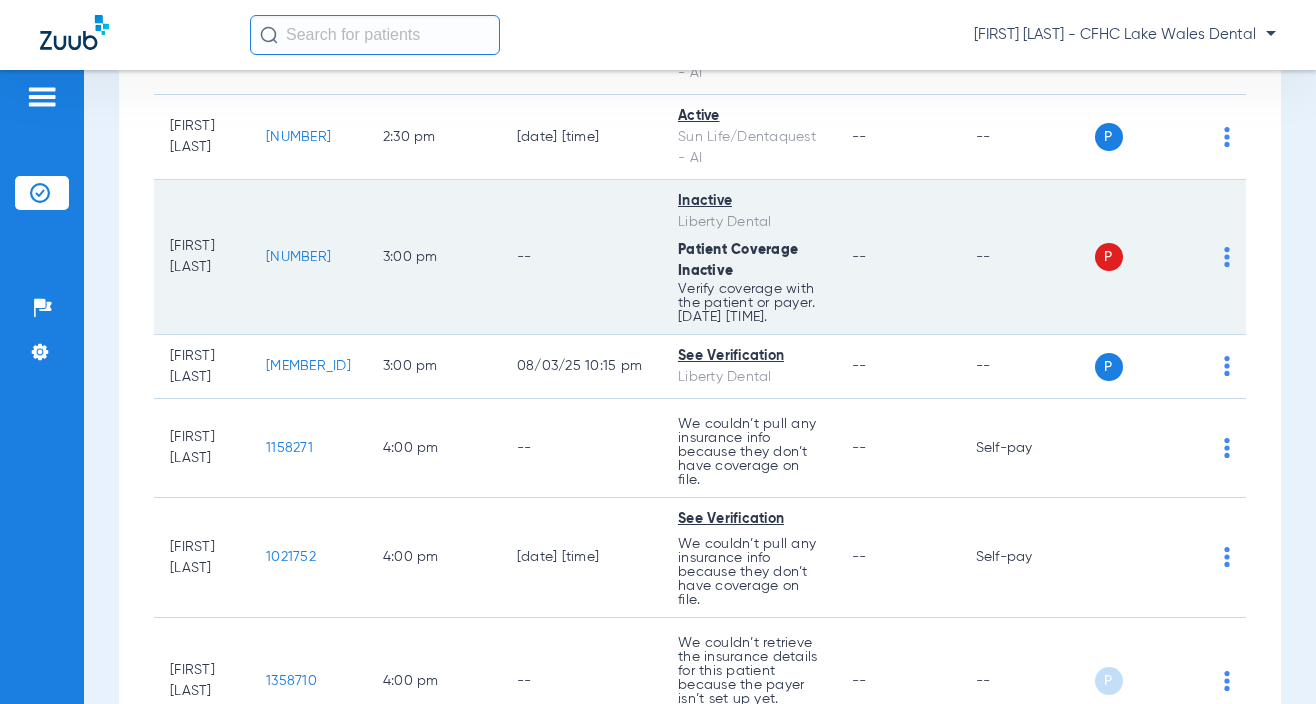 scroll, scrollTop: 2522, scrollLeft: 0, axis: vertical 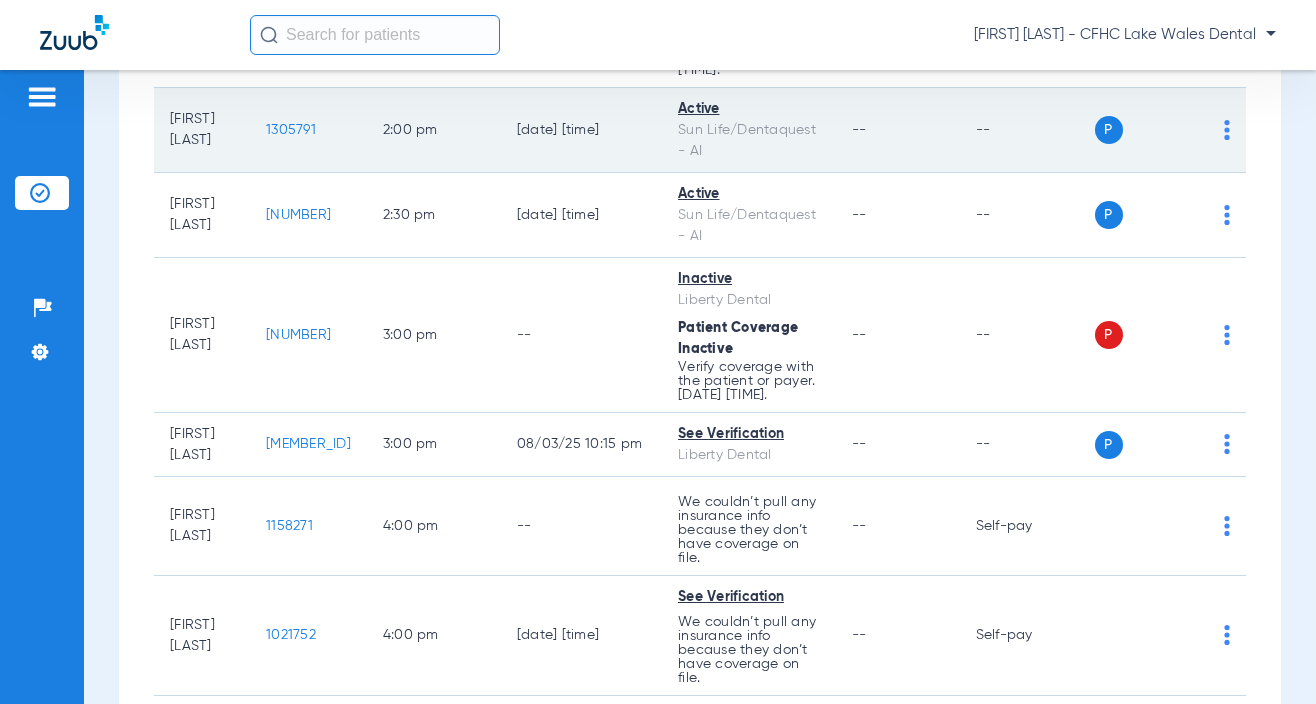 click on "1305791" 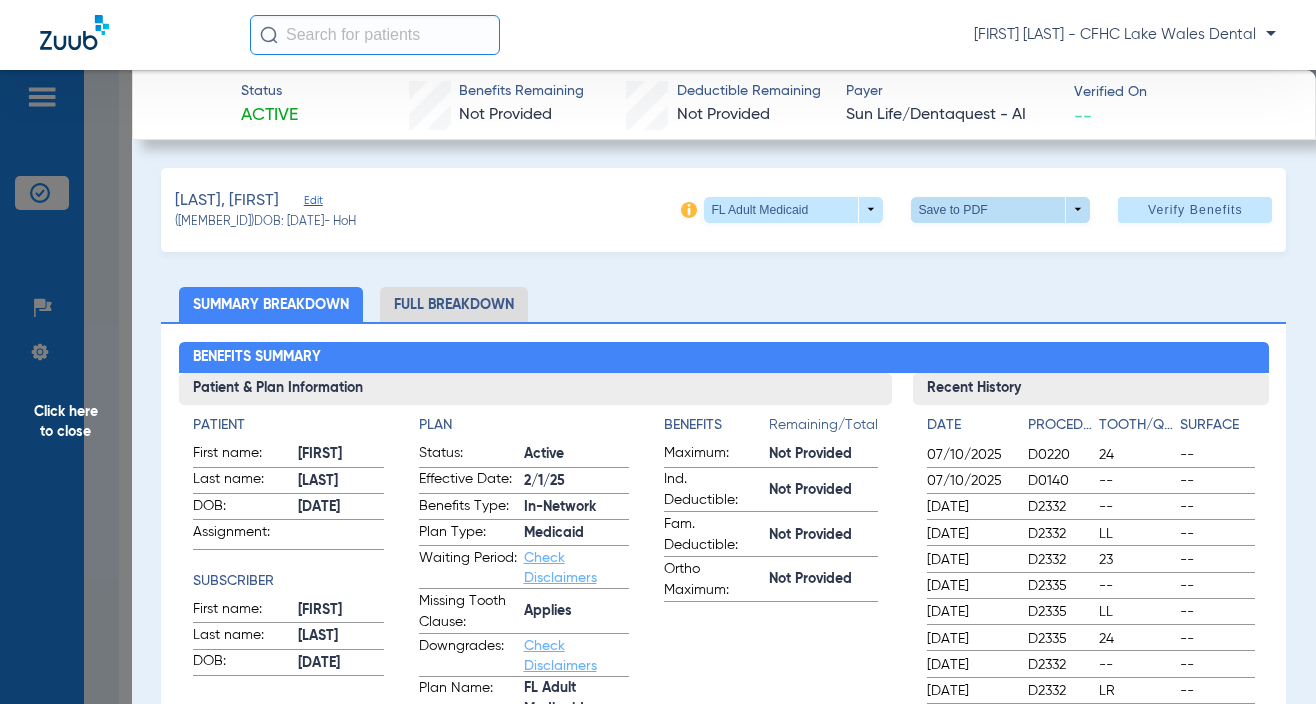 click 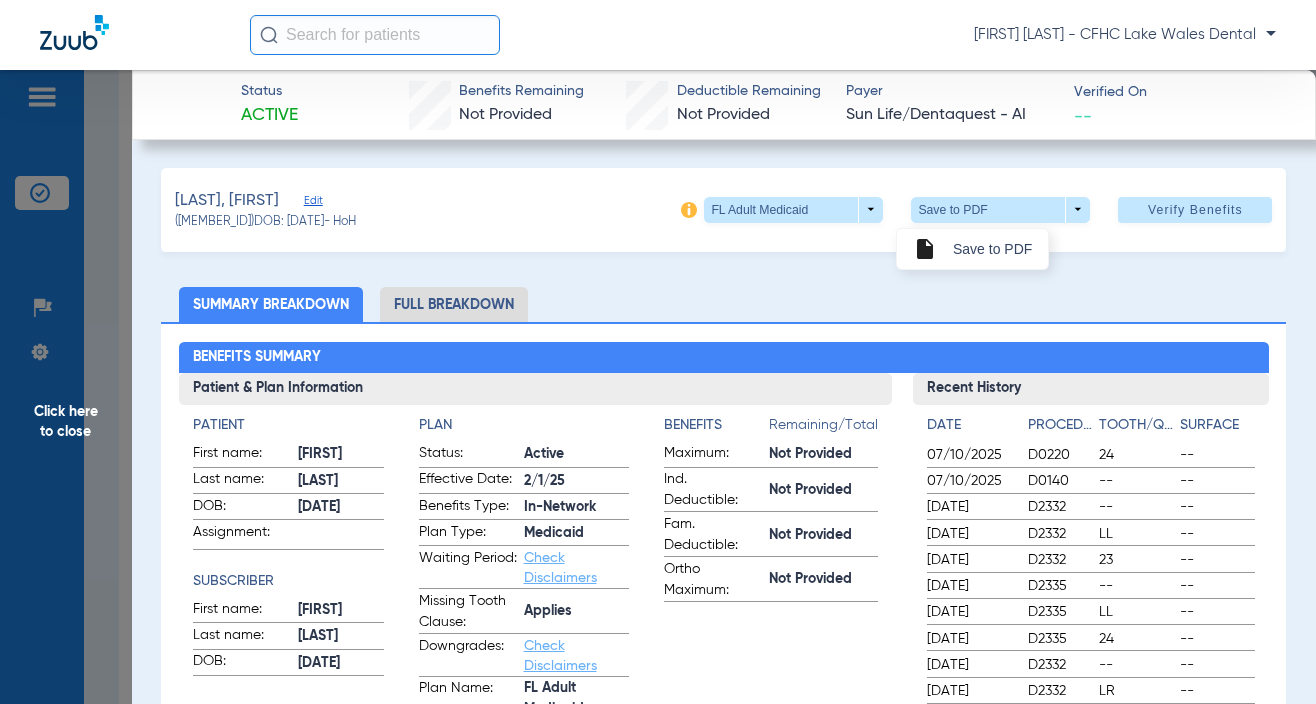drag, startPoint x: 950, startPoint y: 245, endPoint x: 960, endPoint y: 241, distance: 10.770329 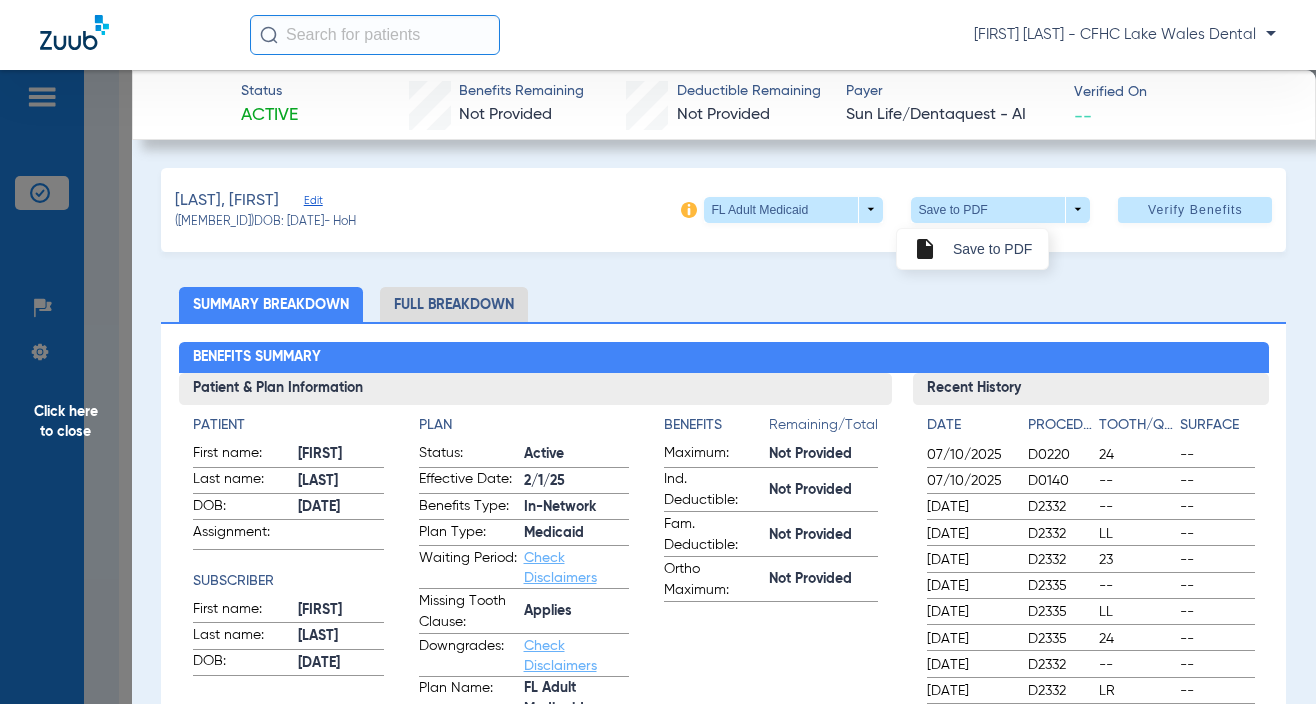 click on "insert_drive_file  Save to PDF" at bounding box center [972, 249] 